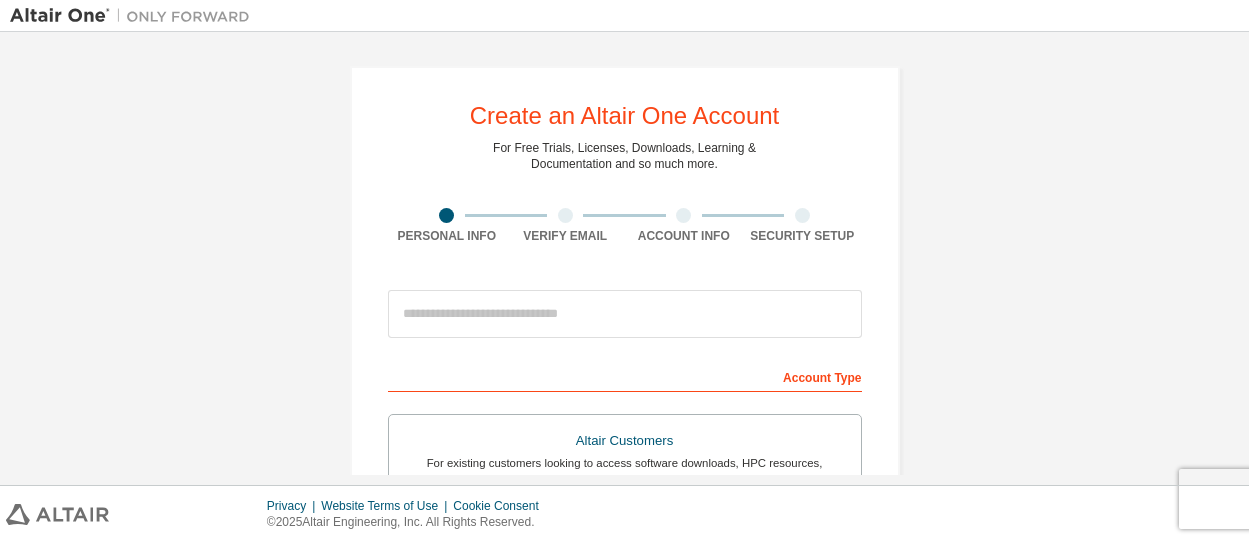 scroll, scrollTop: 0, scrollLeft: 0, axis: both 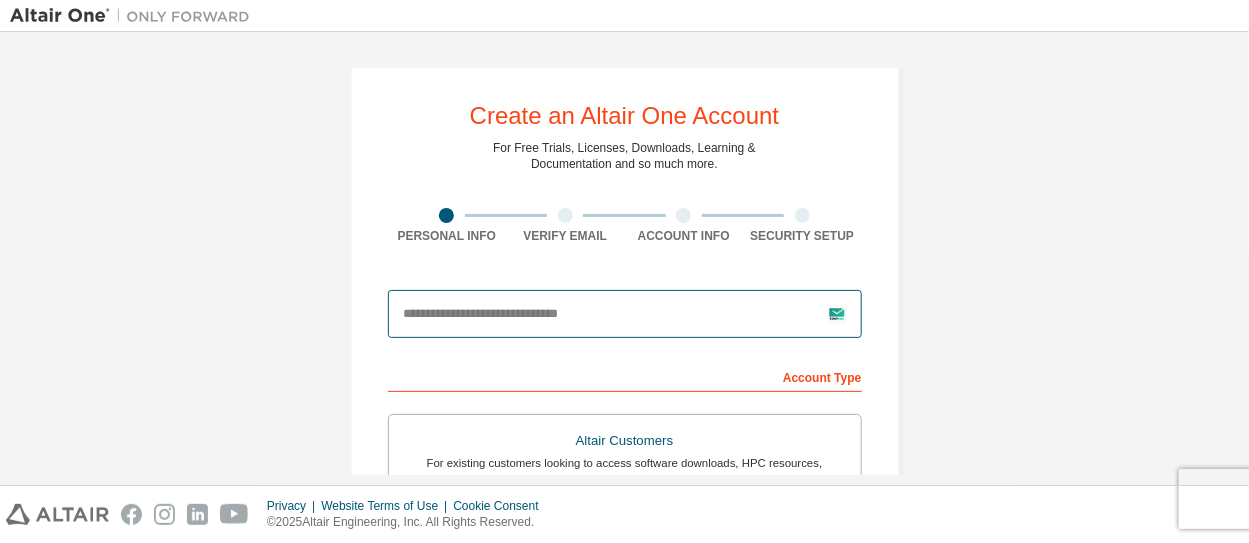 click at bounding box center (625, 314) 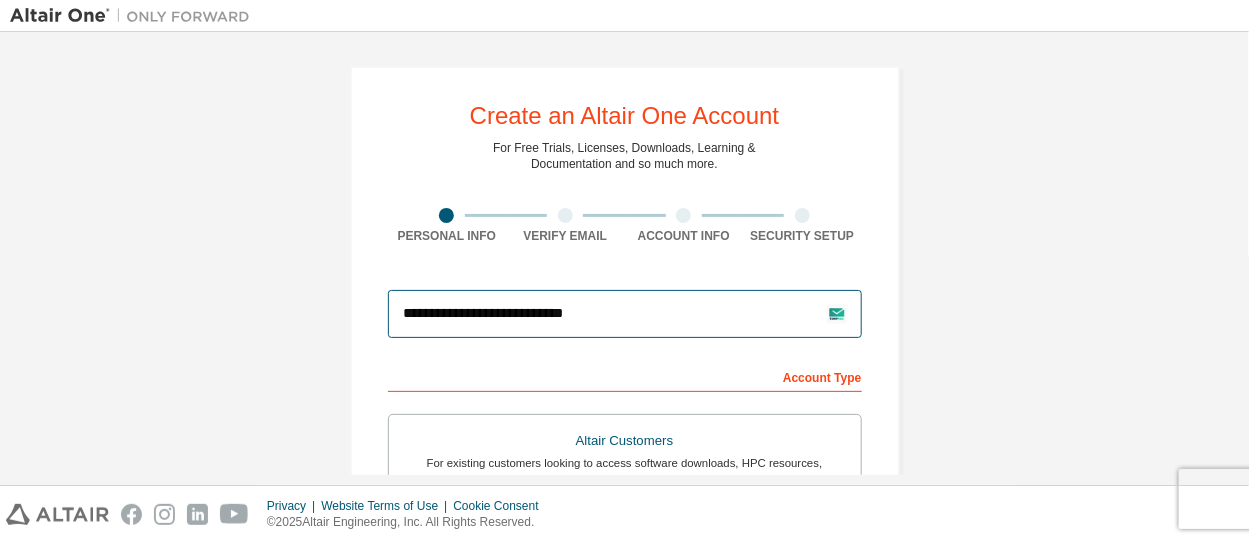 click on "**********" at bounding box center [625, 314] 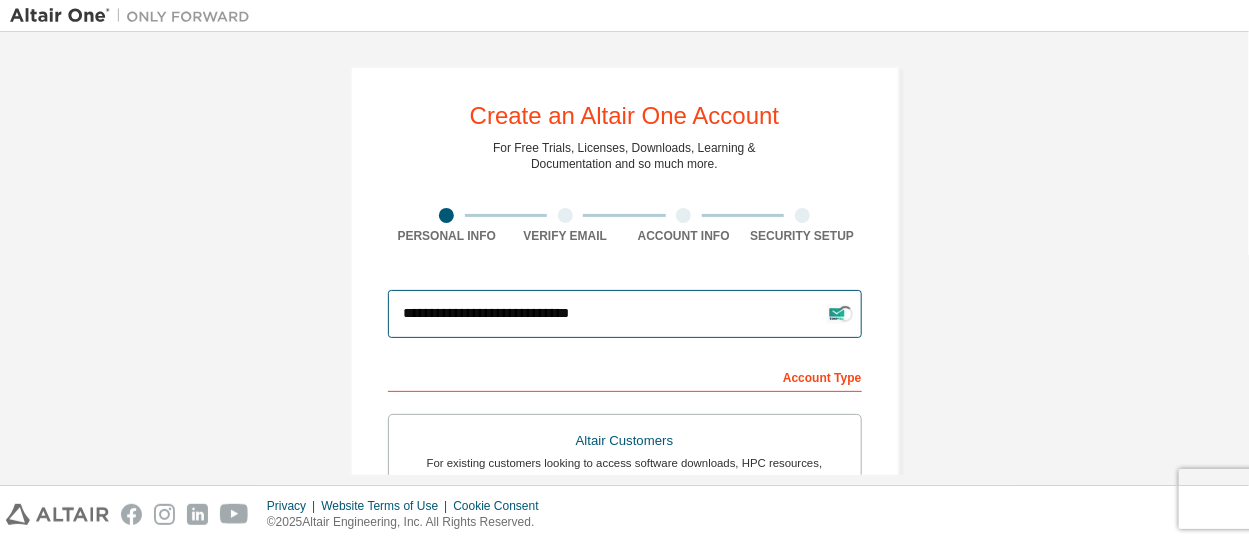 type on "**********" 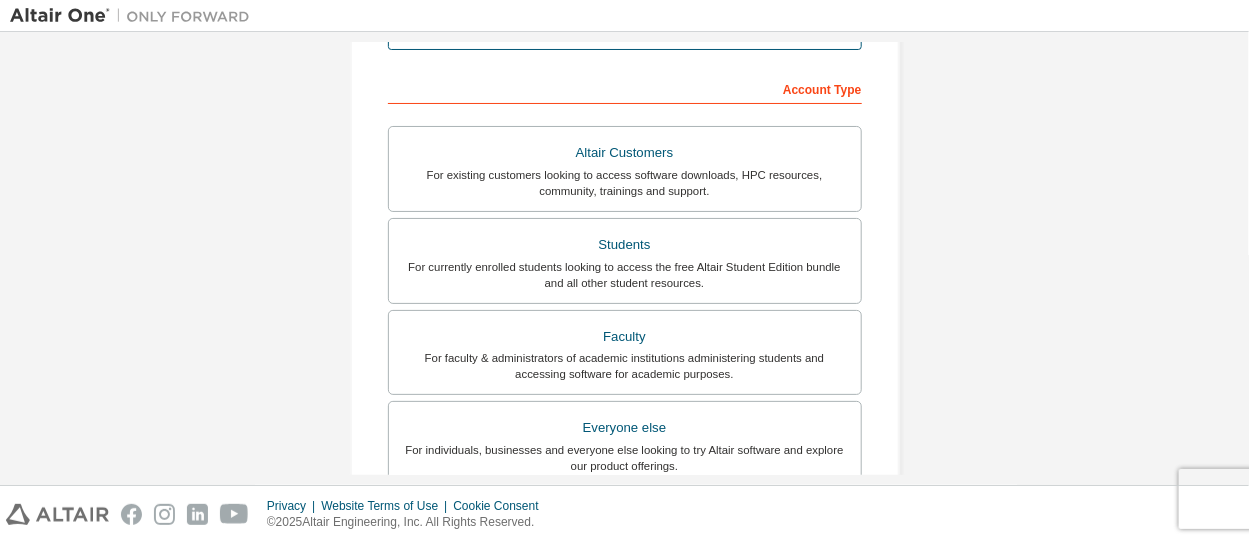 scroll, scrollTop: 286, scrollLeft: 0, axis: vertical 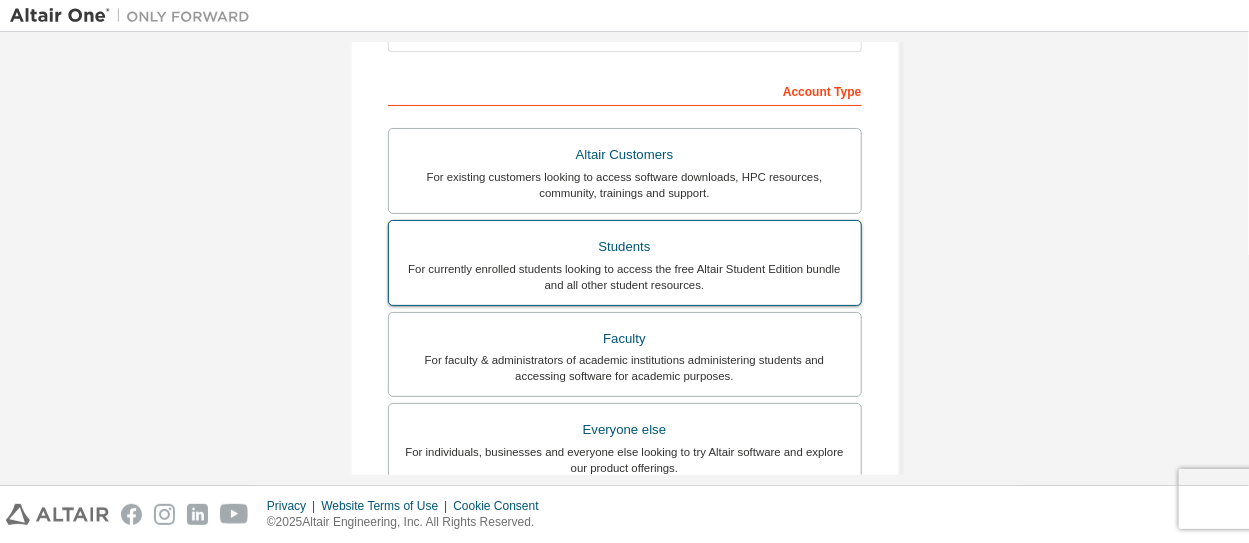 click on "Students" at bounding box center (625, 247) 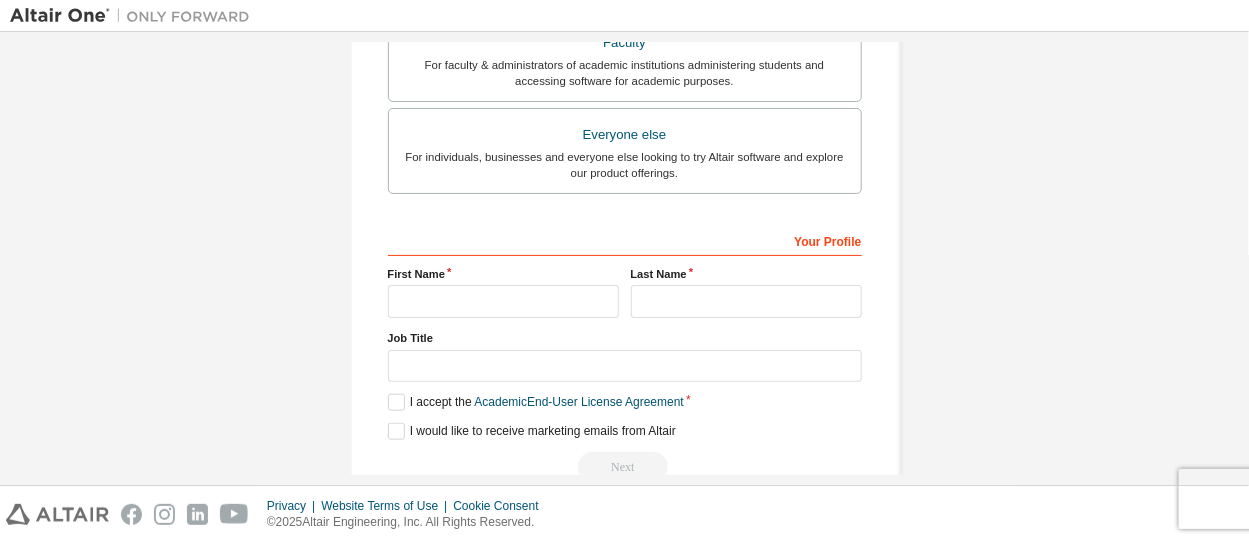 scroll, scrollTop: 651, scrollLeft: 0, axis: vertical 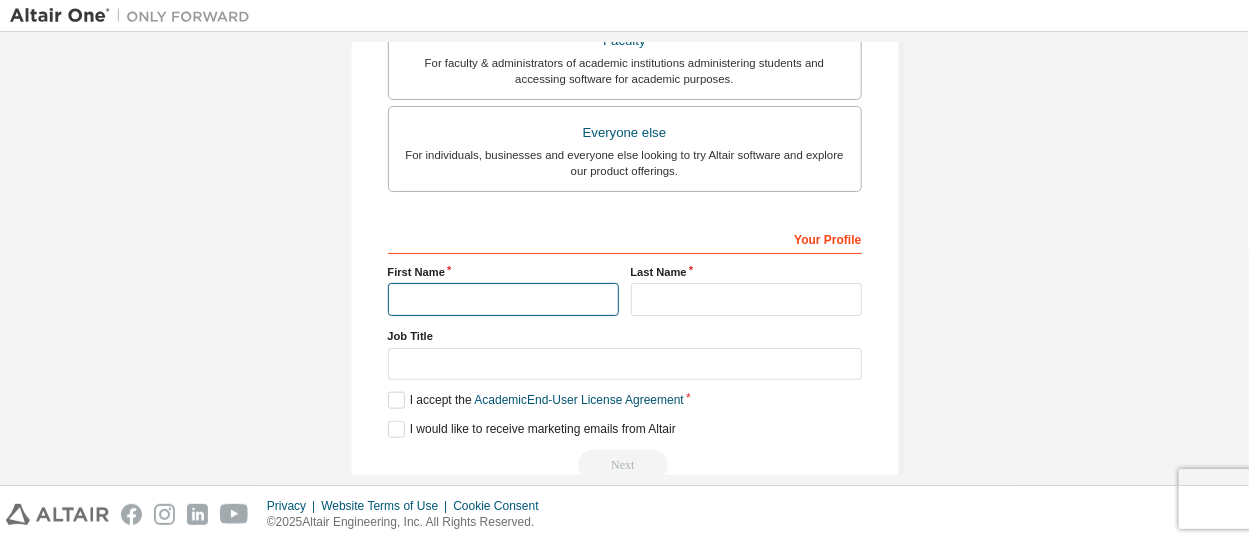 click at bounding box center (503, 299) 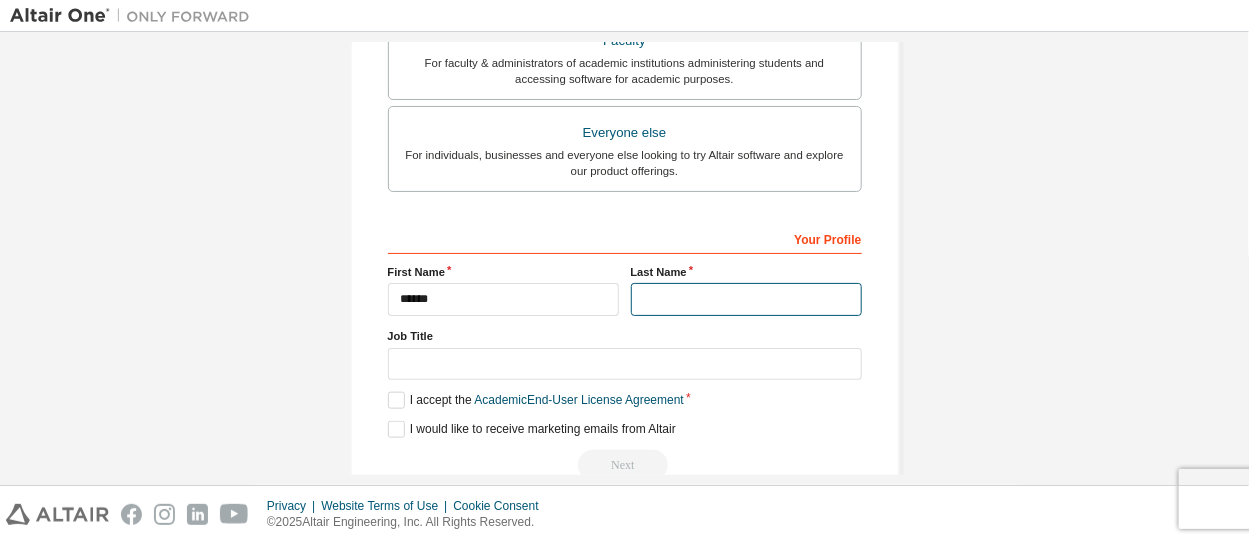 click at bounding box center [746, 299] 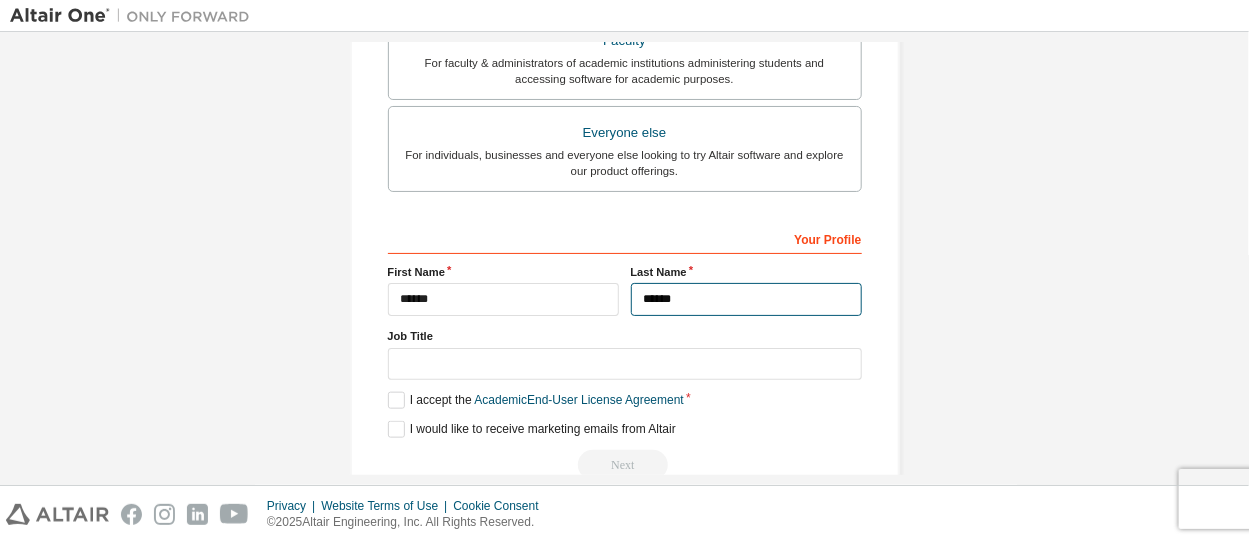 type on "******" 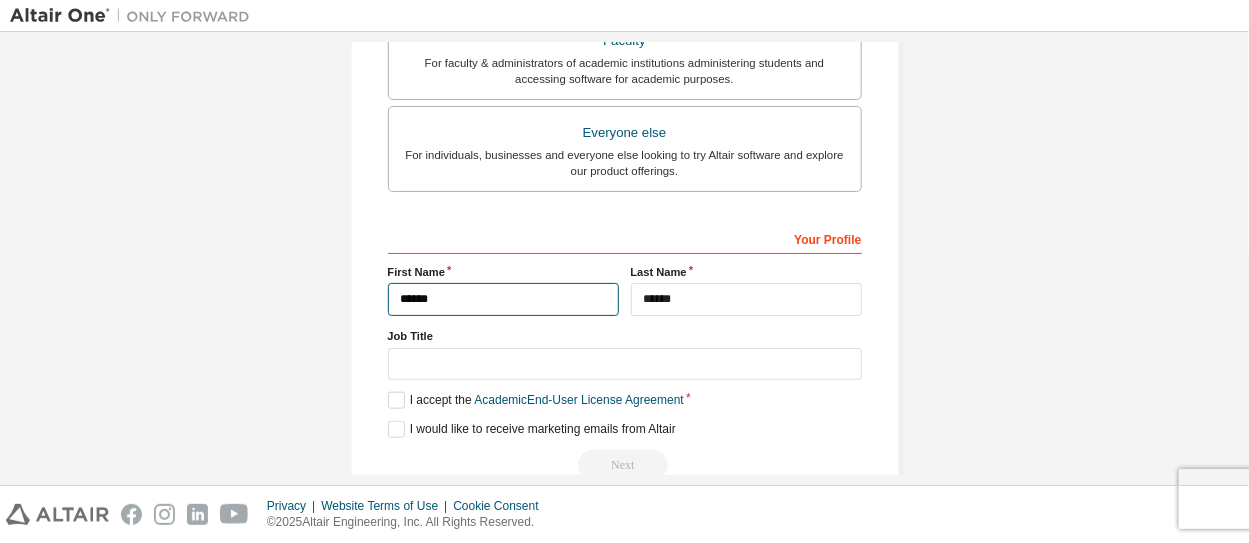 click on "******" at bounding box center (503, 299) 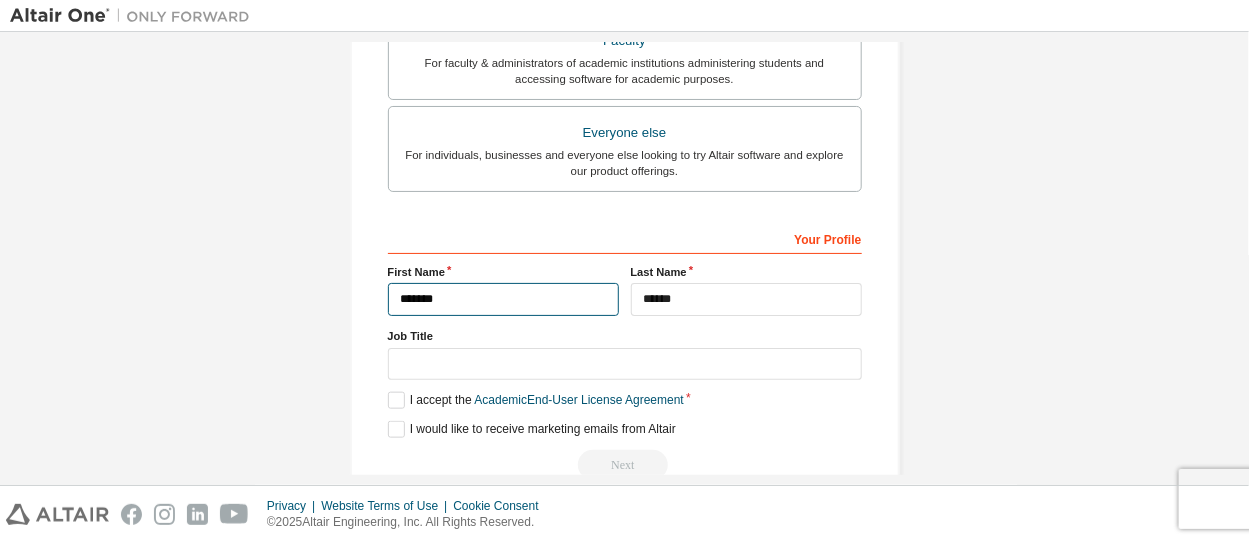 type on "******" 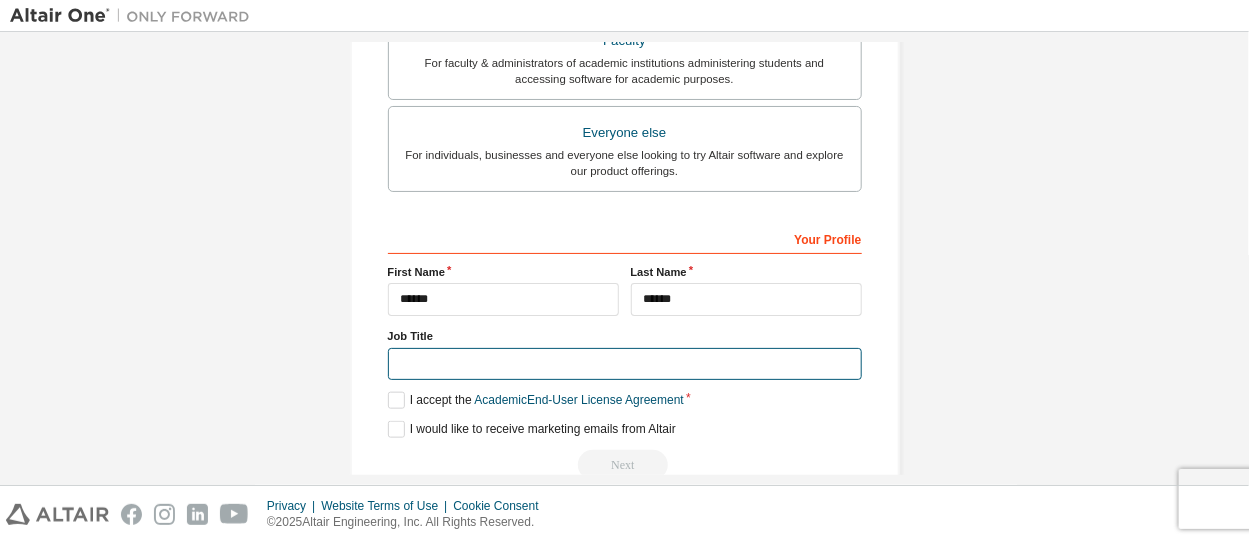 click at bounding box center [625, 364] 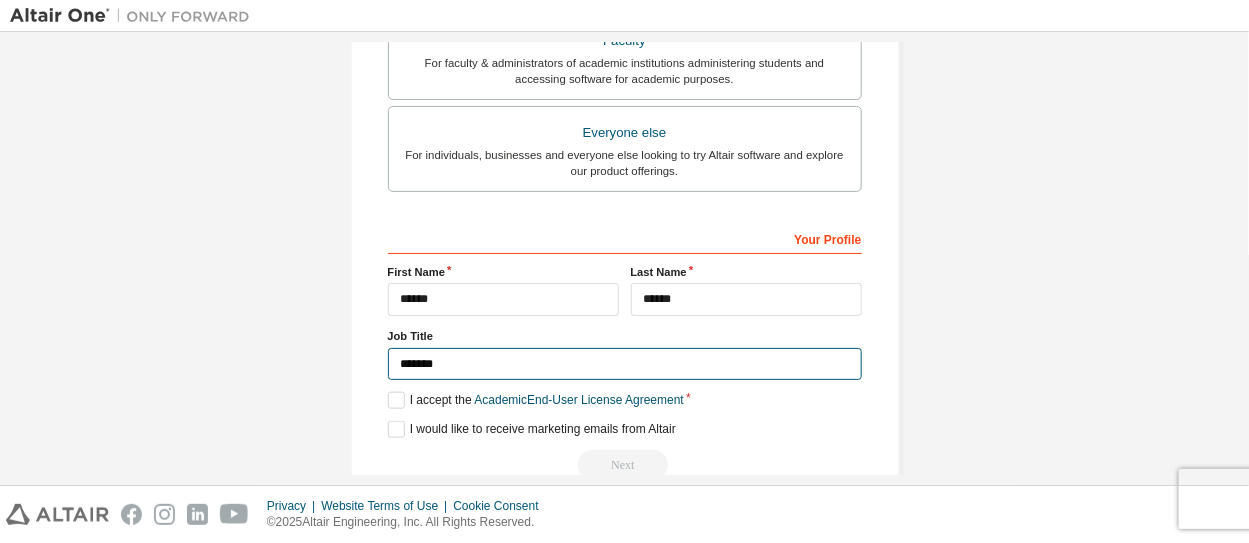 type on "*******" 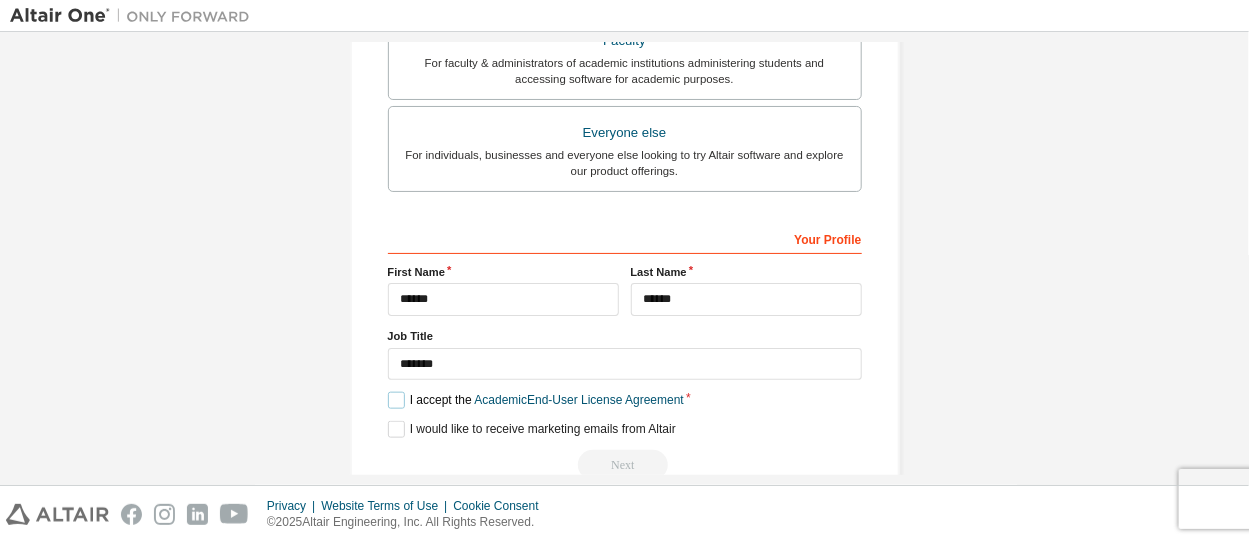 click on "I accept the   Academic   End-User License Agreement" at bounding box center (536, 400) 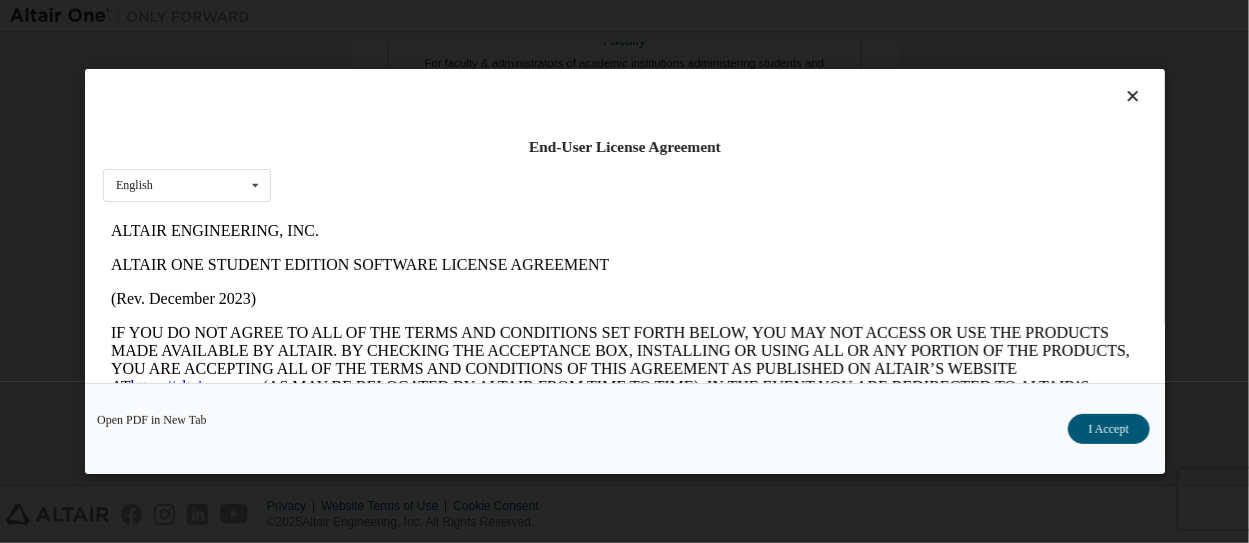 scroll, scrollTop: 0, scrollLeft: 0, axis: both 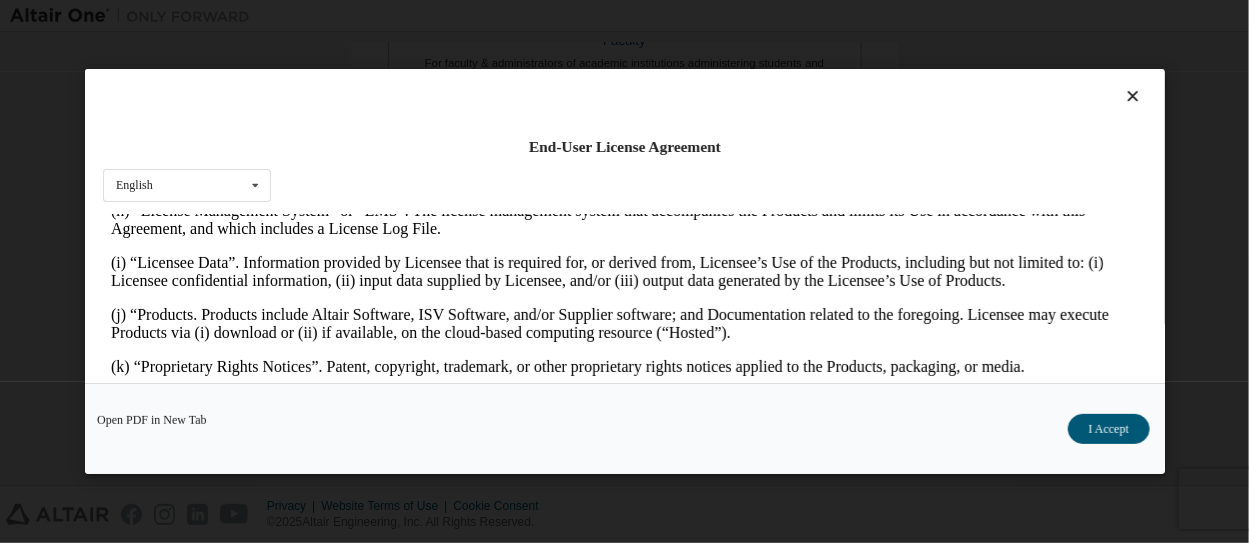 drag, startPoint x: 1131, startPoint y: 242, endPoint x: 1254, endPoint y: 502, distance: 287.6265 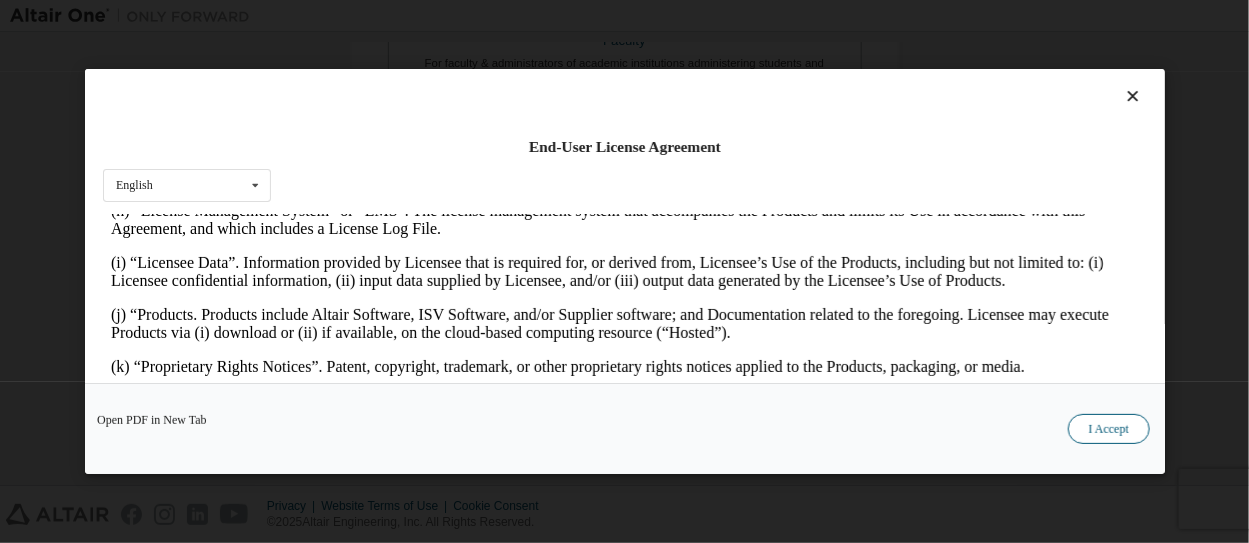 click on "I Accept" at bounding box center (1108, 429) 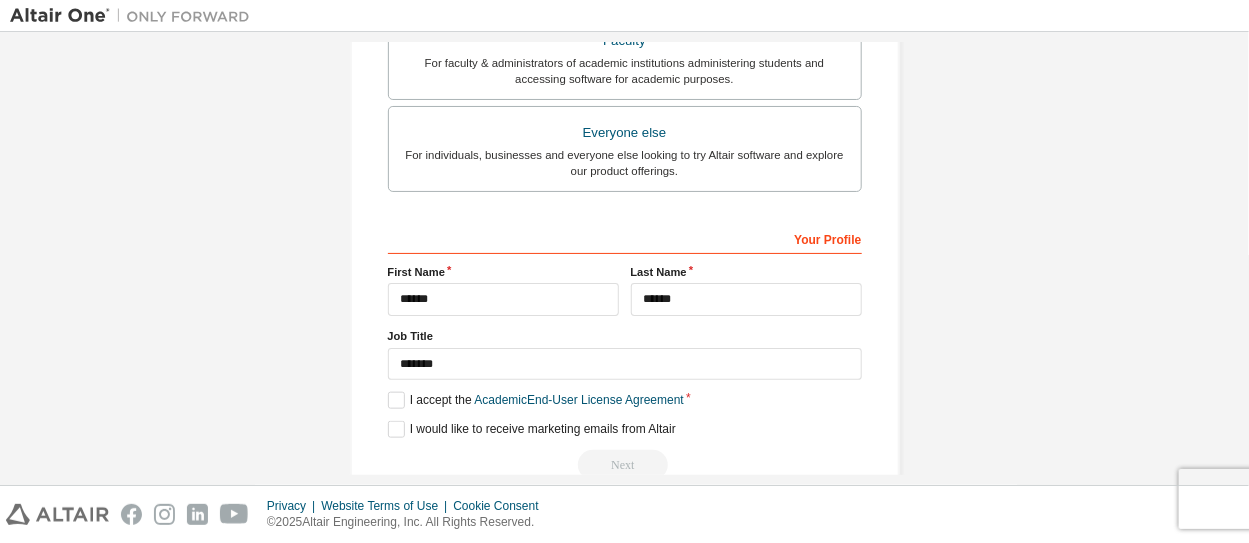scroll, scrollTop: 688, scrollLeft: 0, axis: vertical 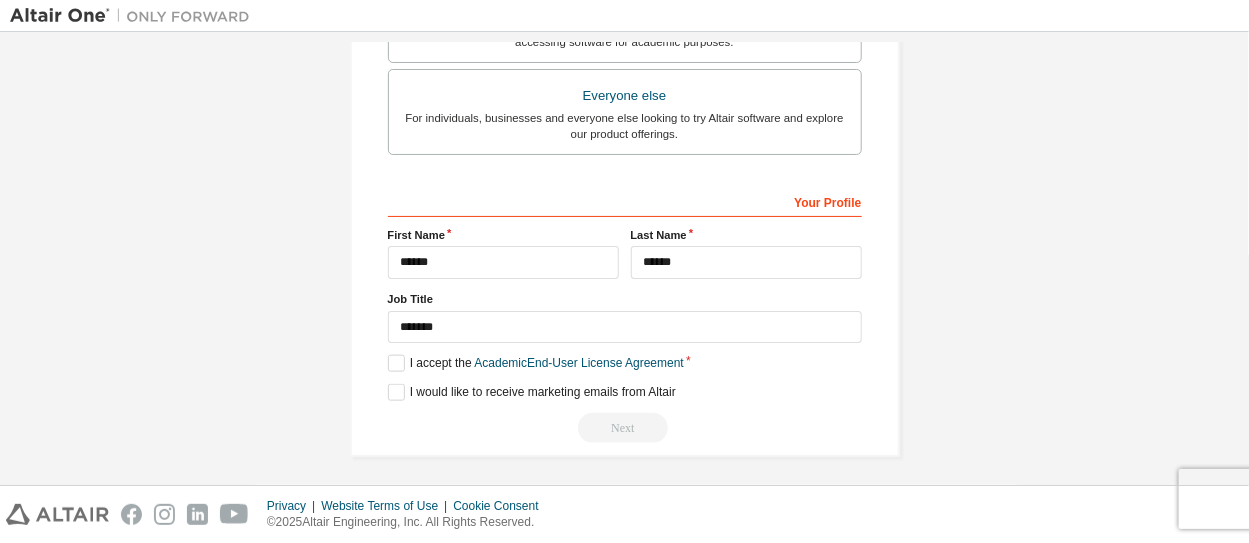 click on "Next" at bounding box center [625, 428] 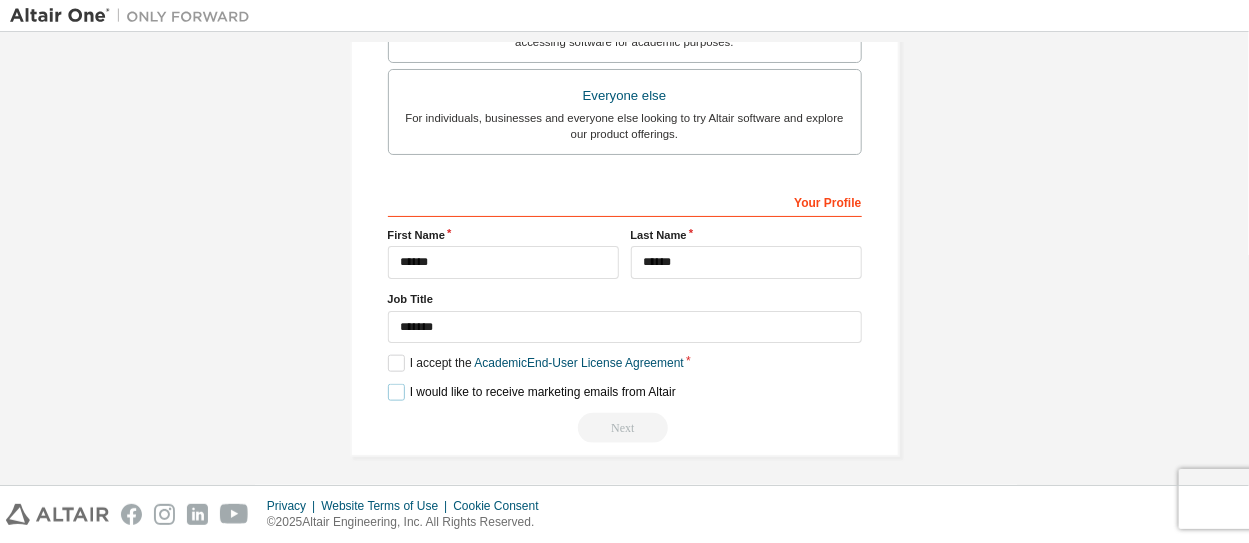 click on "I would like to receive marketing emails from Altair" at bounding box center (532, 392) 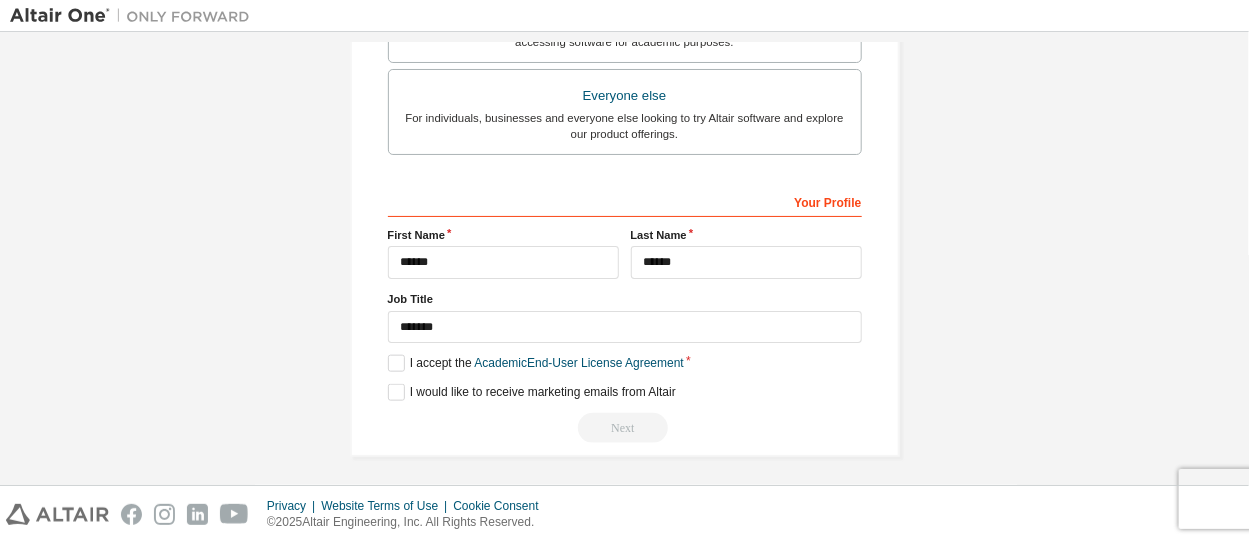 click on "Next" at bounding box center [625, 428] 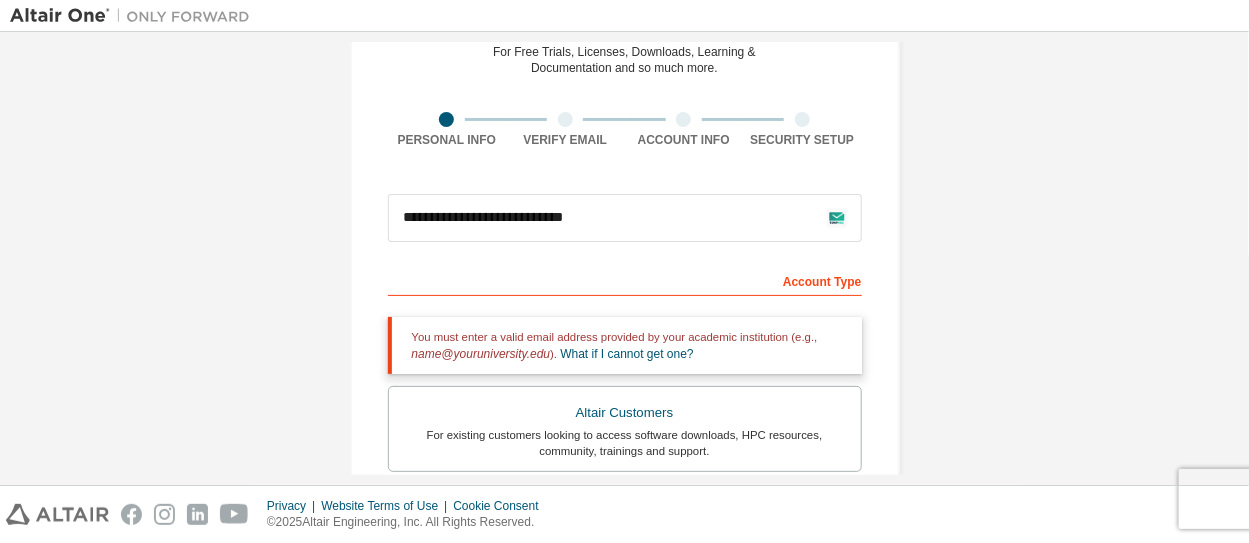 scroll, scrollTop: 104, scrollLeft: 0, axis: vertical 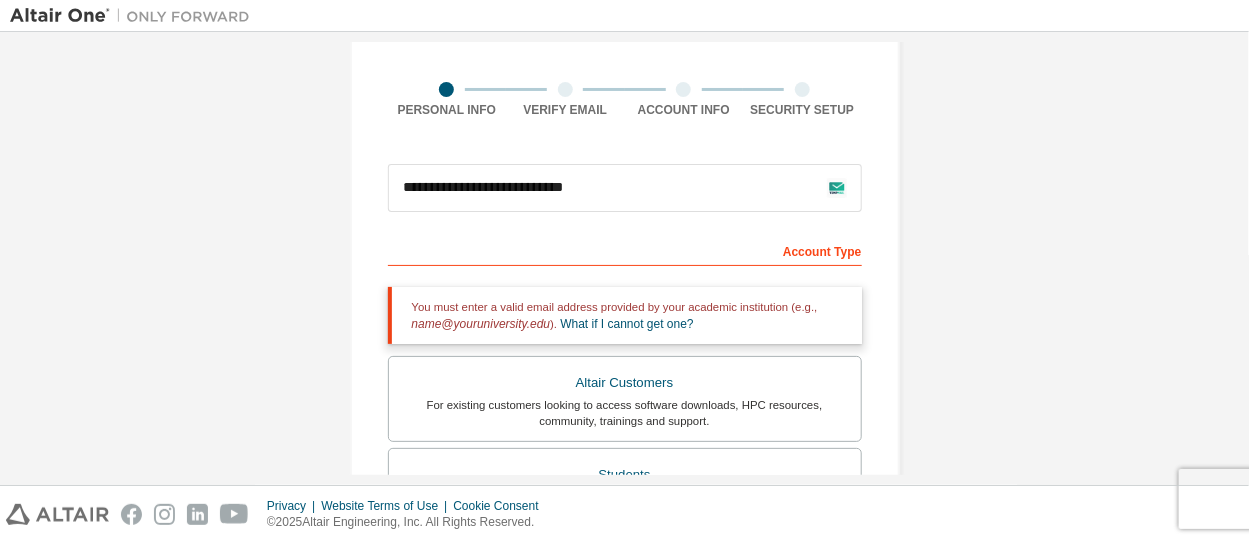 click on "You must enter a valid email address provided by your academic institution (e.g.,   name@youruniversity.edu ).   What if I cannot get one?" at bounding box center (625, 315) 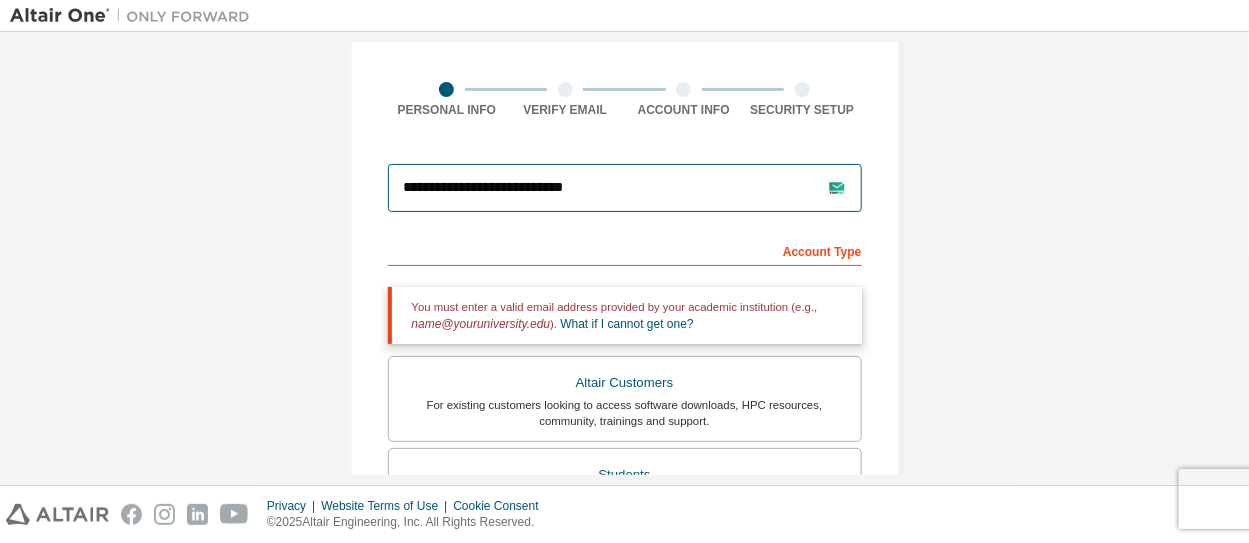 click on "**********" at bounding box center [625, 188] 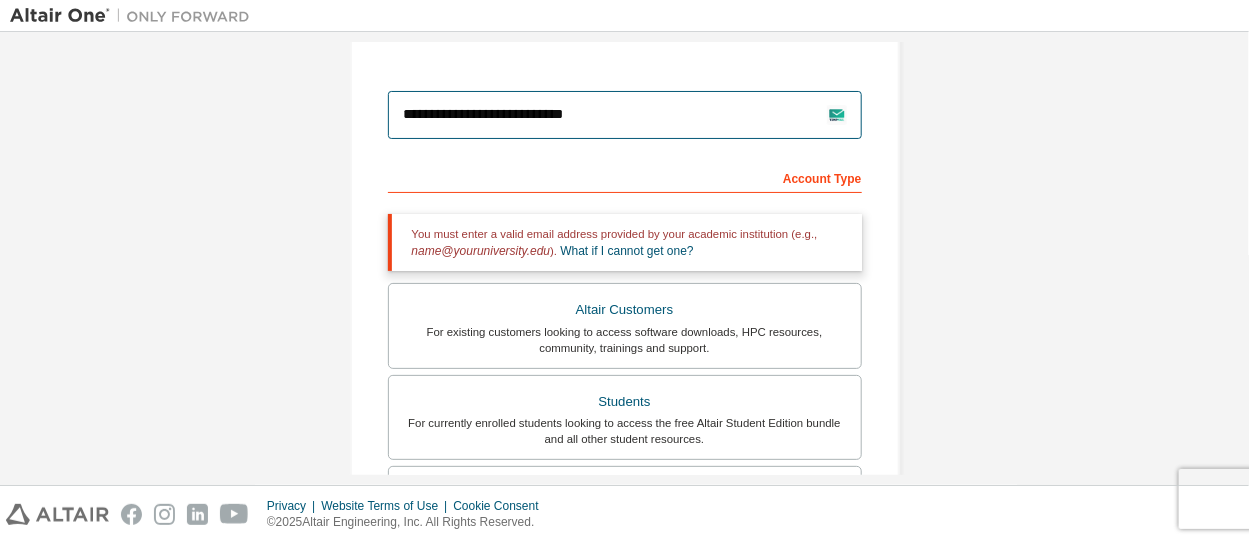 scroll, scrollTop: 190, scrollLeft: 0, axis: vertical 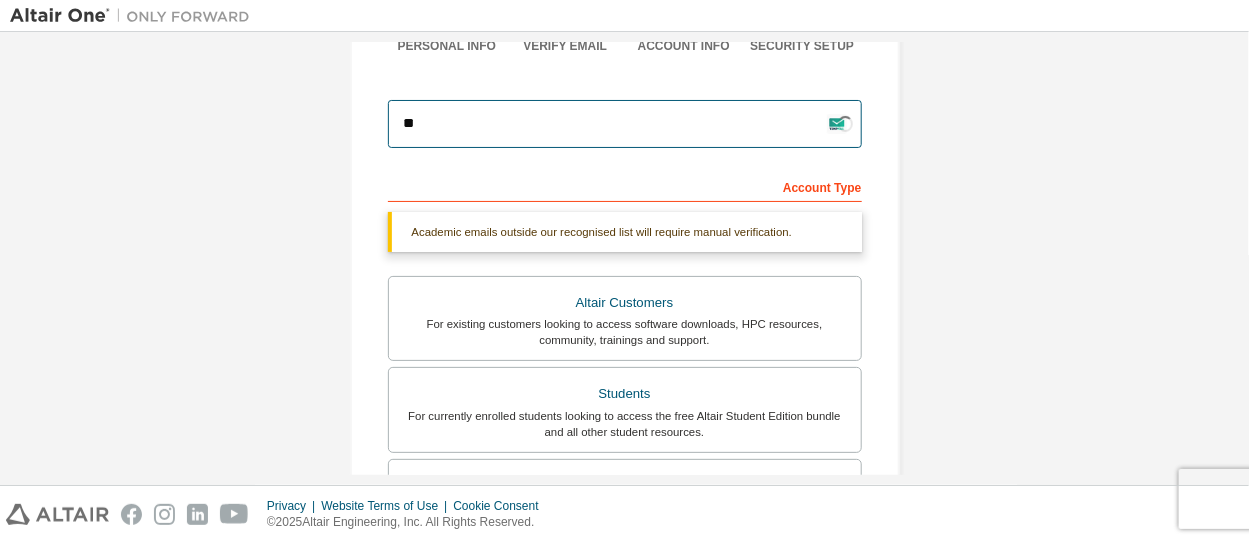 type on "*" 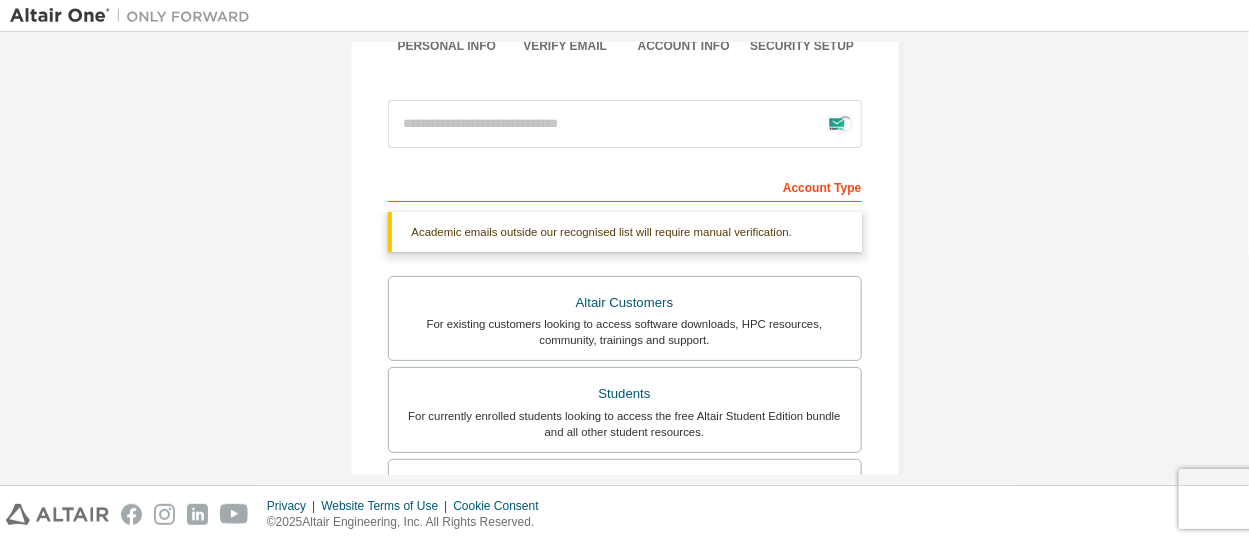 click on "Academic emails outside our recognised list will require manual verification." at bounding box center [625, 232] 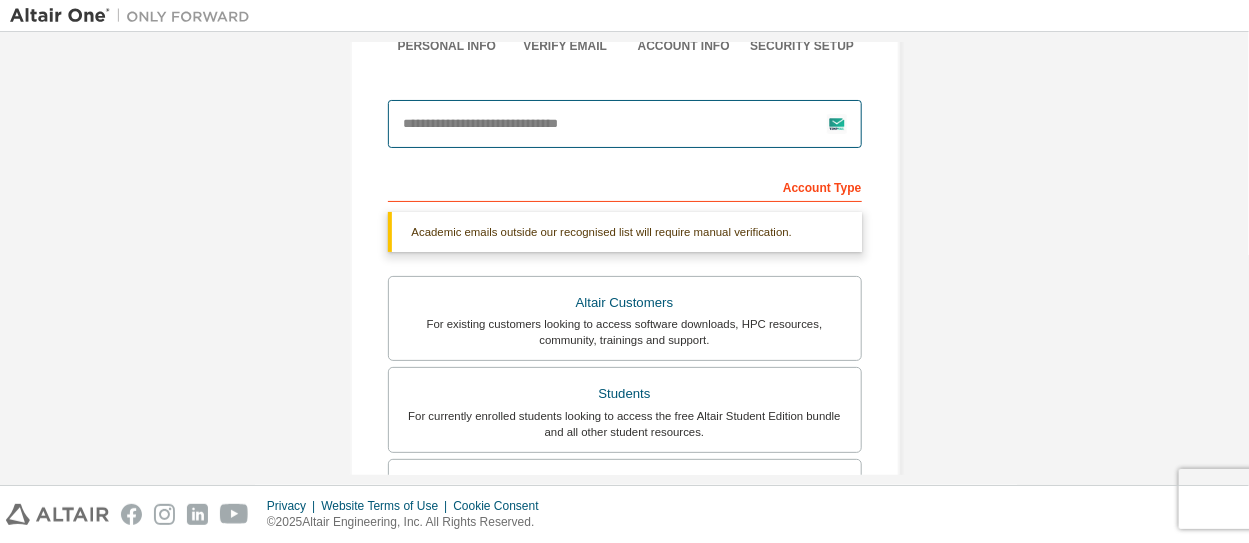 click at bounding box center [625, 124] 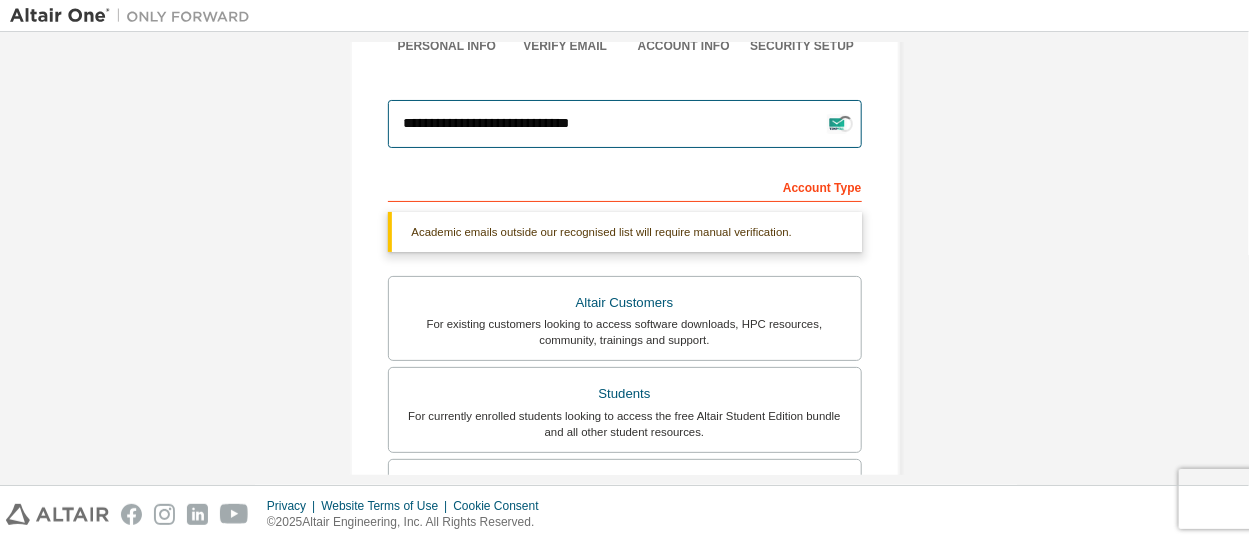 type on "**********" 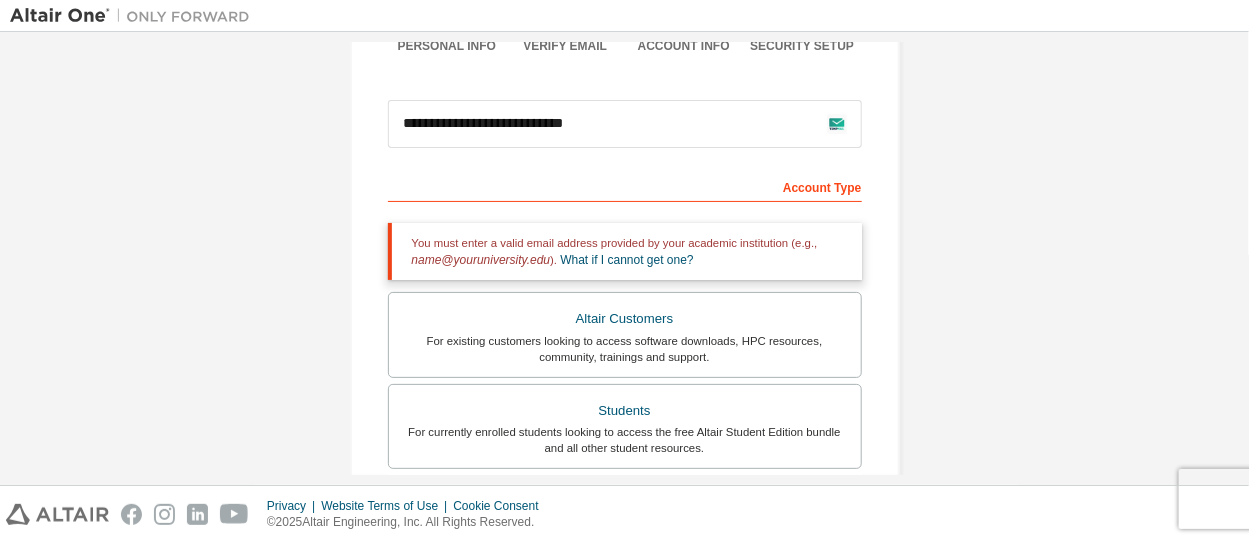 click on "Account Type" at bounding box center (625, 186) 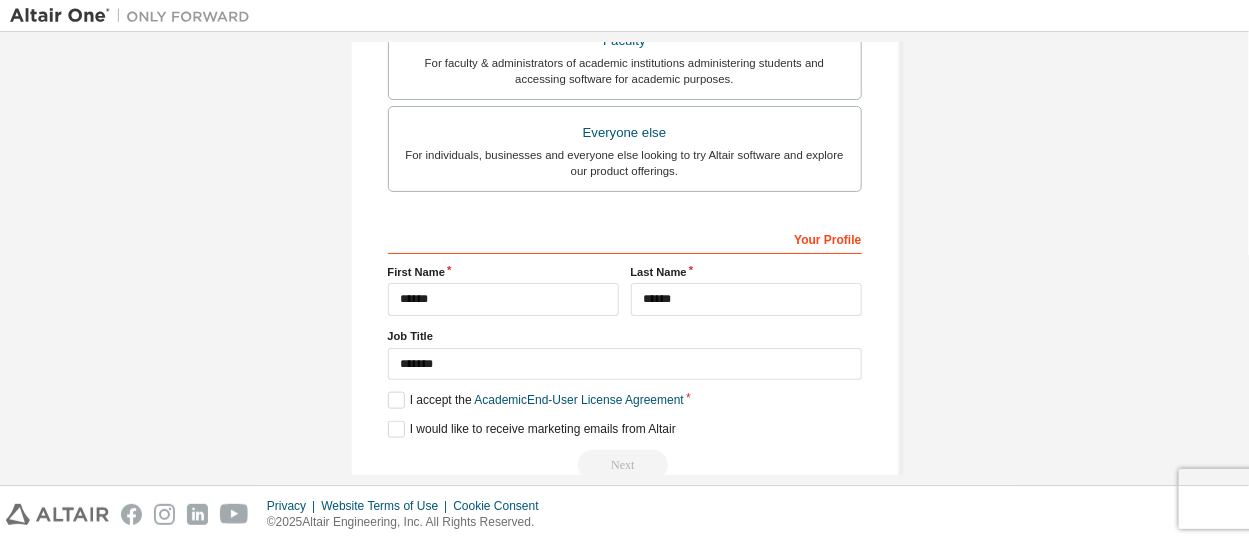 scroll, scrollTop: 688, scrollLeft: 0, axis: vertical 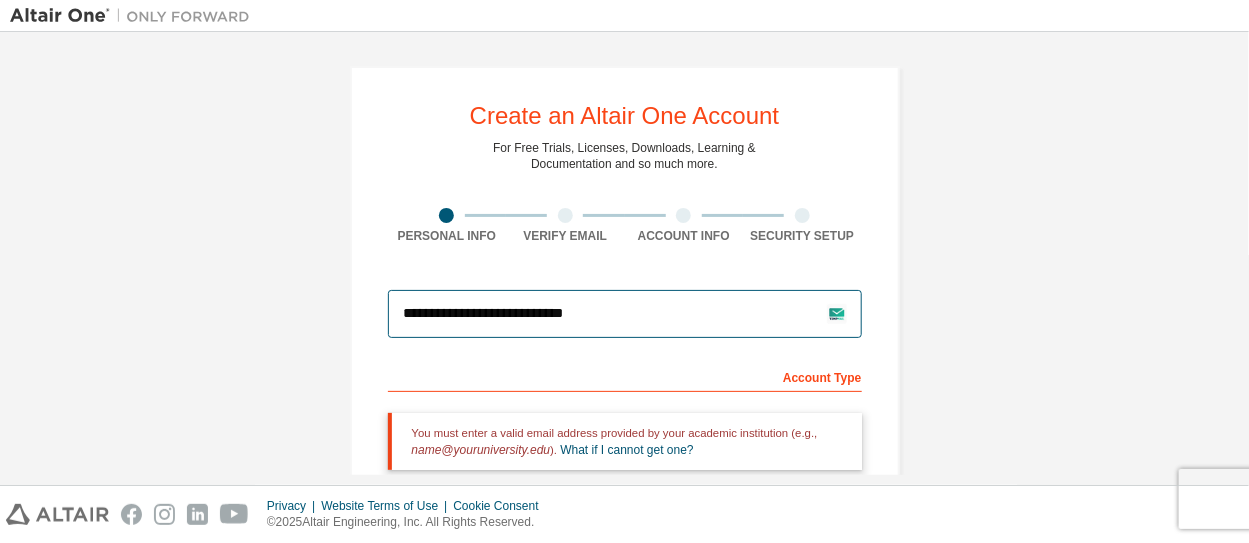 drag, startPoint x: 621, startPoint y: 327, endPoint x: 332, endPoint y: 319, distance: 289.11072 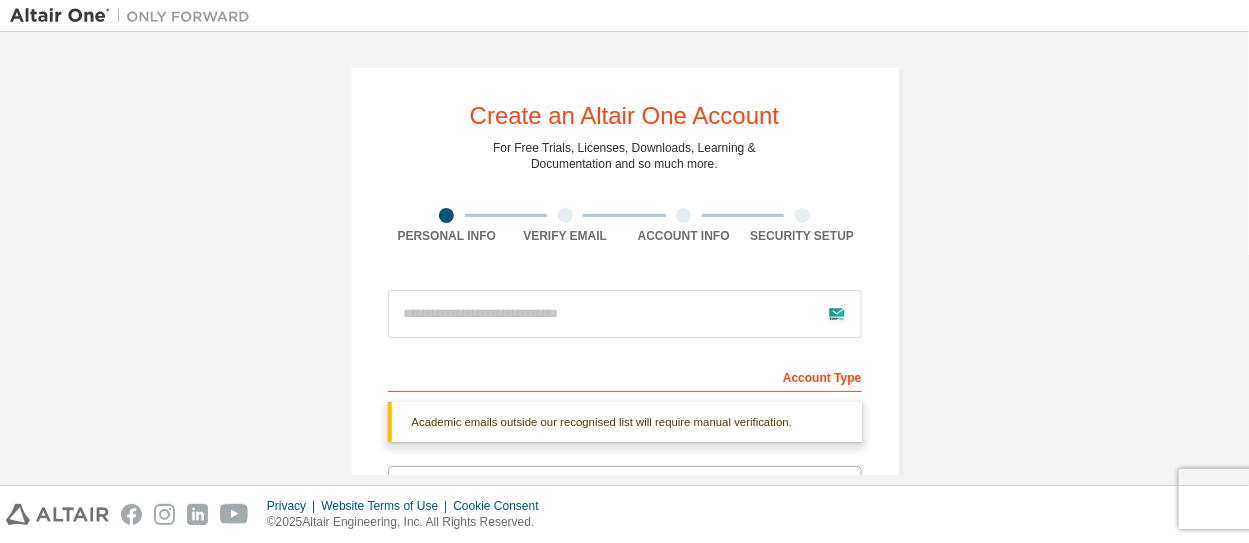 click on "Account Type" at bounding box center (625, 376) 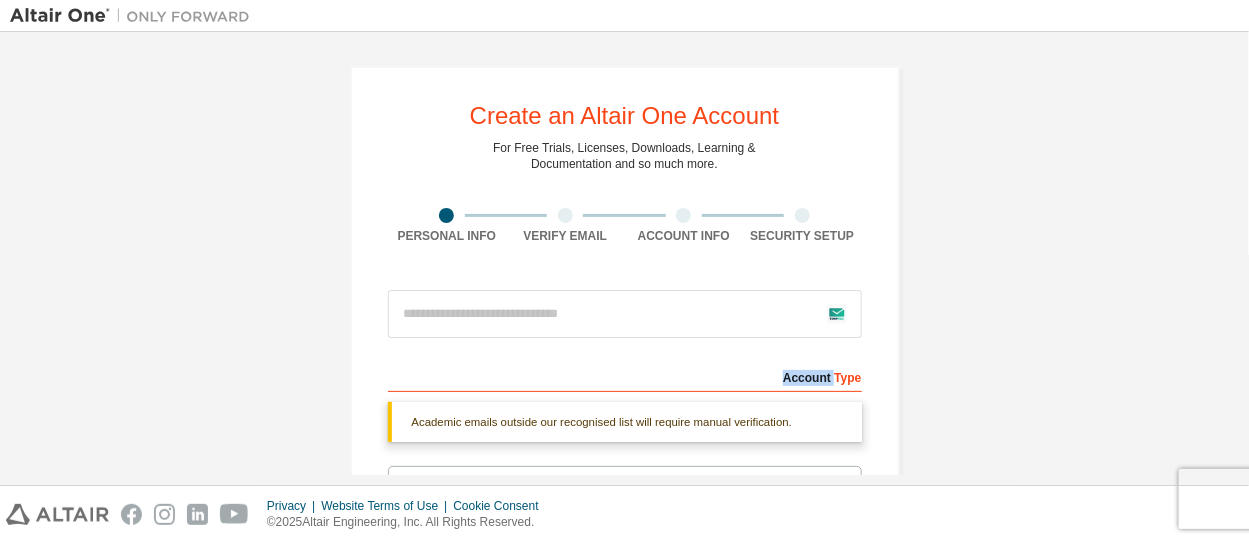 click on "Account Type" at bounding box center (625, 376) 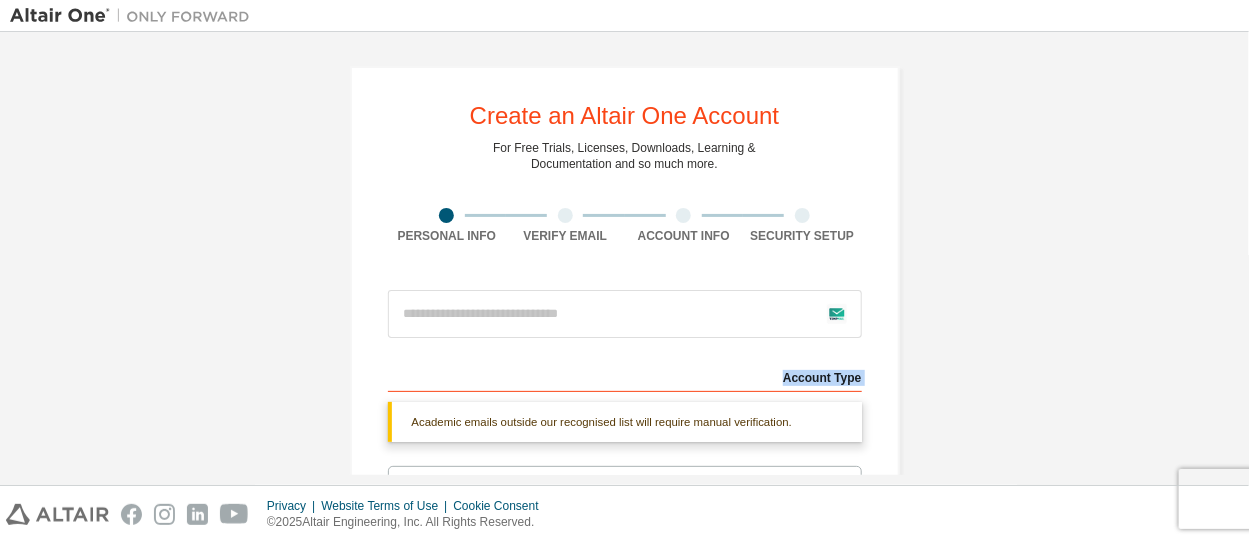 click on "Account Type" at bounding box center [625, 376] 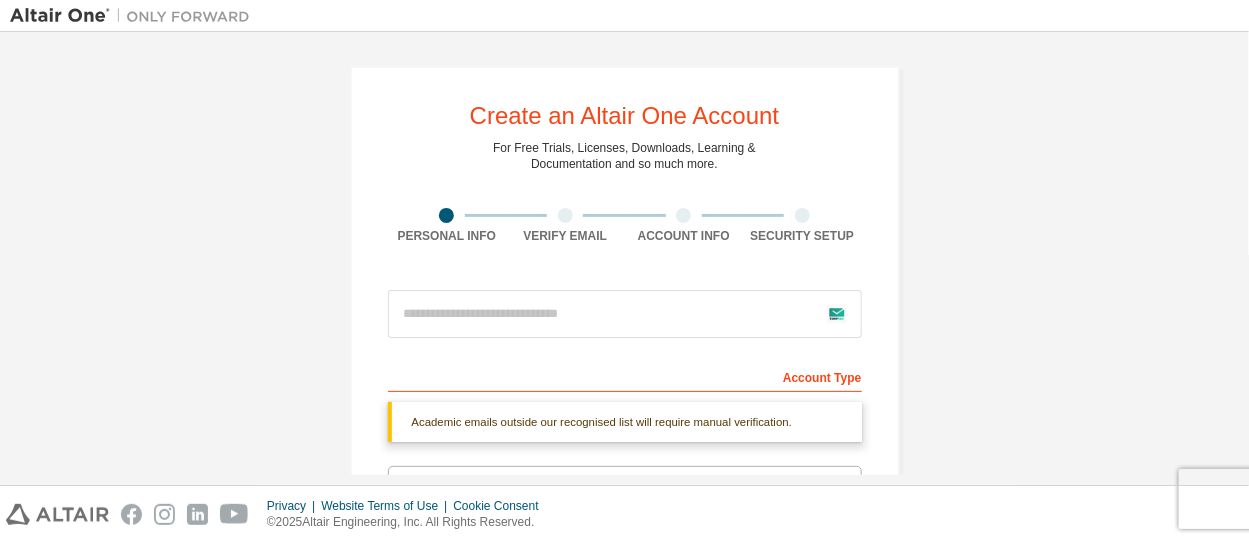 click on "Academic emails outside our recognised list will require manual verification." at bounding box center (625, 422) 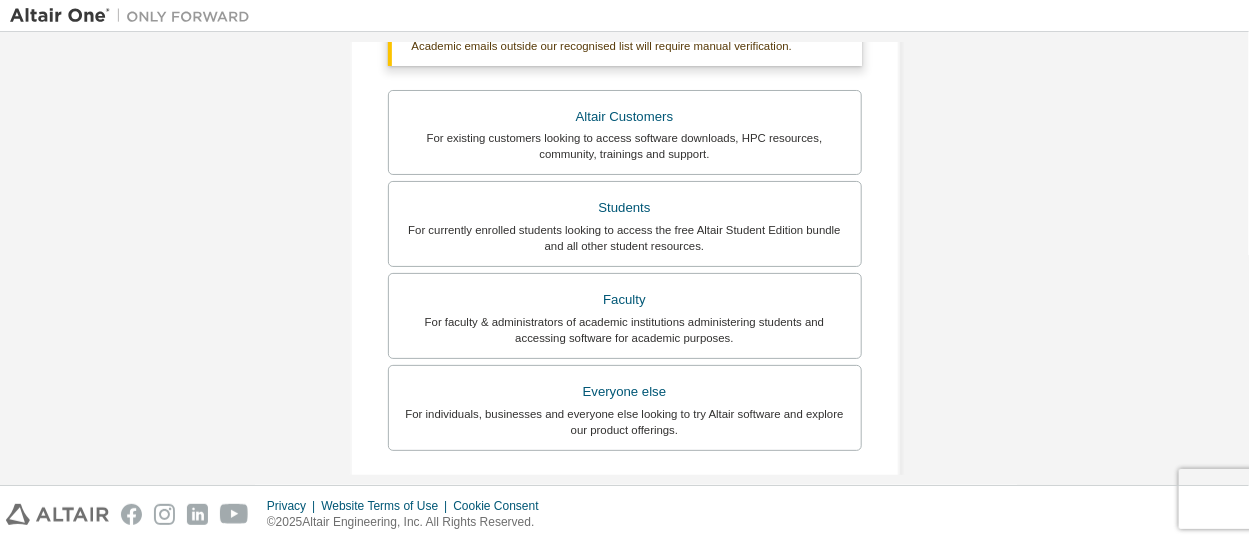 scroll, scrollTop: 241, scrollLeft: 0, axis: vertical 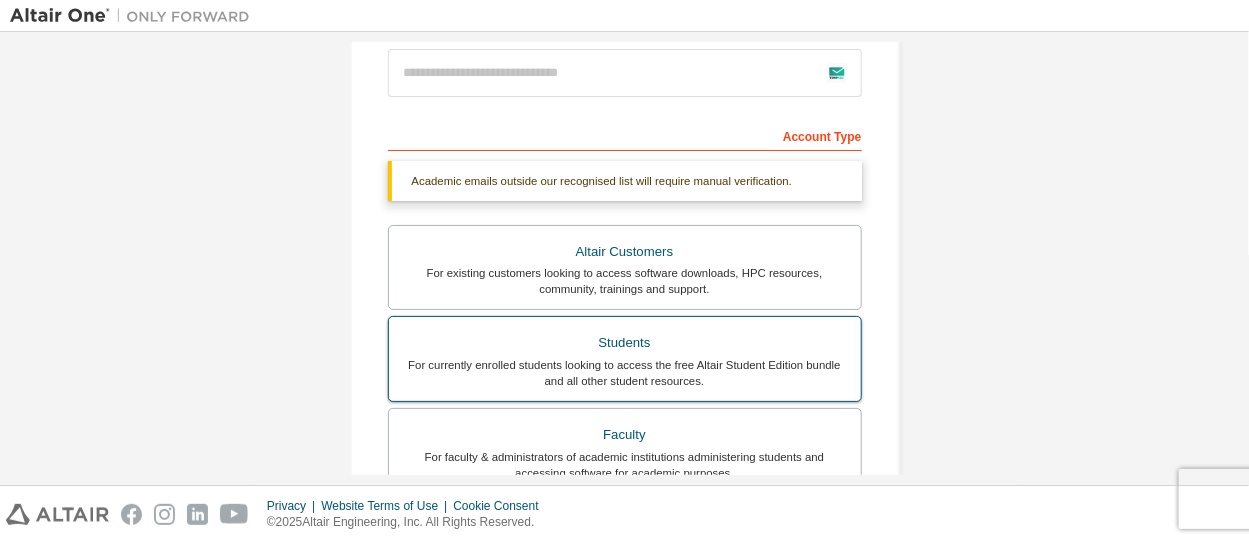 click on "For currently enrolled students looking to access the free Altair Student Edition bundle and all other student resources." at bounding box center [625, 373] 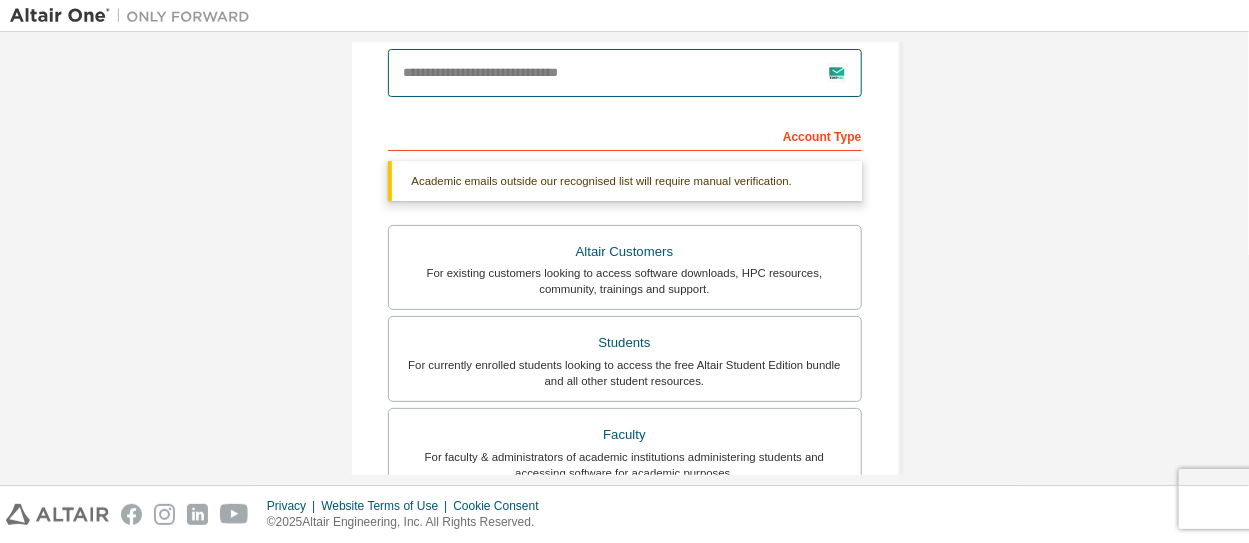 click at bounding box center [625, 73] 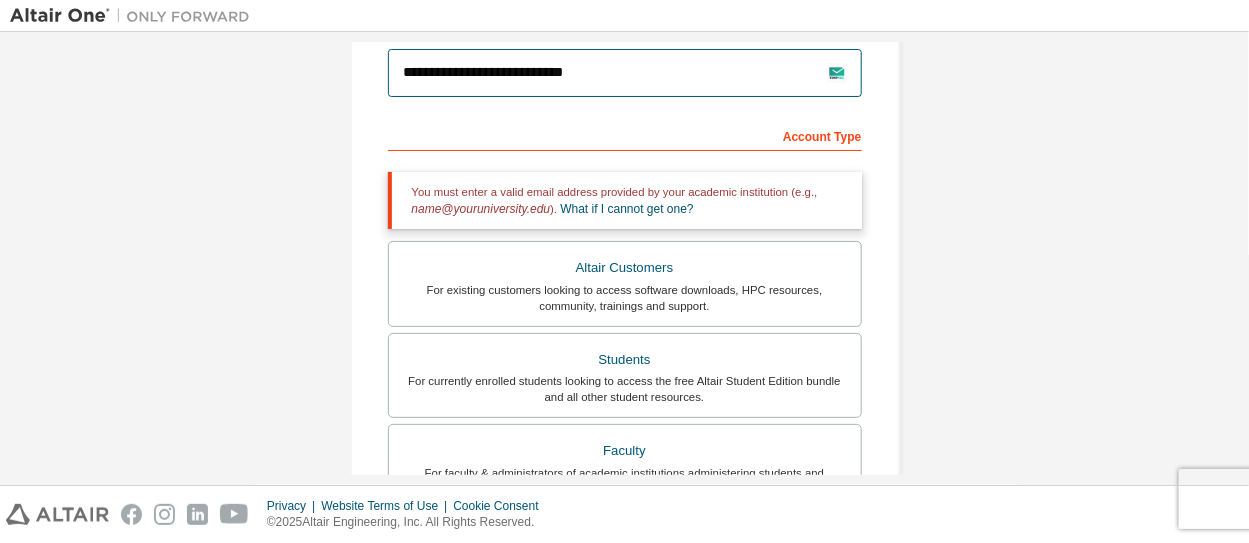 click on "**********" at bounding box center [625, 73] 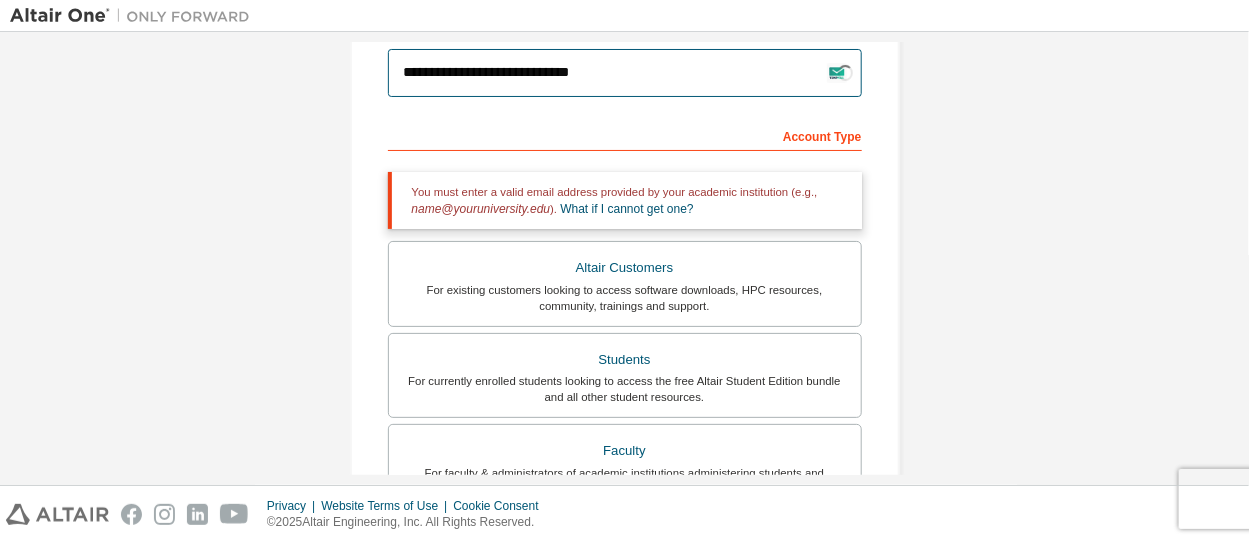 type on "**********" 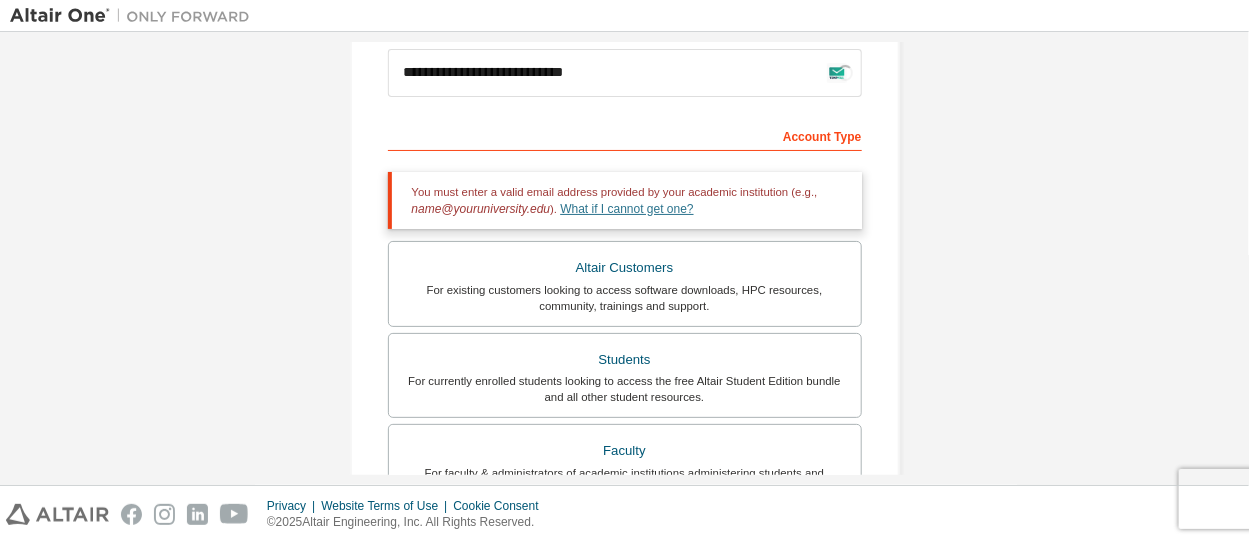 click on "What if I cannot get one?" at bounding box center (626, 209) 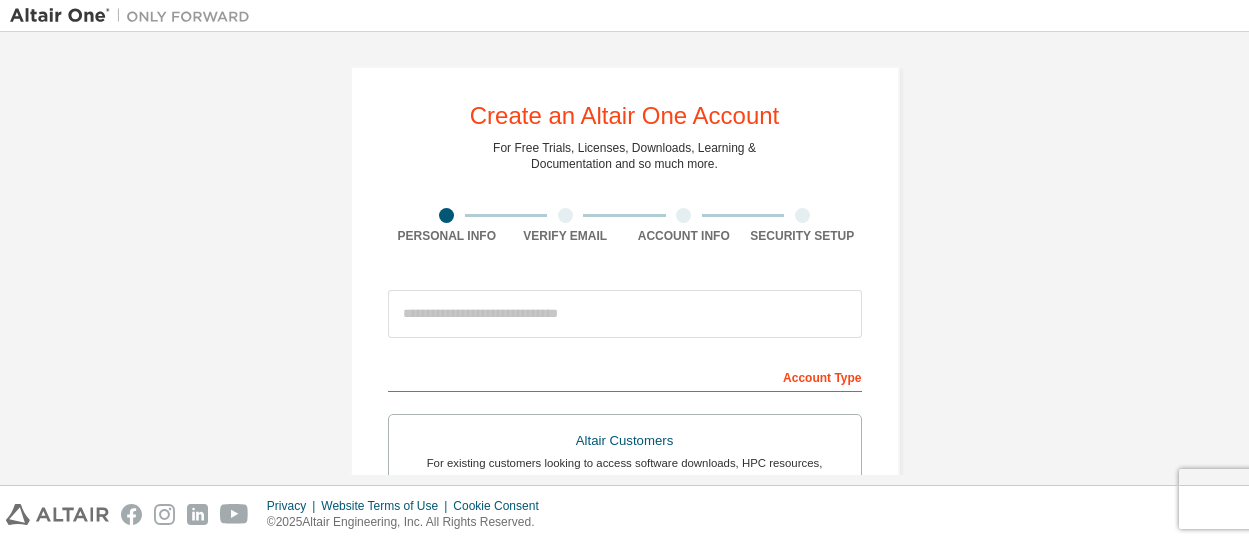 scroll, scrollTop: 0, scrollLeft: 0, axis: both 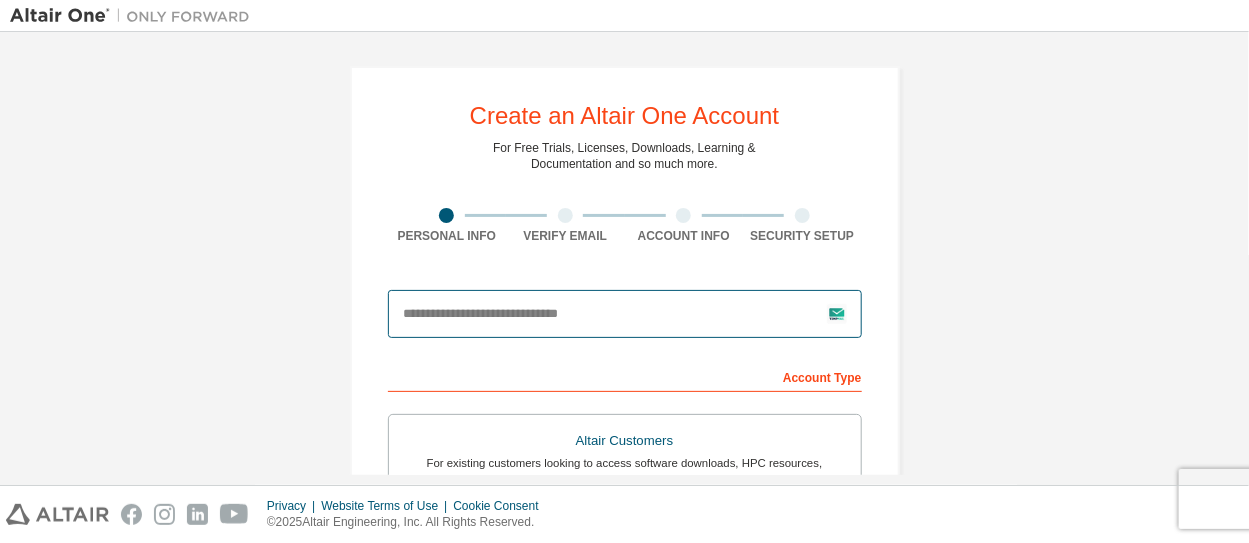click at bounding box center [625, 314] 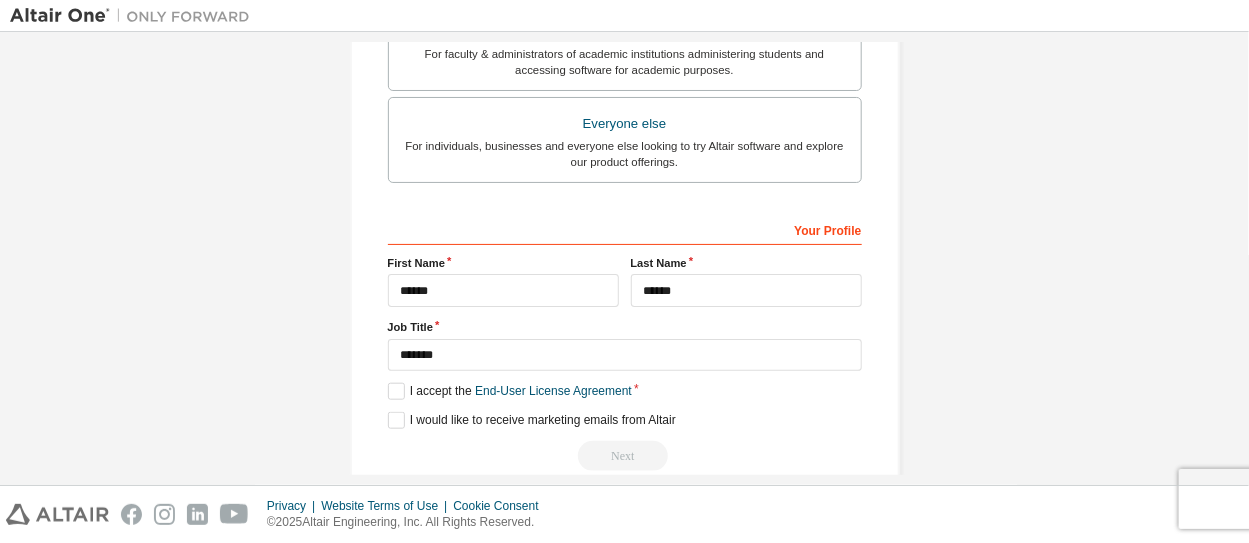 scroll, scrollTop: 619, scrollLeft: 0, axis: vertical 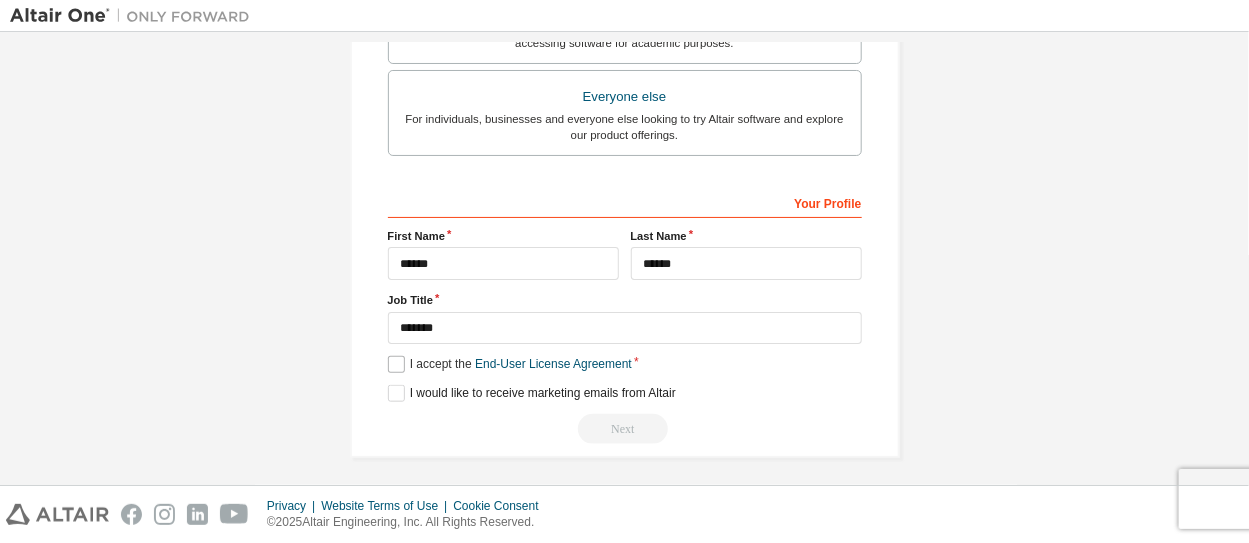 type on "**********" 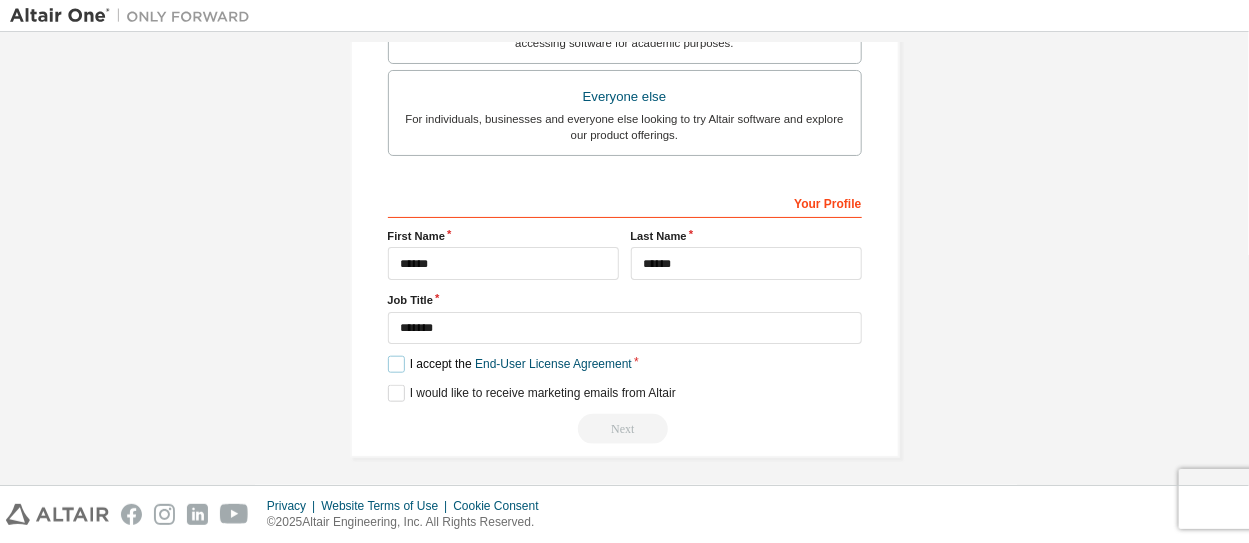 click on "I accept the    End-User License Agreement" at bounding box center [510, 364] 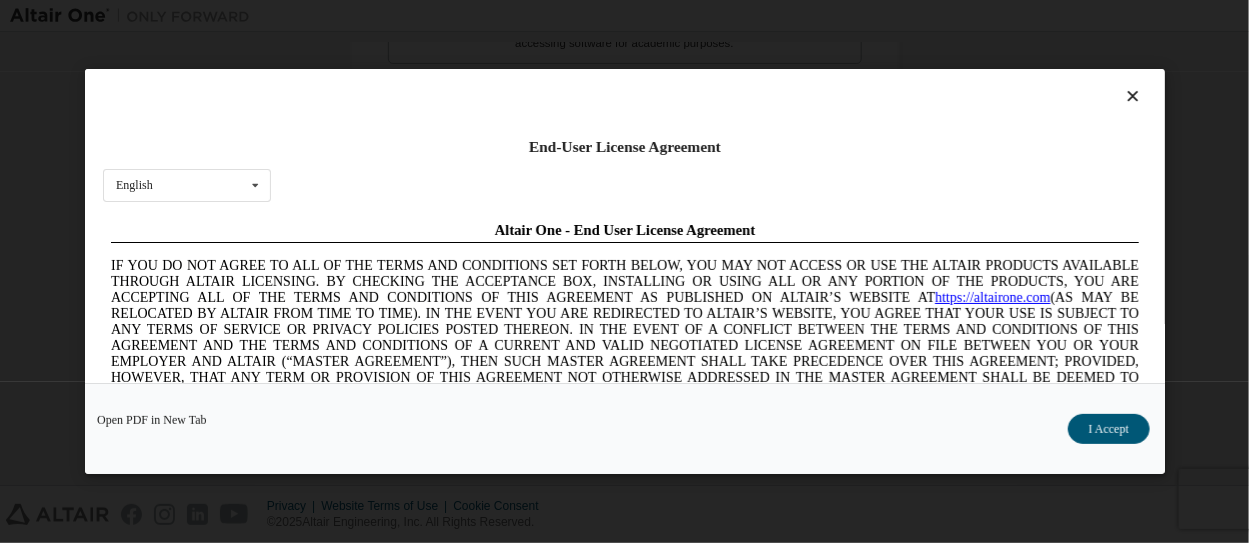 scroll, scrollTop: 0, scrollLeft: 0, axis: both 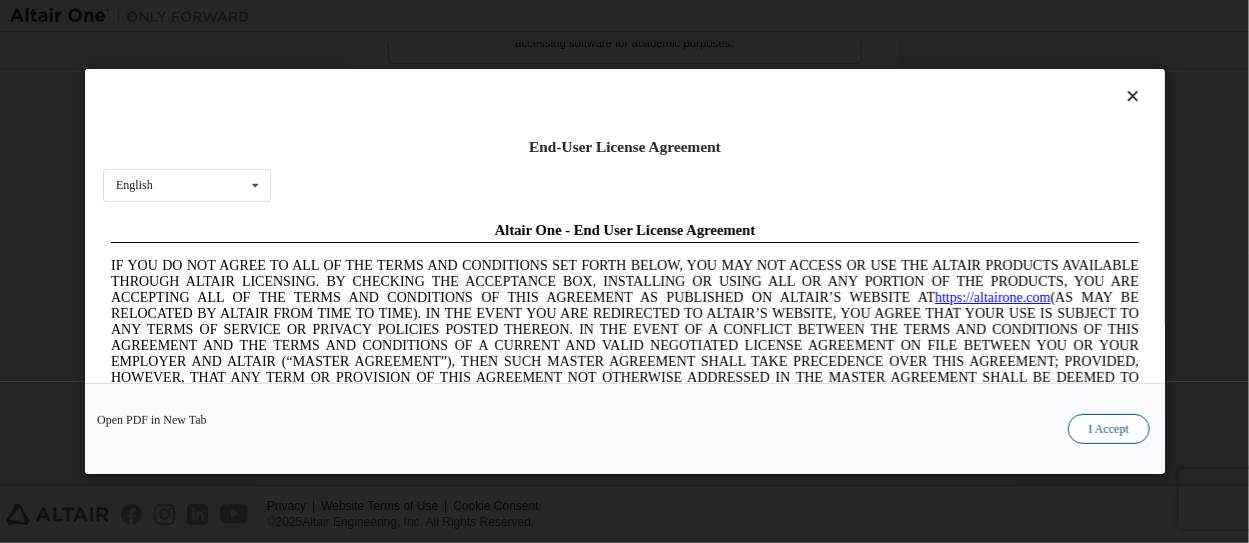 click on "I Accept" at bounding box center [1108, 429] 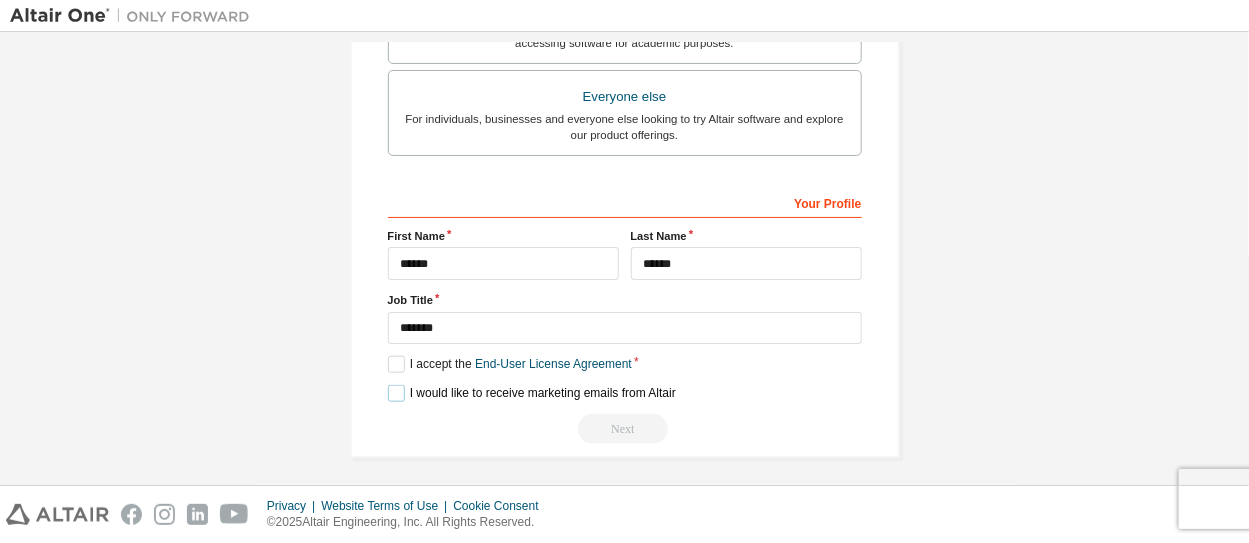 click on "I would like to receive marketing emails from Altair" at bounding box center (532, 393) 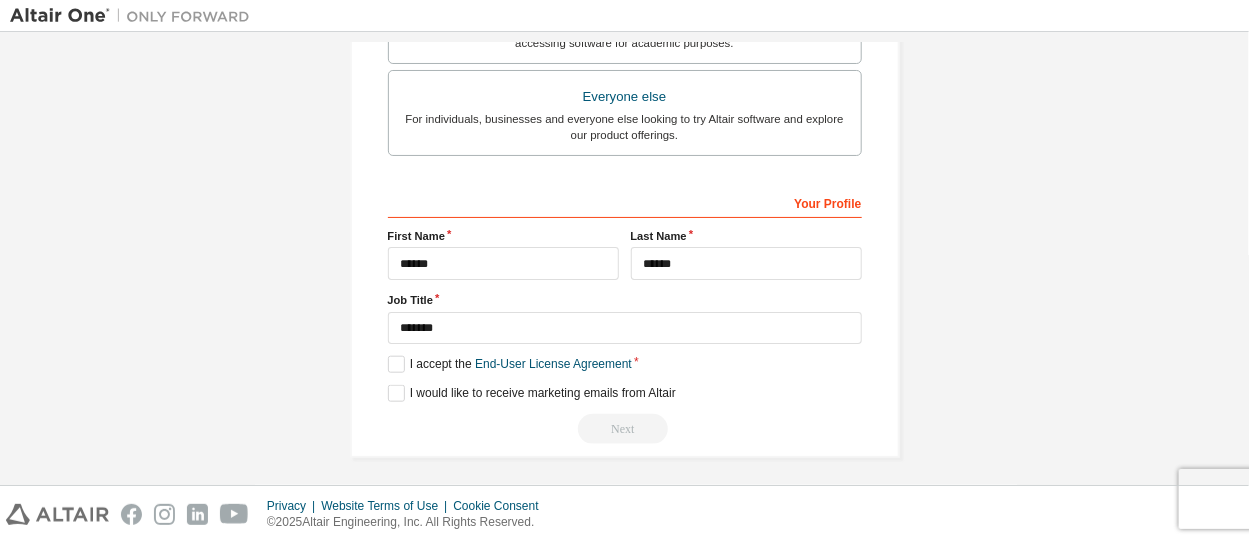 click on "Next" at bounding box center (625, 429) 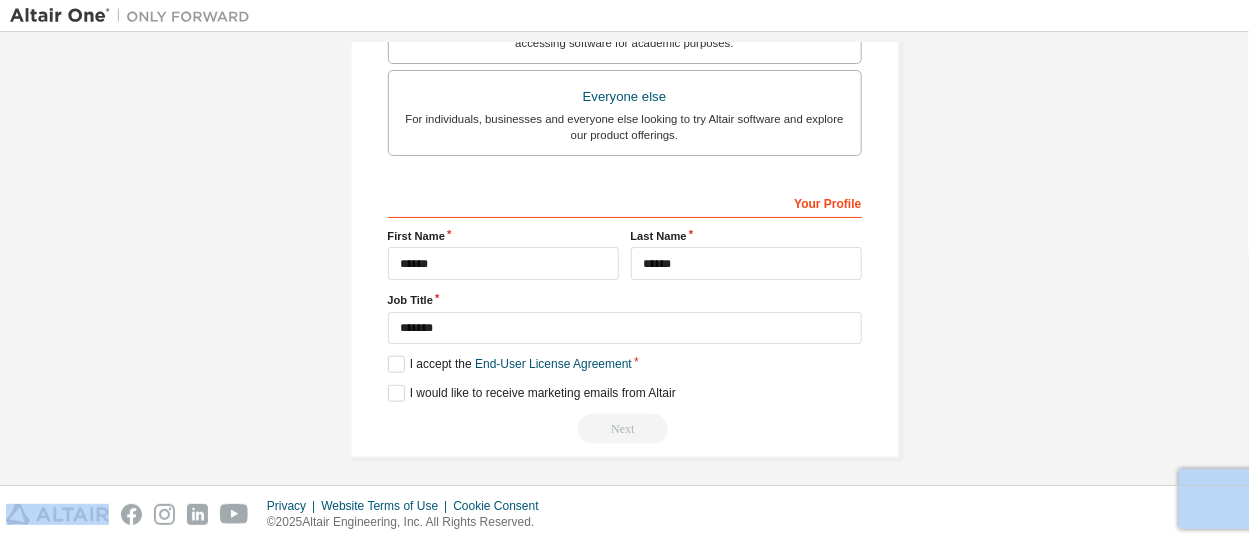click on "Next" at bounding box center (625, 429) 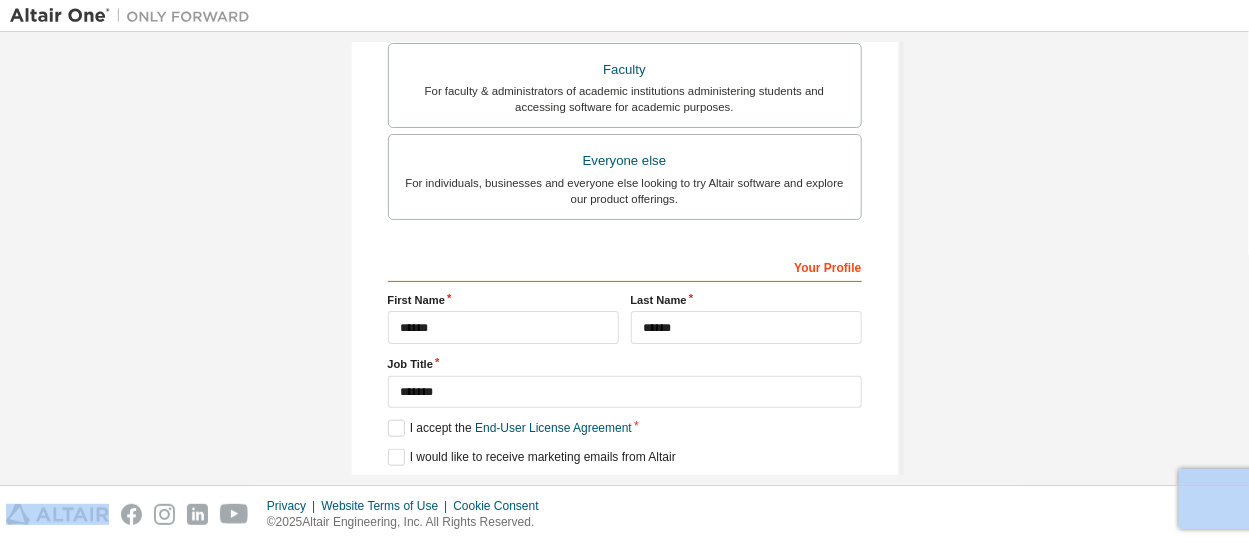 scroll, scrollTop: 619, scrollLeft: 0, axis: vertical 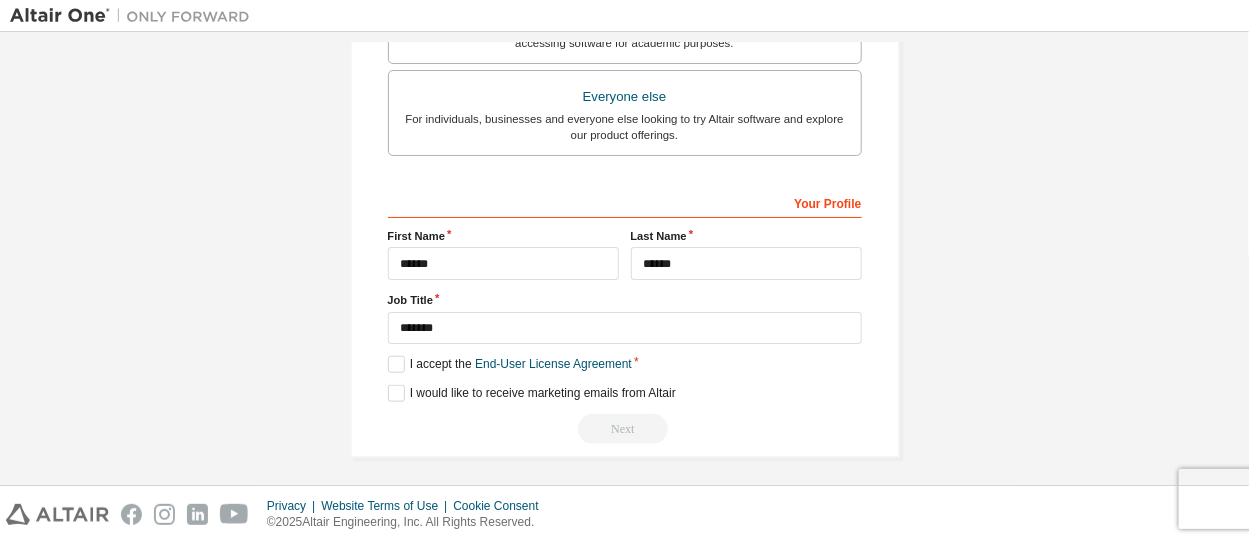click on "Next" at bounding box center [625, 429] 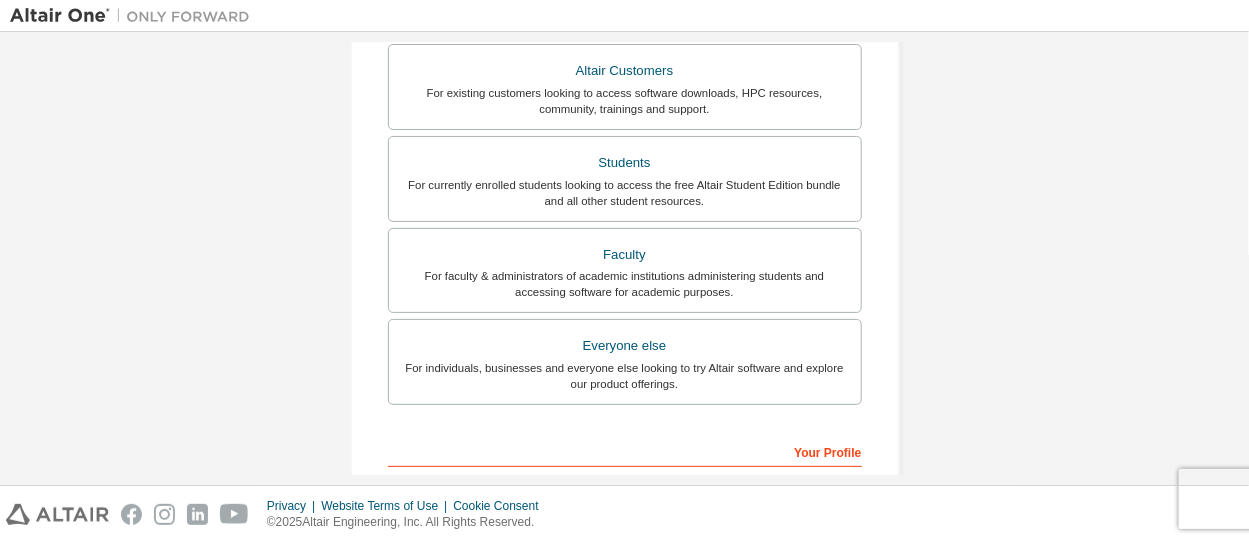 scroll, scrollTop: 619, scrollLeft: 0, axis: vertical 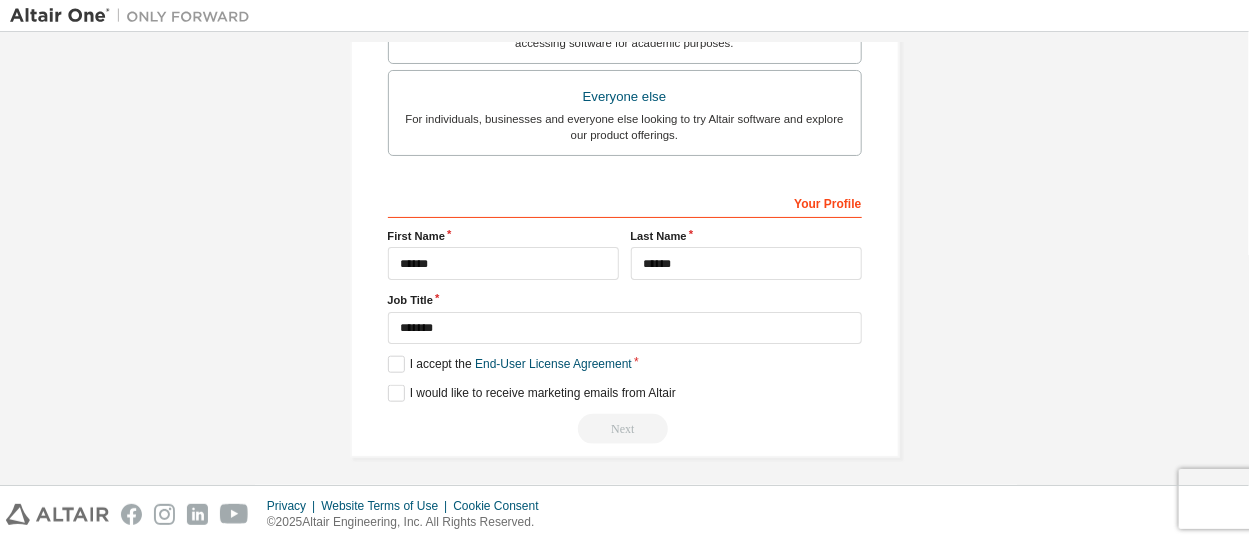 click on "Next" at bounding box center (625, 429) 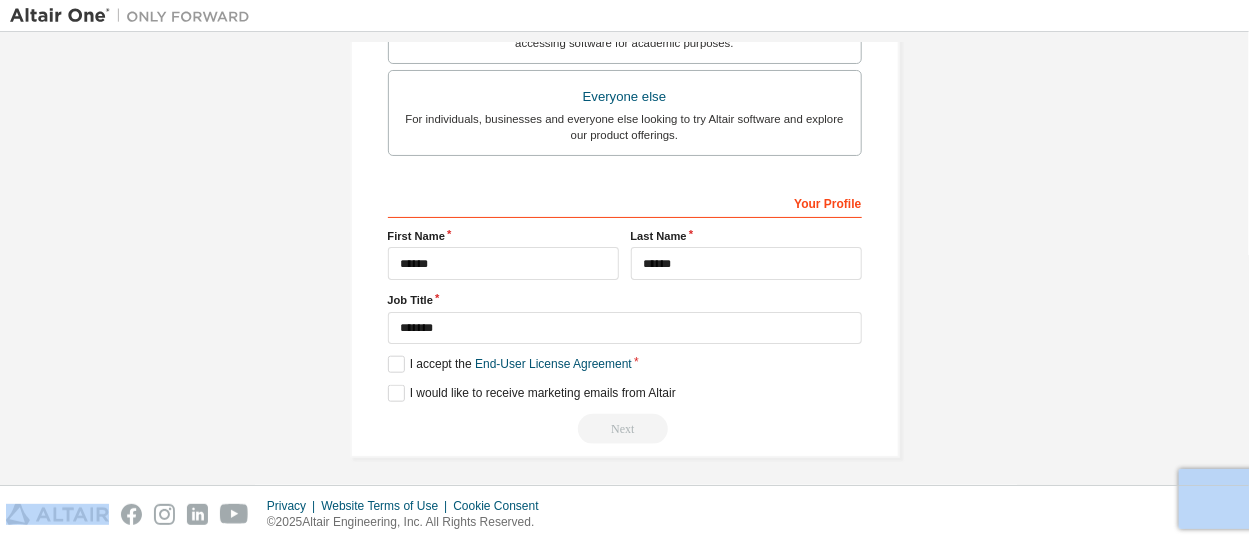 click on "Next" at bounding box center [625, 429] 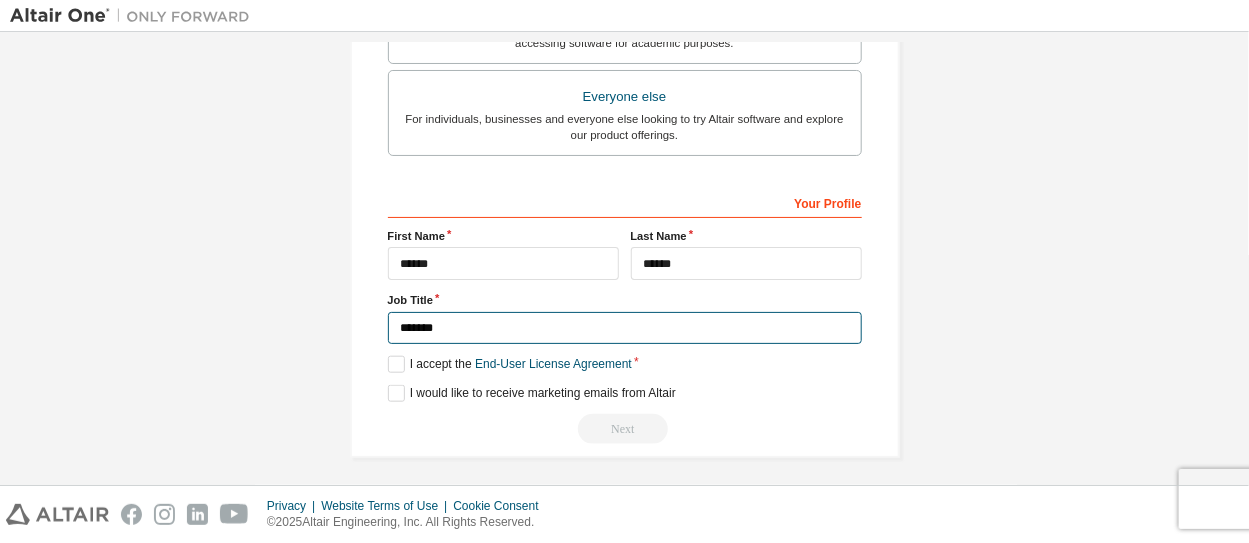 click on "*******" at bounding box center (625, 328) 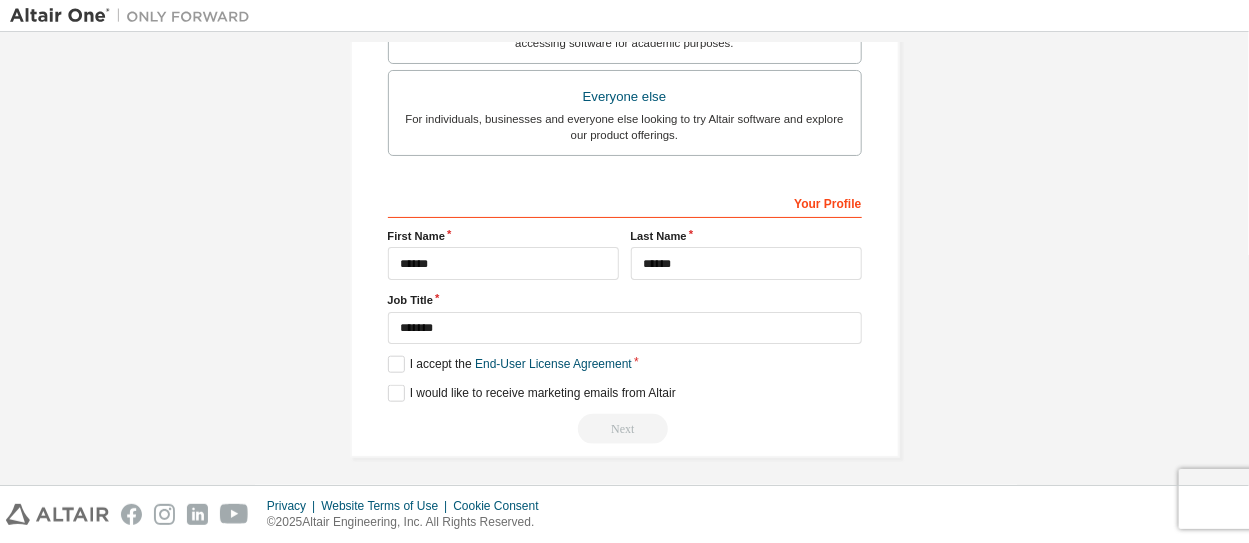 click on "Next" at bounding box center (625, 429) 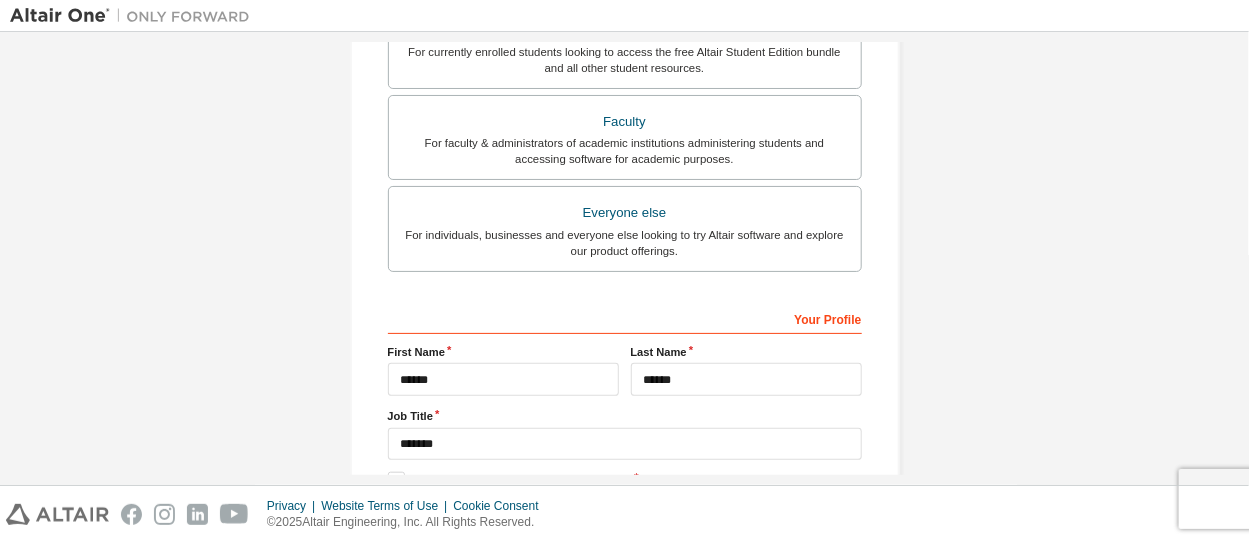 scroll, scrollTop: 507, scrollLeft: 0, axis: vertical 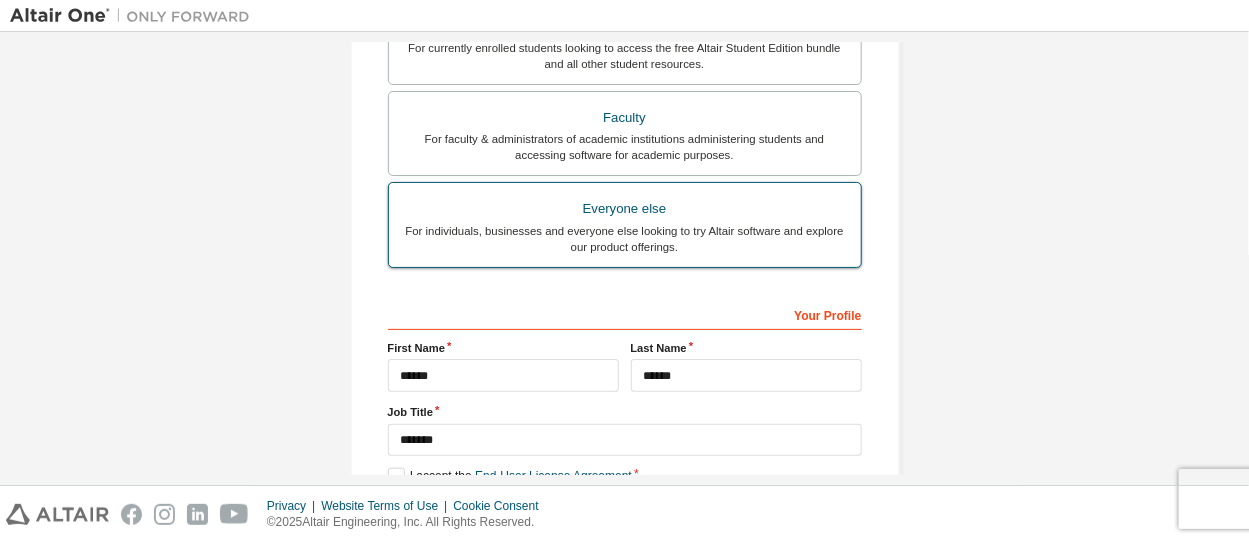 click on "Everyone else" at bounding box center [625, 209] 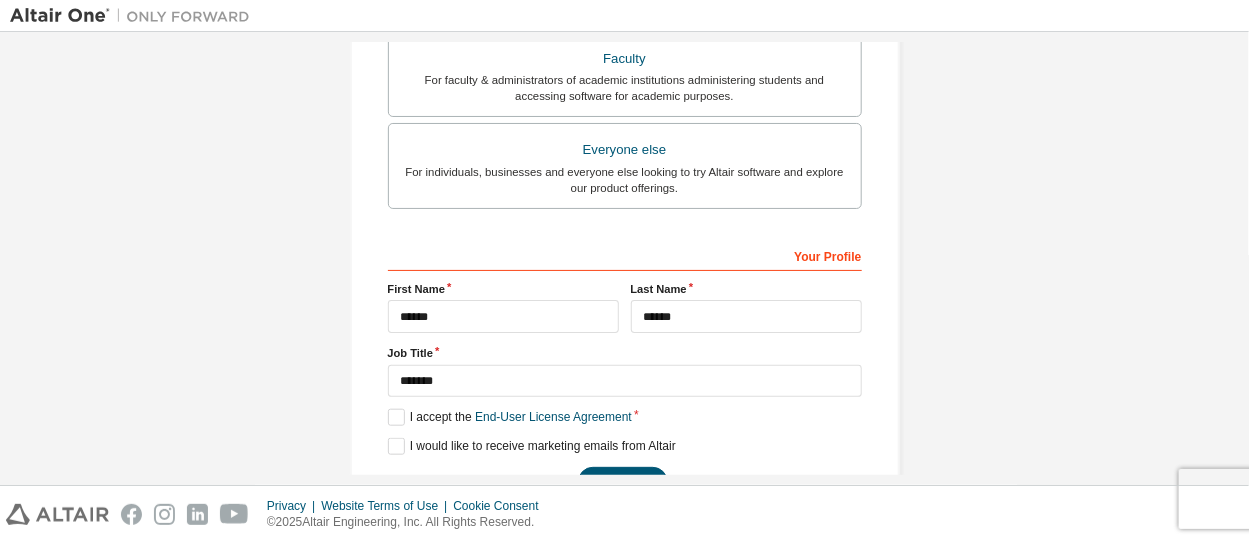 scroll, scrollTop: 619, scrollLeft: 0, axis: vertical 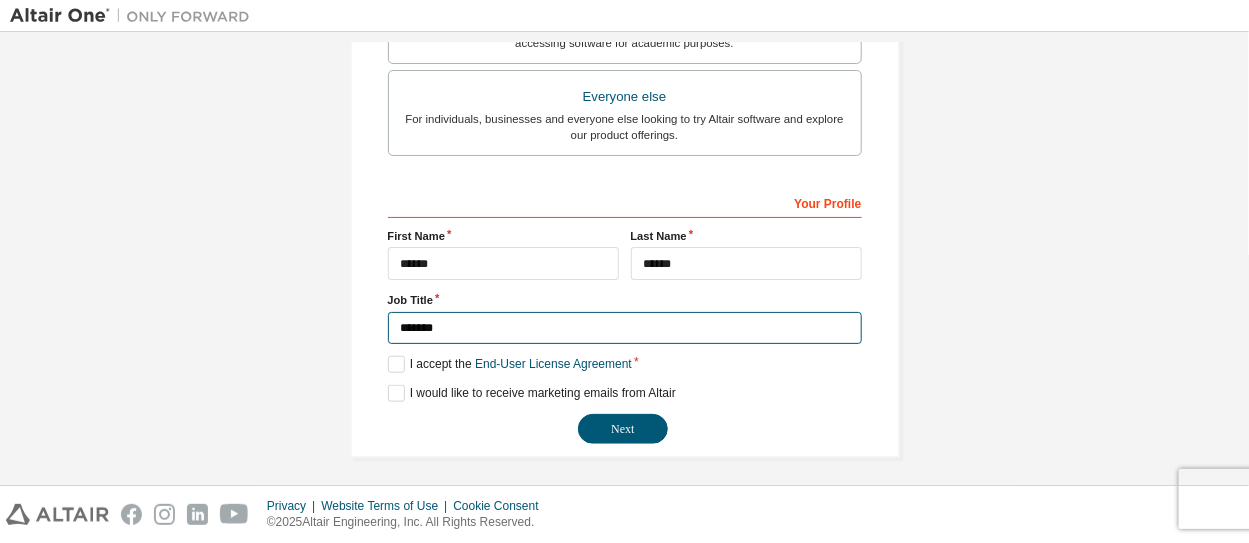 click on "*******" at bounding box center (625, 328) 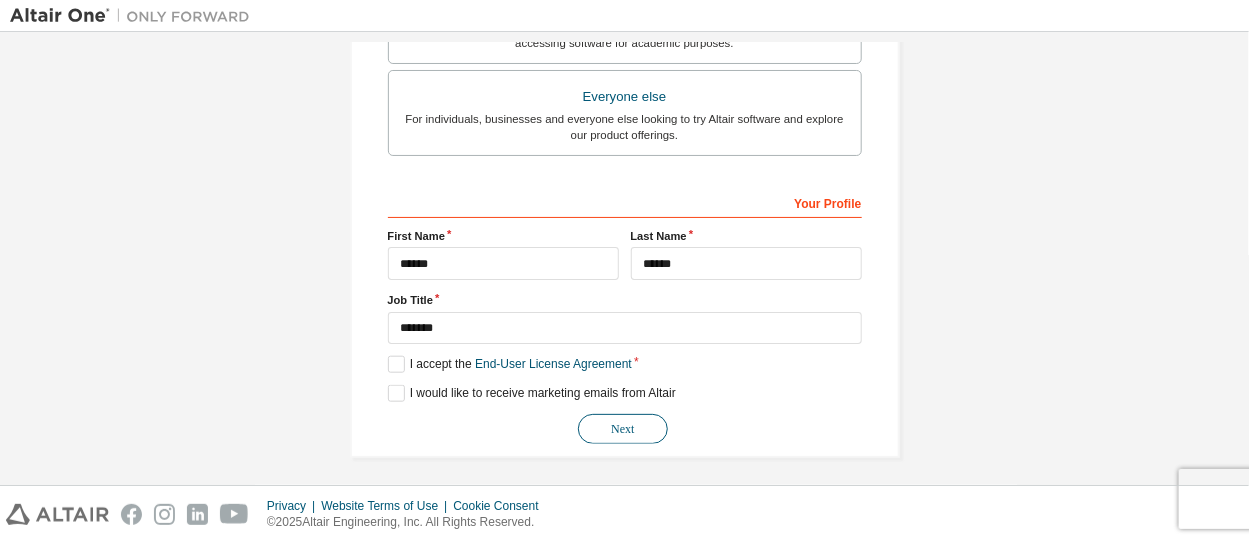 click on "Next" at bounding box center [623, 429] 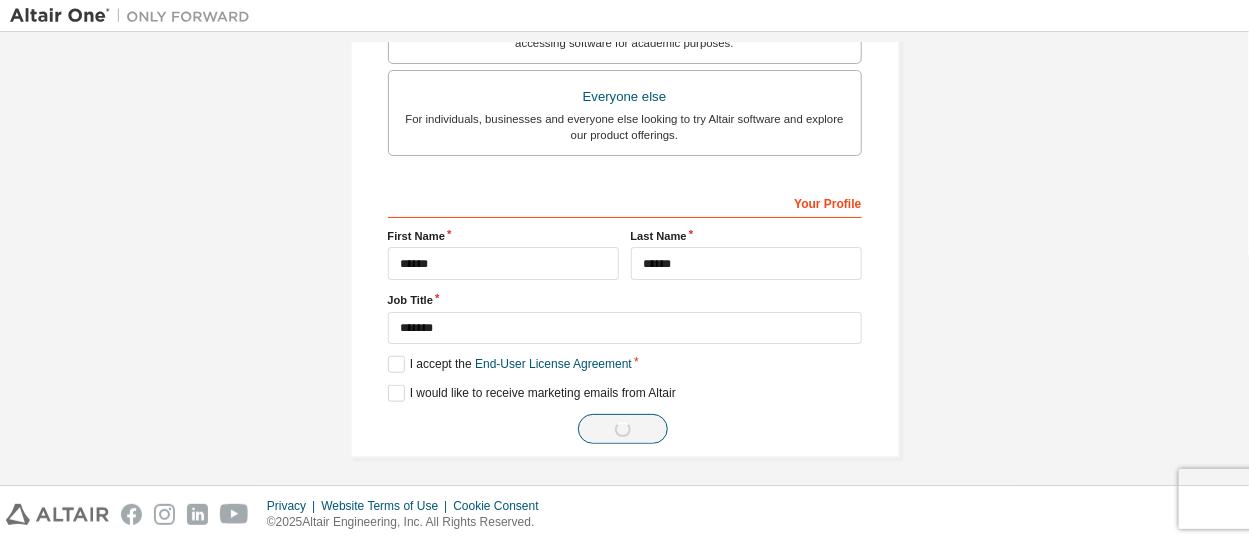 scroll, scrollTop: 41, scrollLeft: 0, axis: vertical 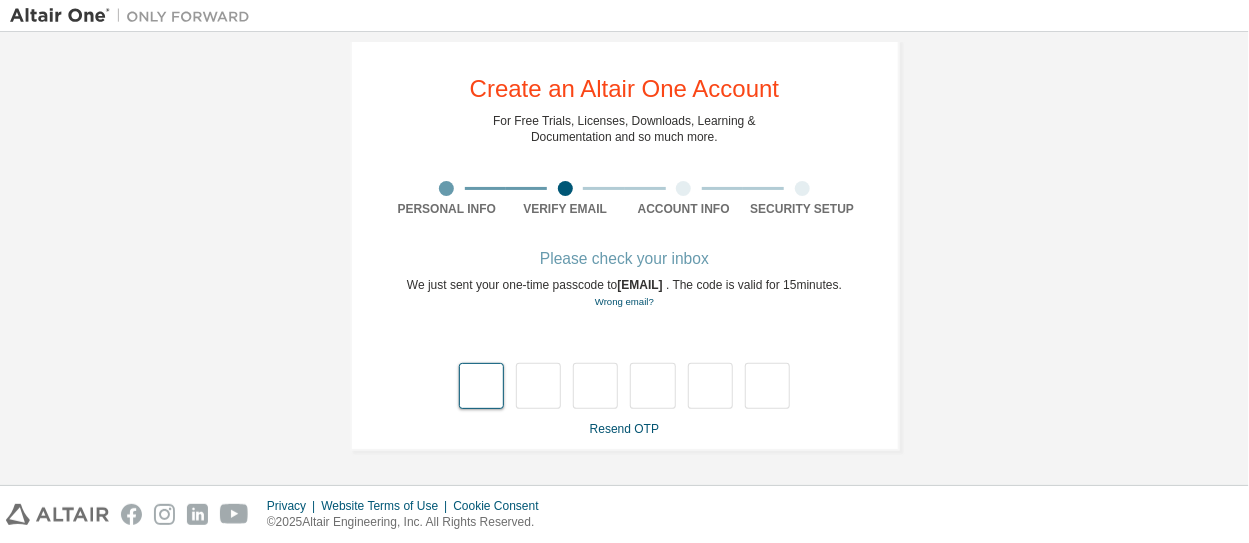 type on "*" 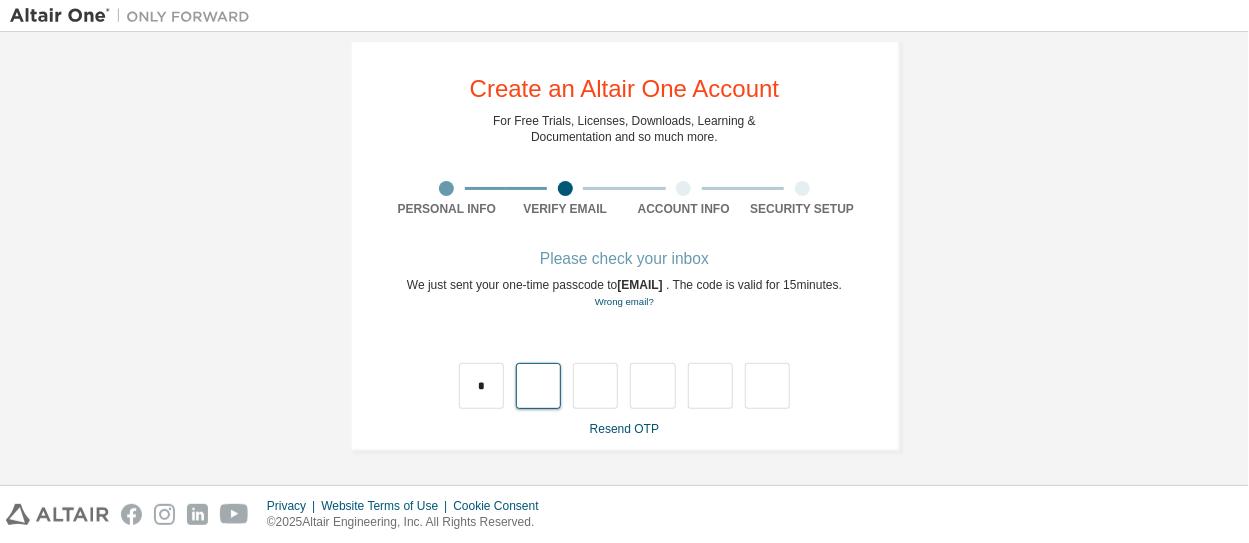 type on "*" 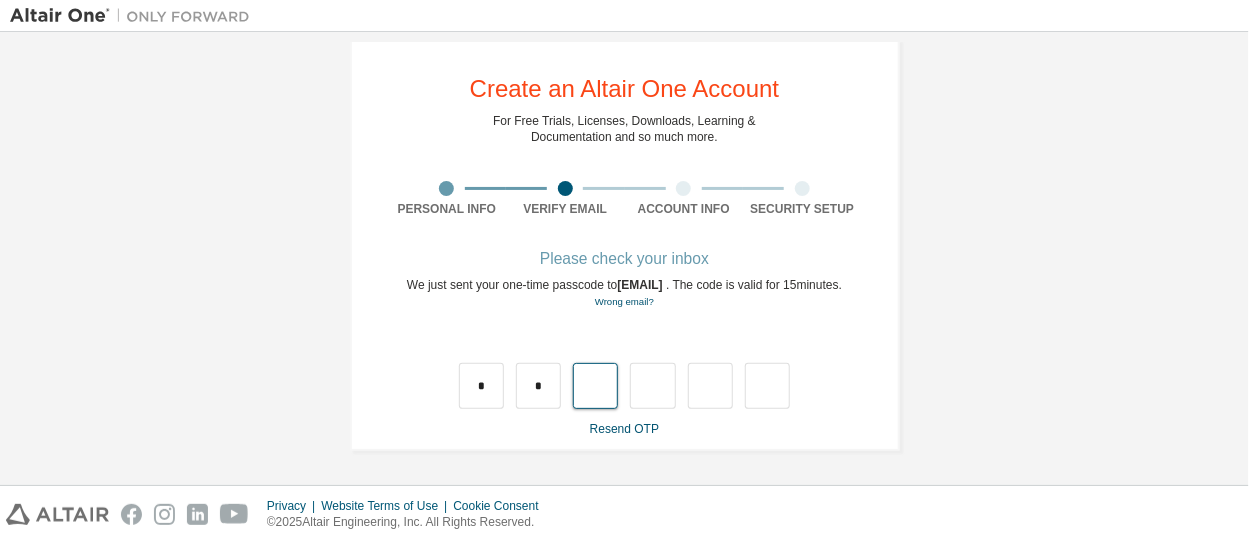 type on "*" 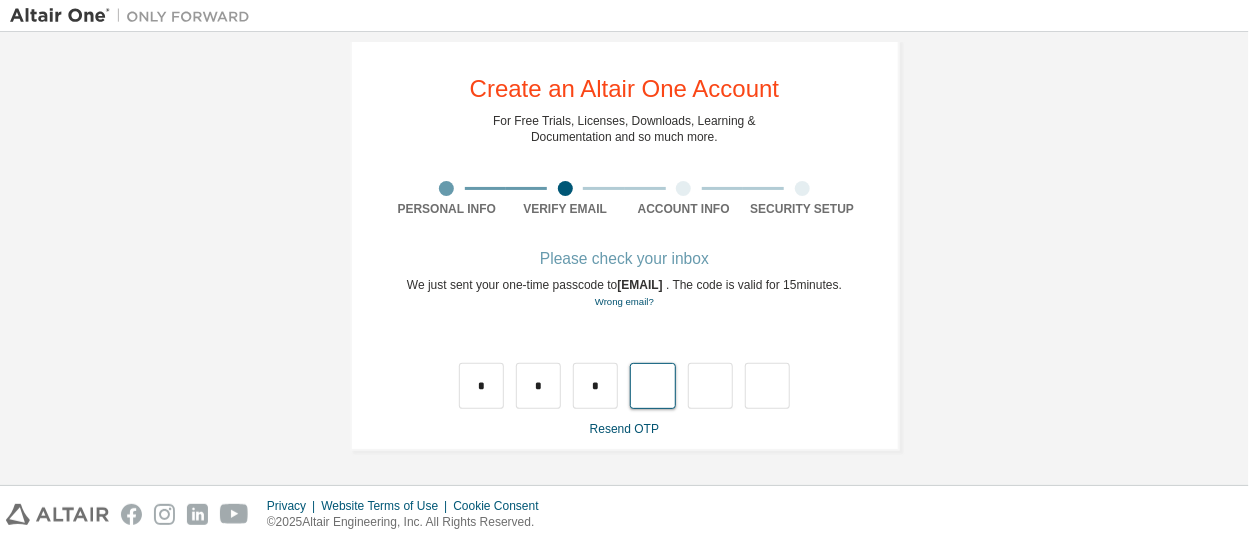 type on "*" 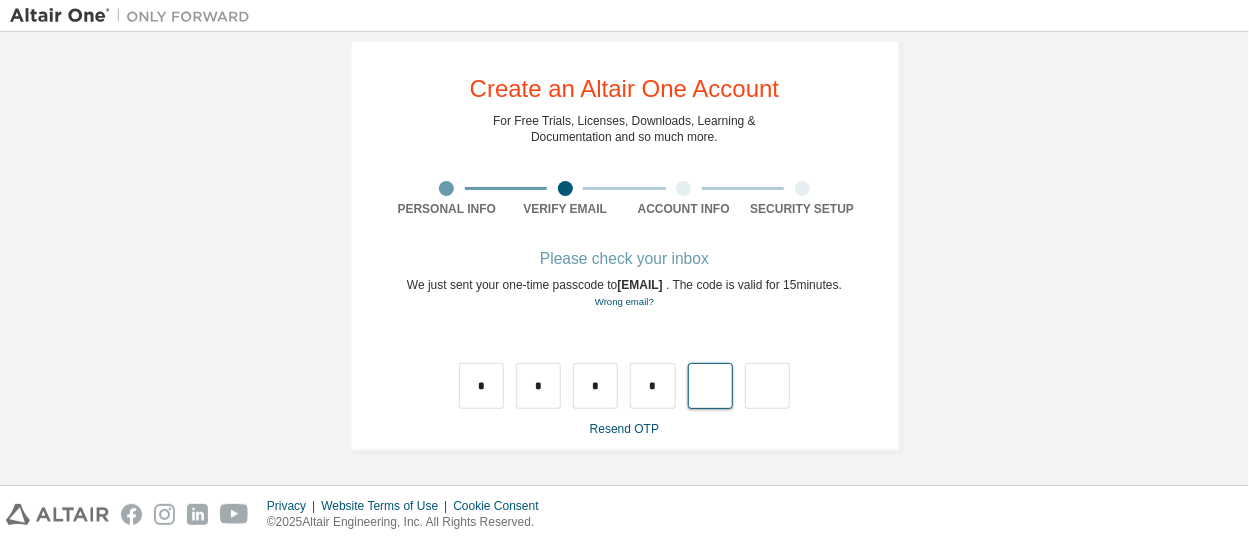 type on "*" 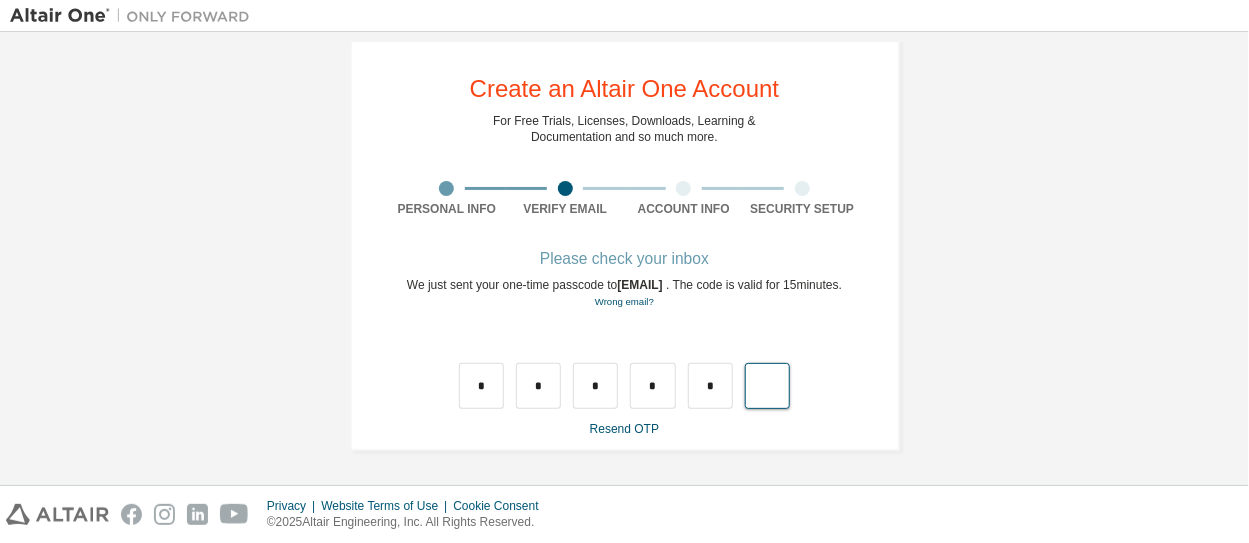type on "*" 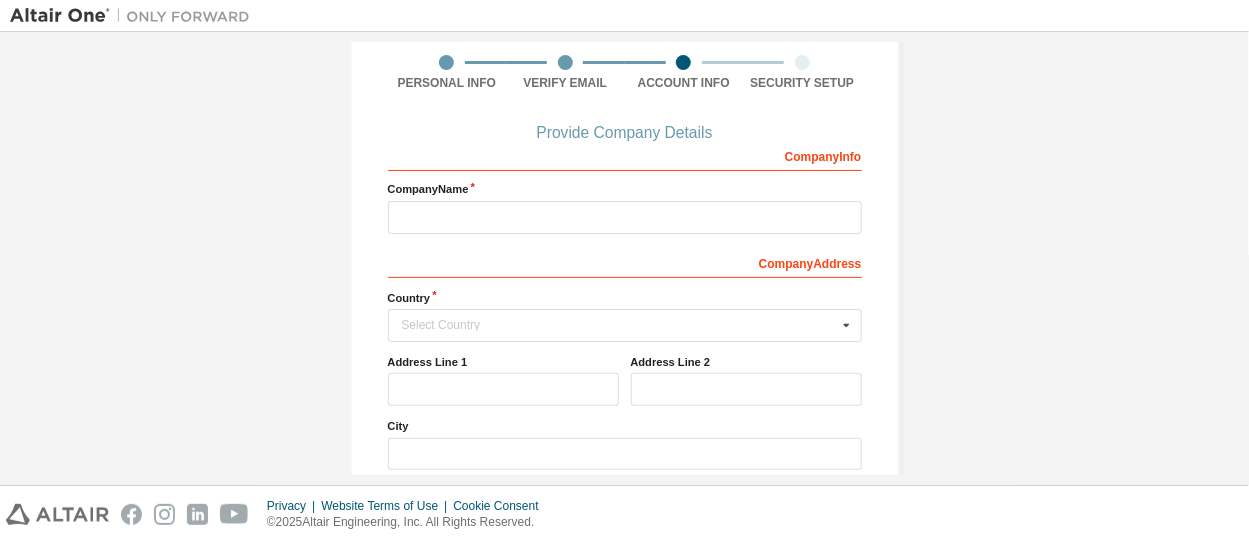 scroll, scrollTop: 152, scrollLeft: 0, axis: vertical 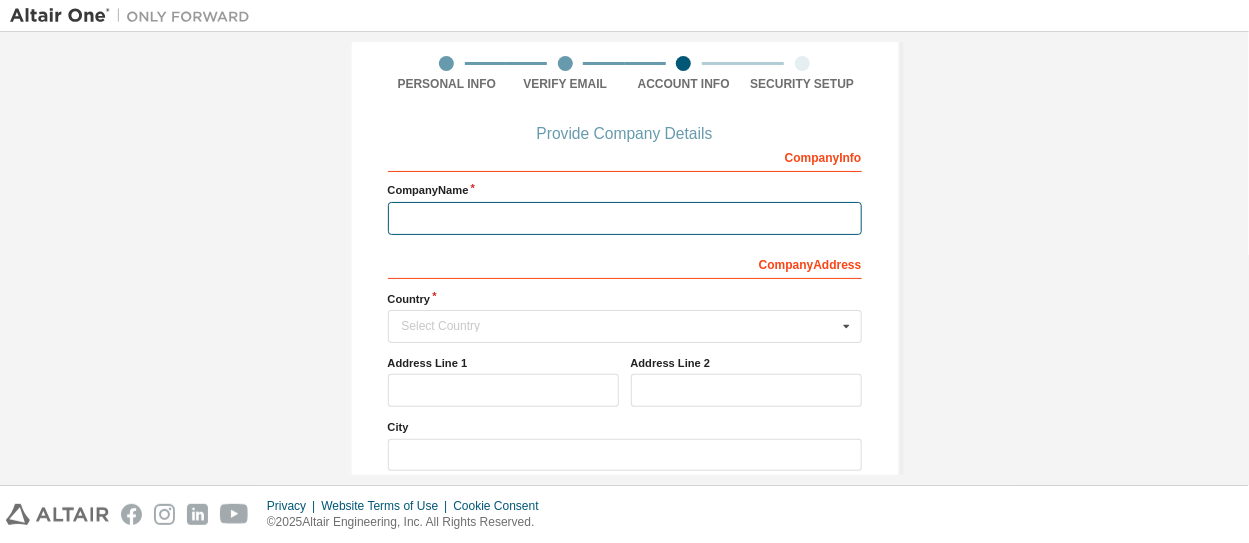 click at bounding box center [625, 218] 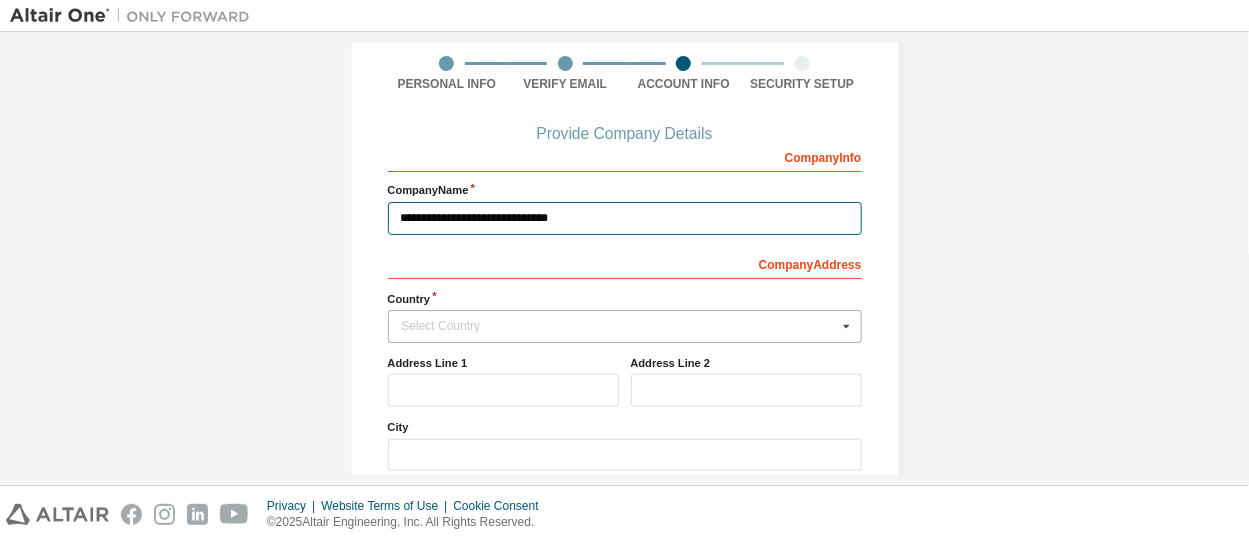 type on "**********" 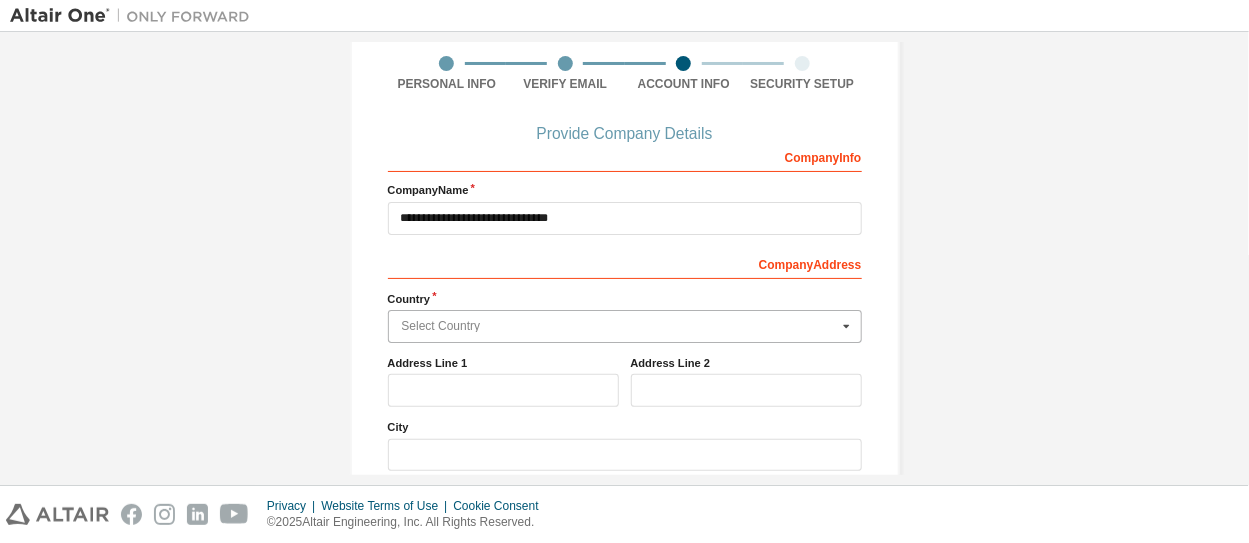 click at bounding box center (626, 326) 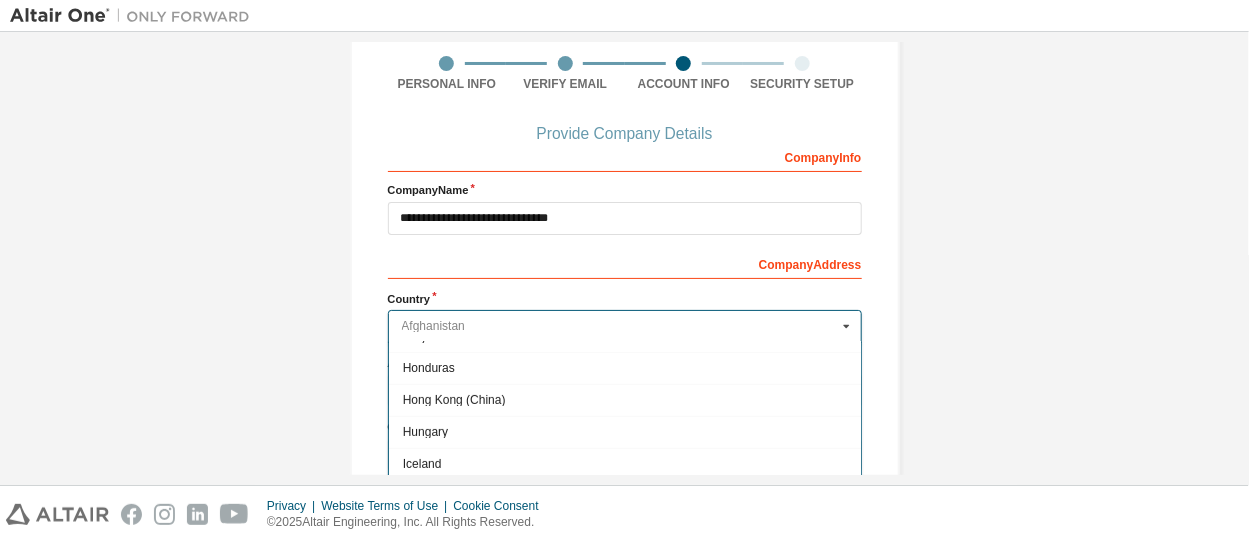 scroll, scrollTop: 3155, scrollLeft: 0, axis: vertical 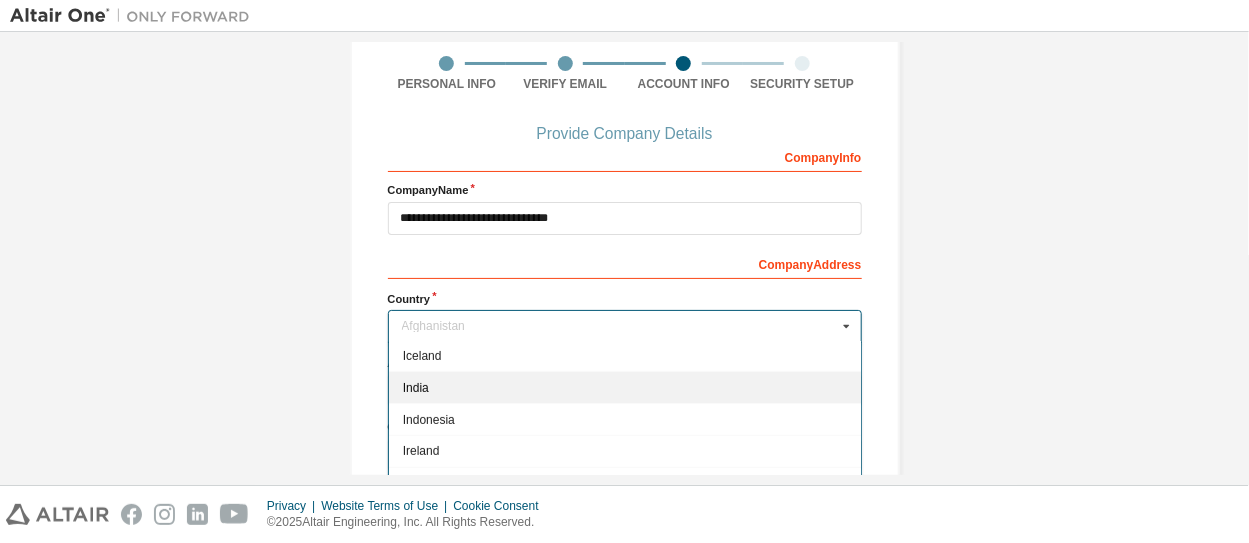click on "India" at bounding box center [624, 388] 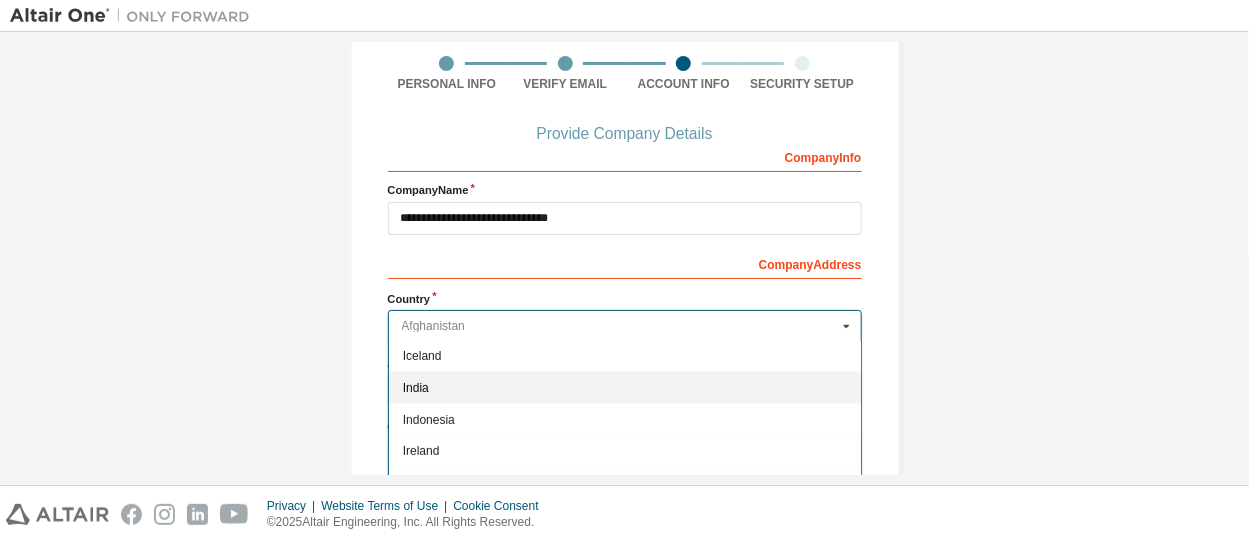 type on "***" 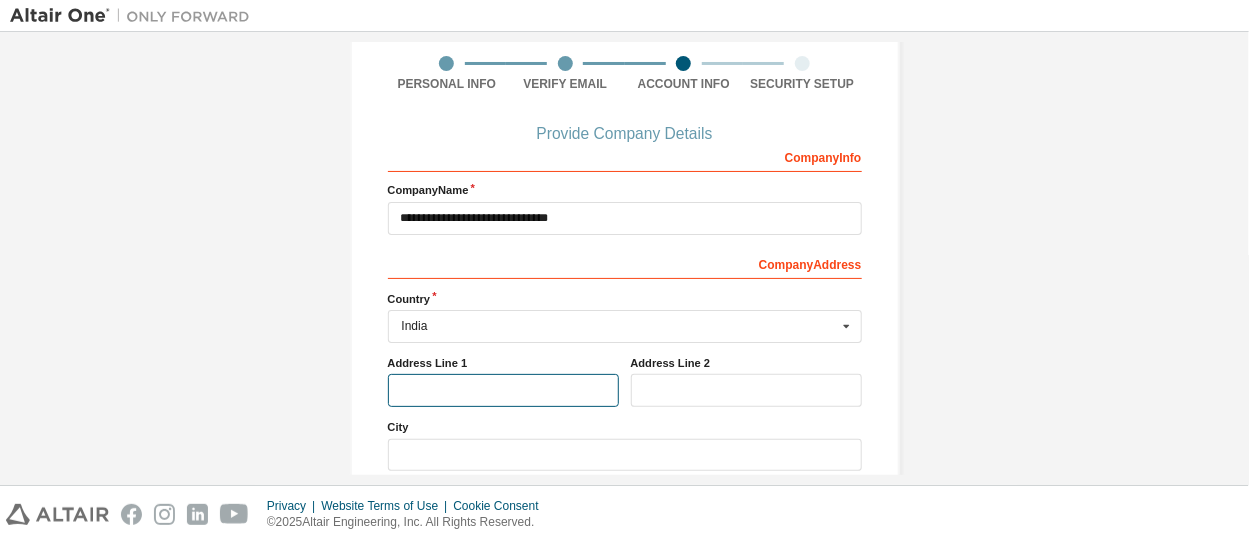 click at bounding box center [503, 390] 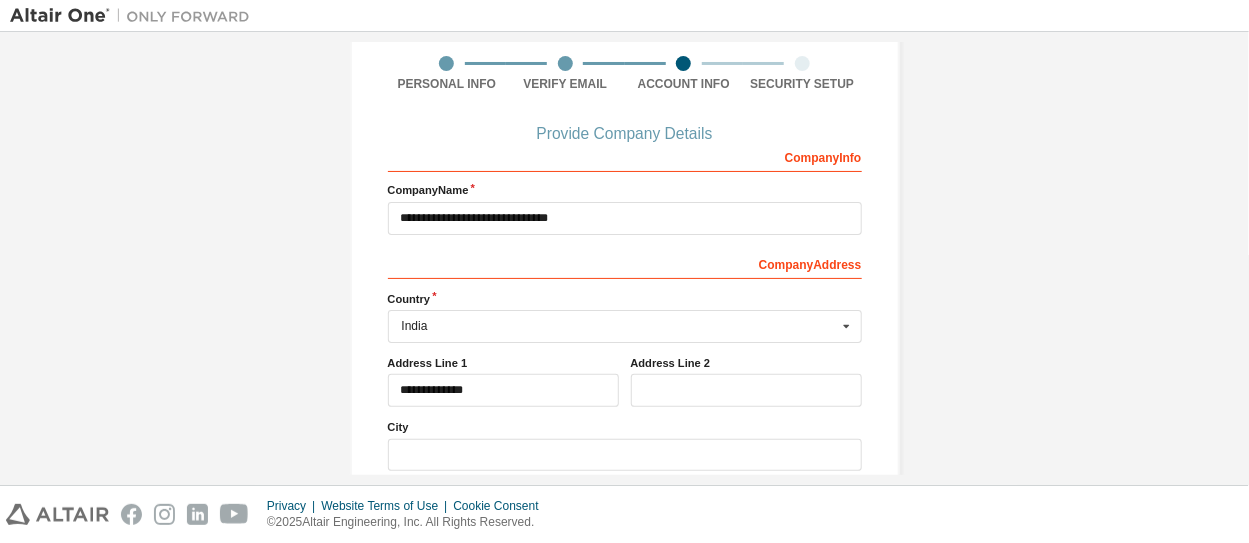 type on "***" 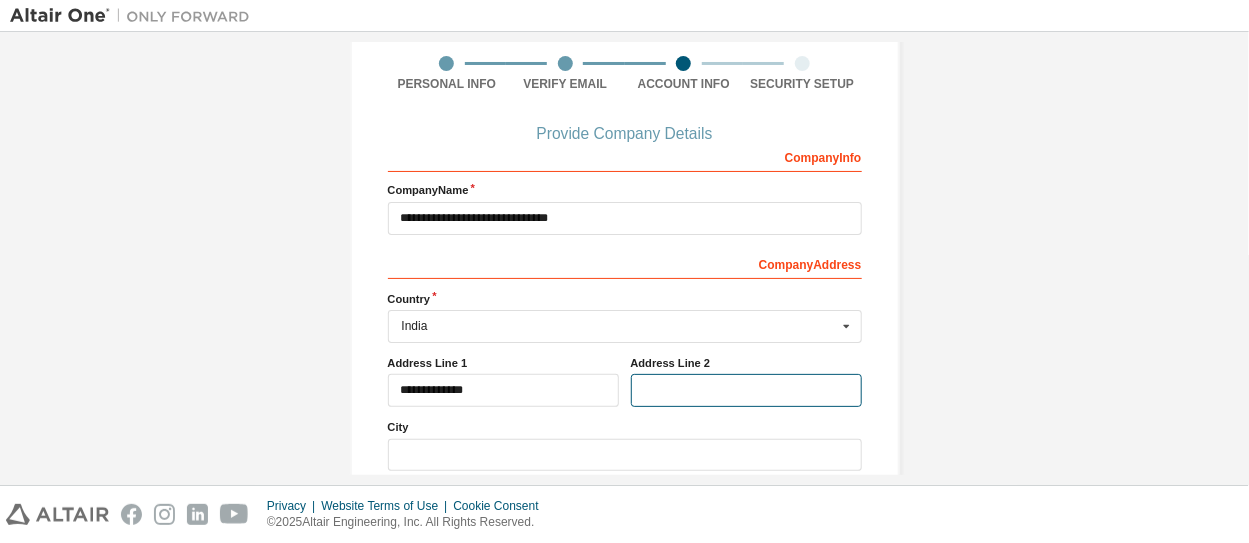 type on "**********" 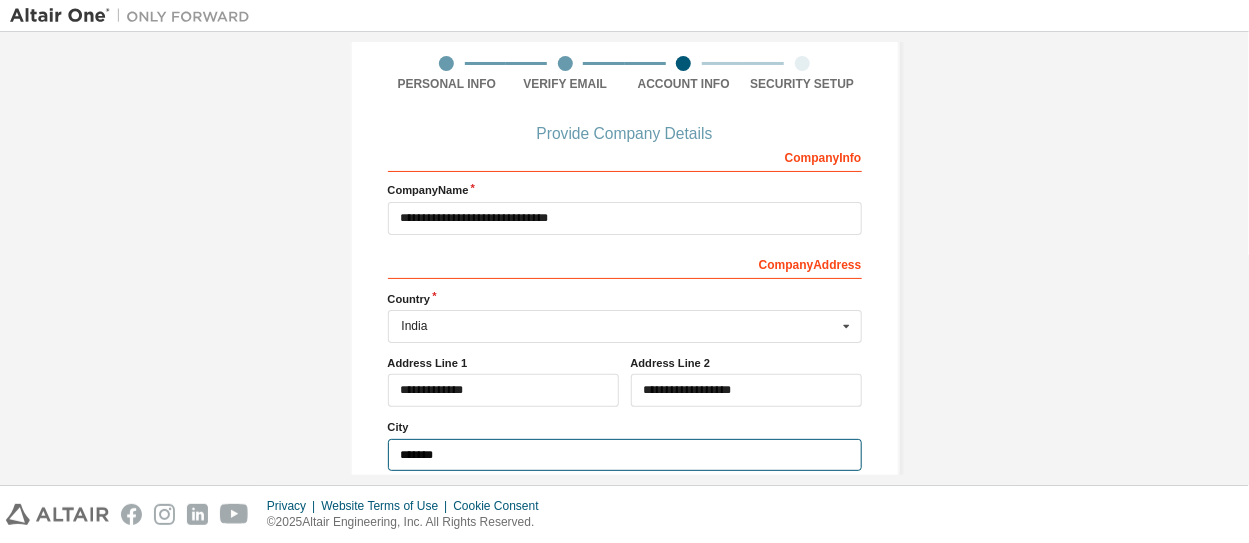type on "**********" 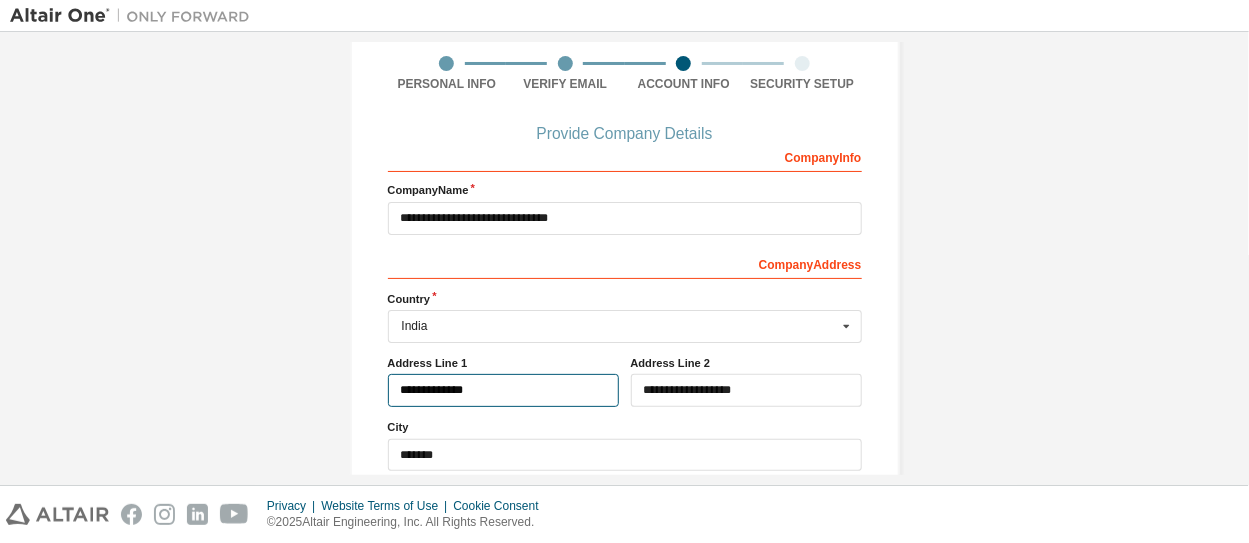 type on "***" 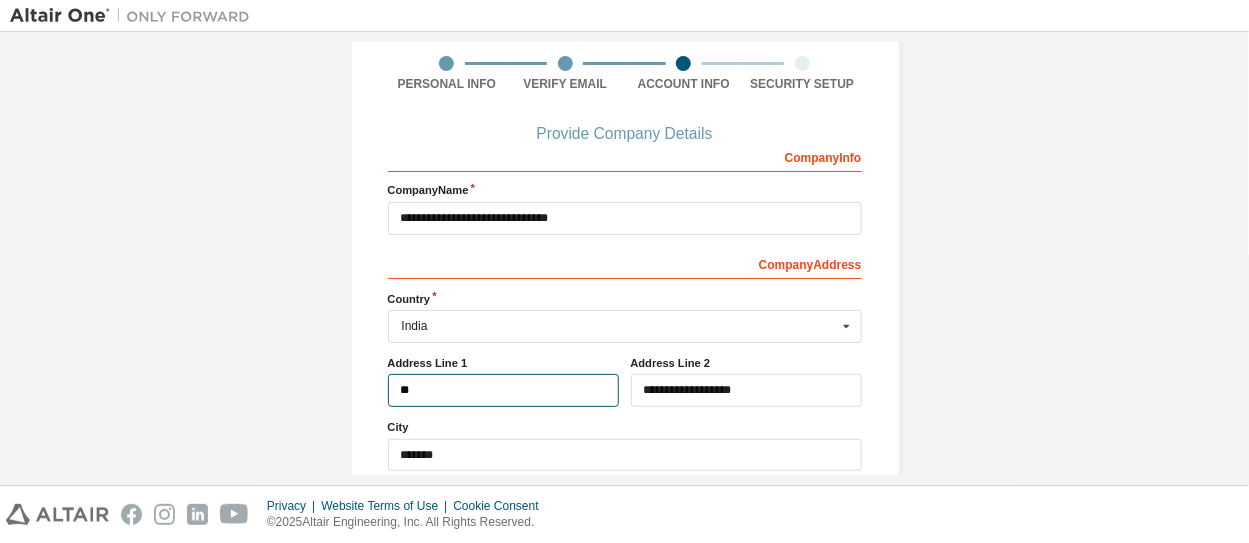 type on "*" 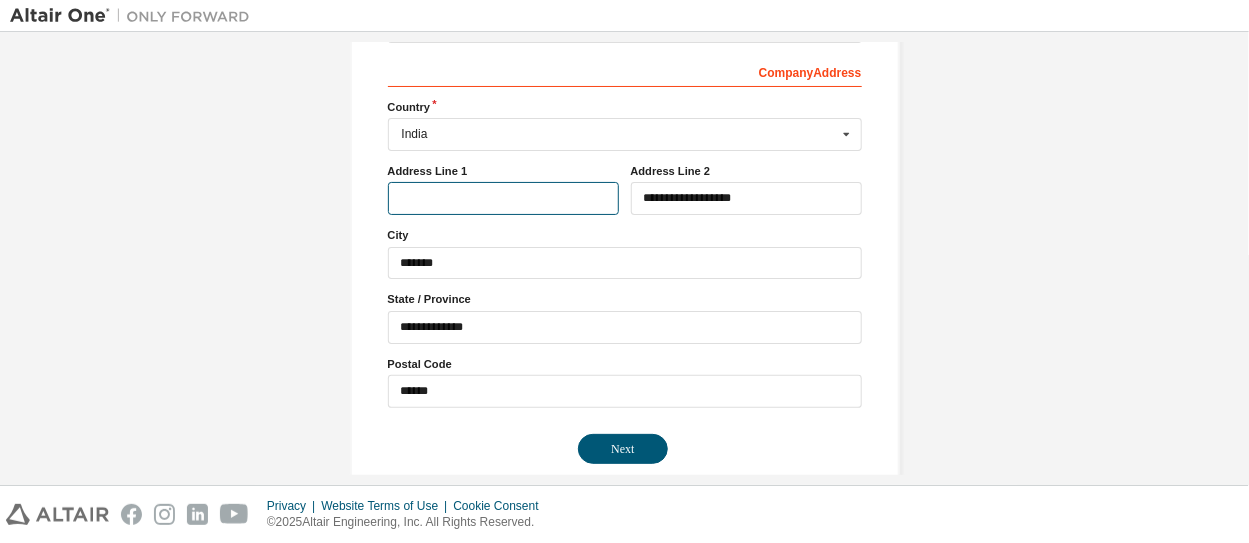 scroll, scrollTop: 364, scrollLeft: 0, axis: vertical 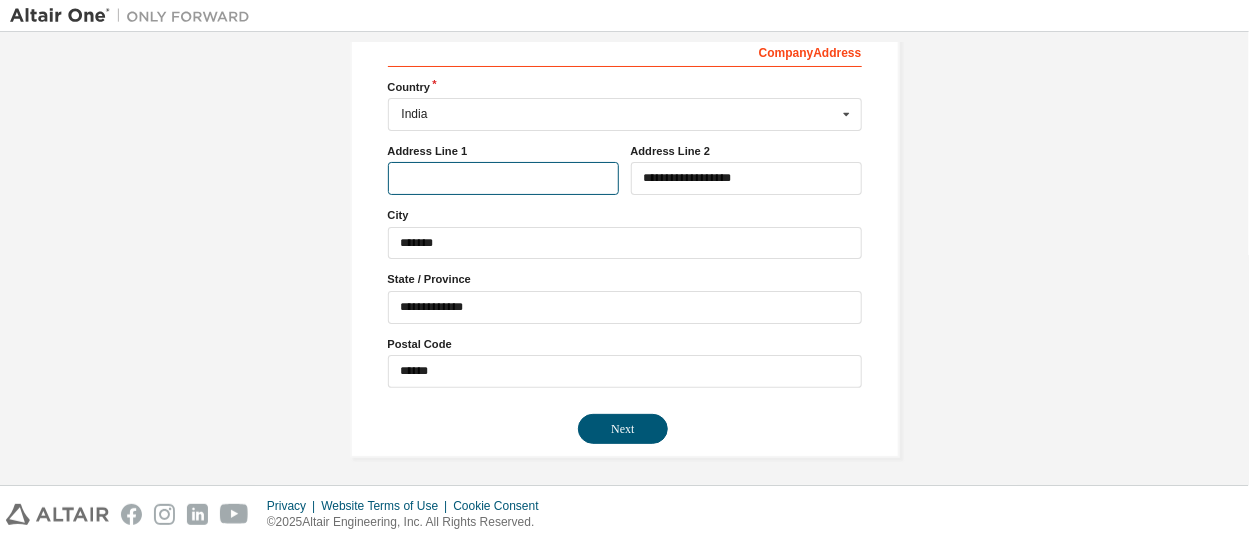 type 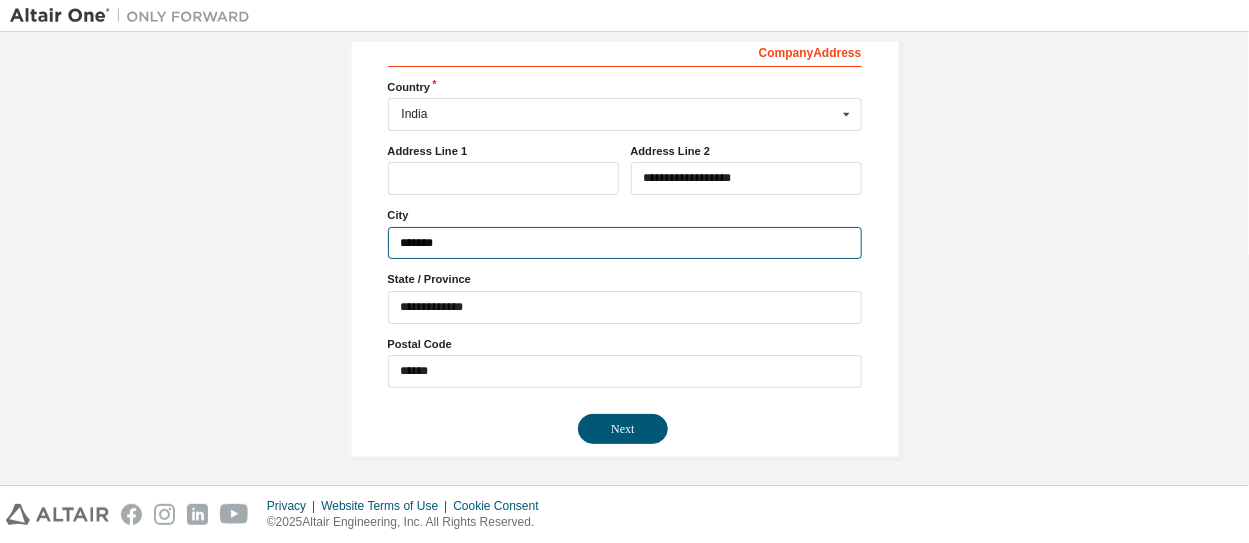click on "*******" at bounding box center [625, 243] 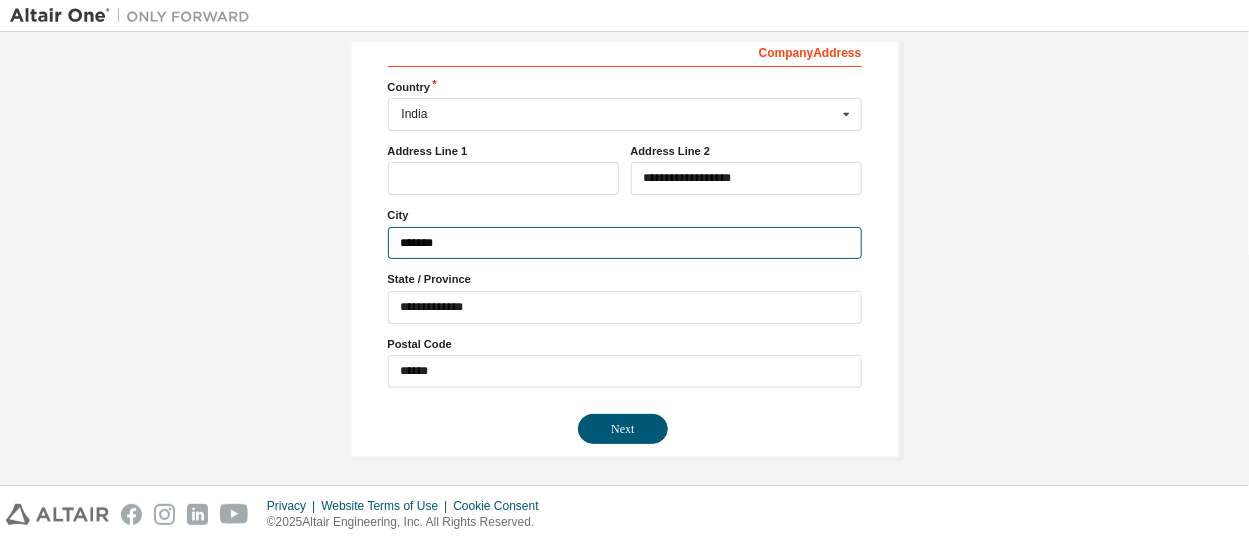 click on "*******" at bounding box center (625, 243) 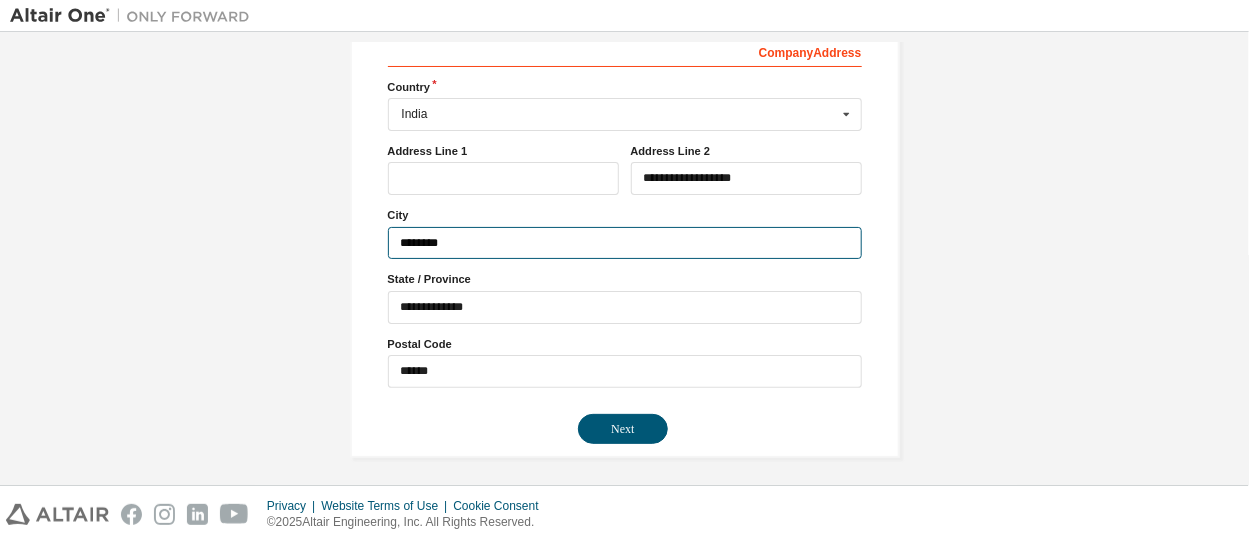type on "*******" 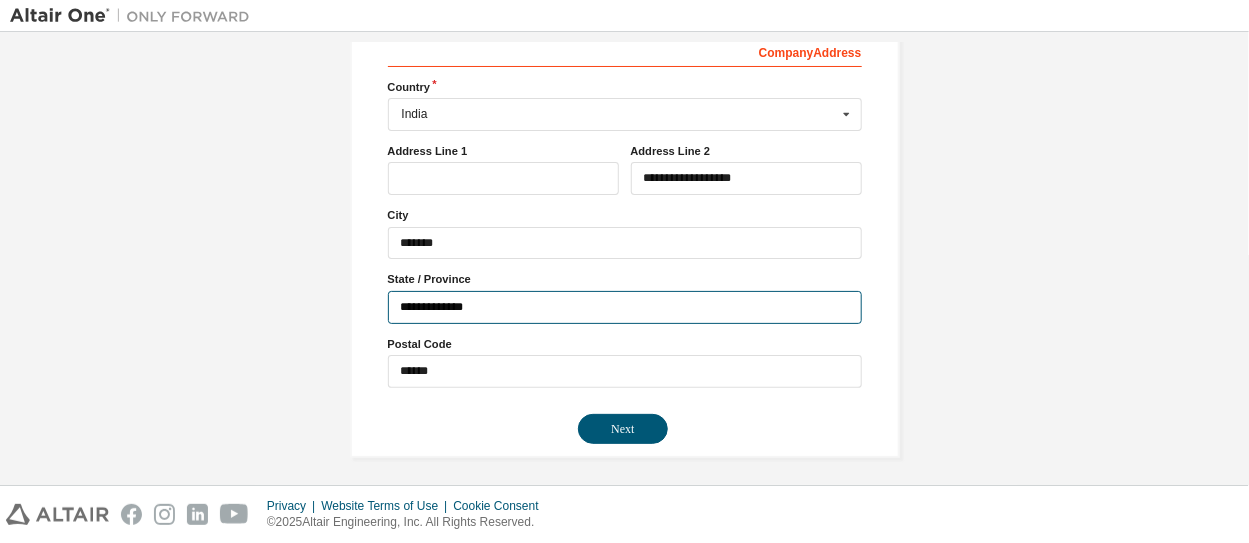 click on "**********" at bounding box center (625, 307) 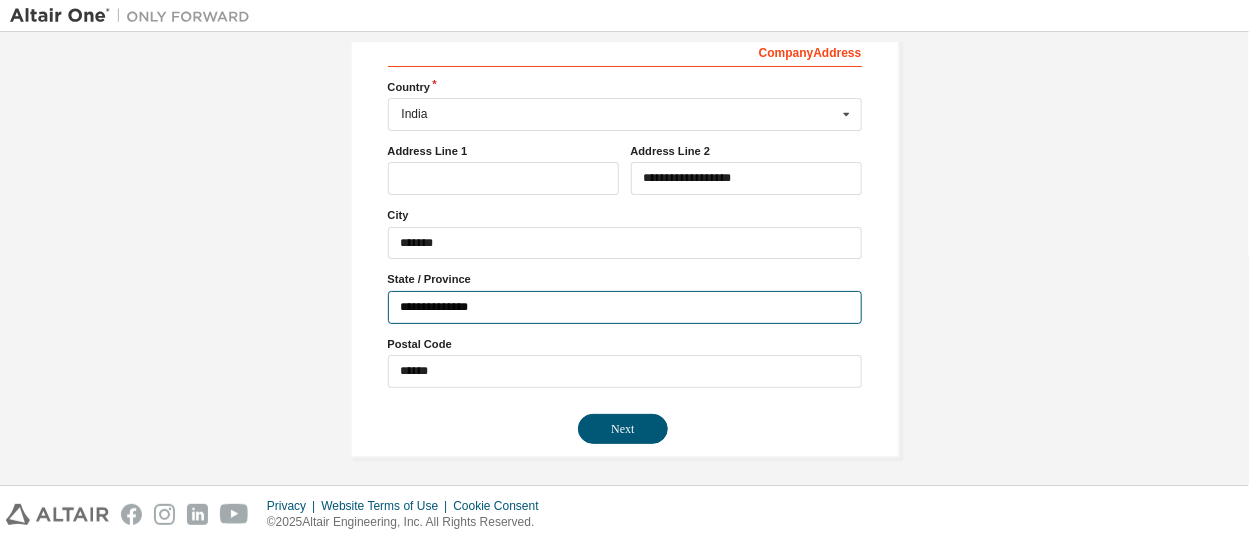 type on "**********" 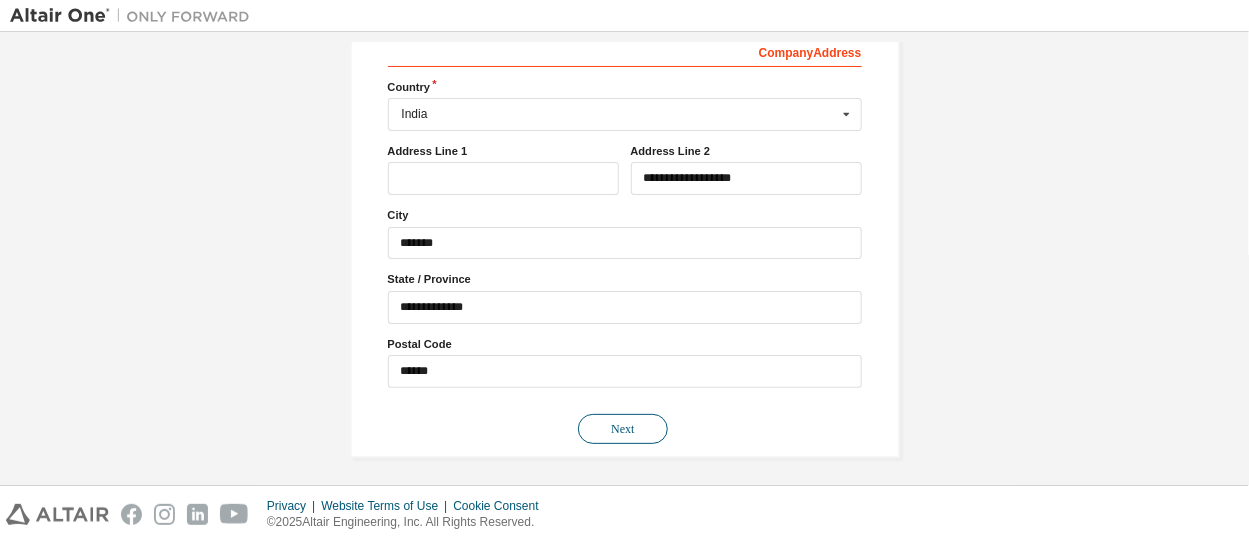 click on "Next" at bounding box center (623, 429) 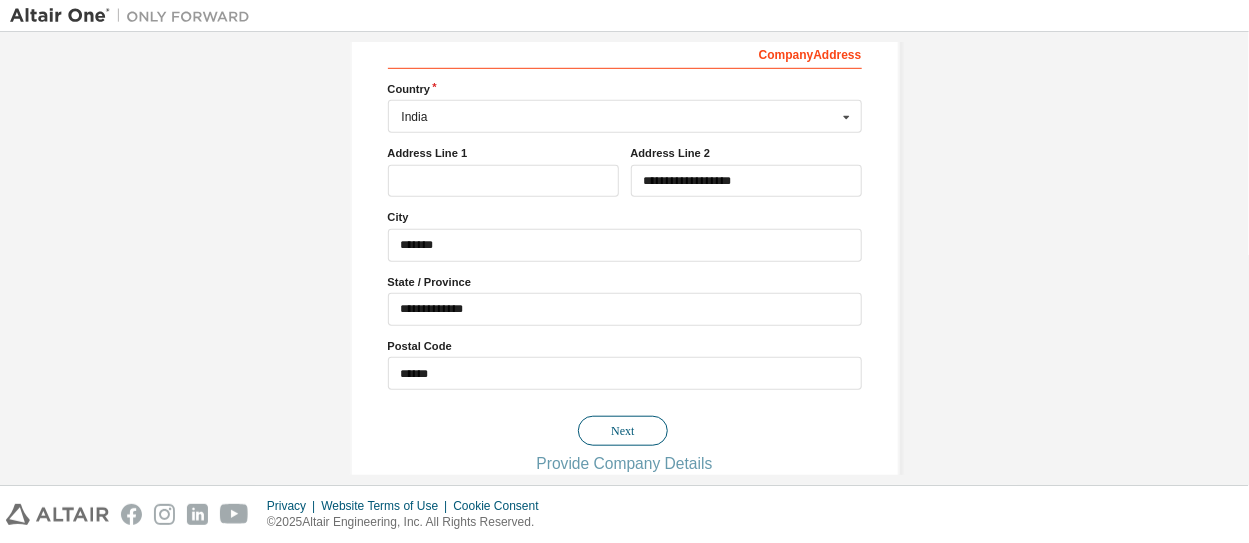 scroll, scrollTop: 0, scrollLeft: 0, axis: both 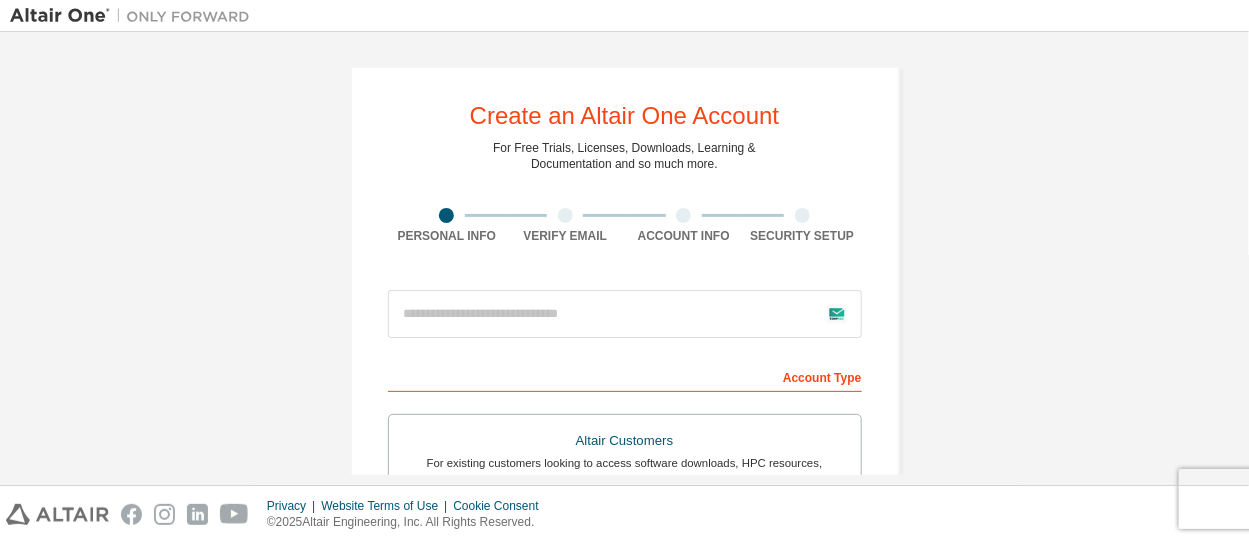 drag, startPoint x: 1224, startPoint y: 66, endPoint x: 1232, endPoint y: 99, distance: 33.955853 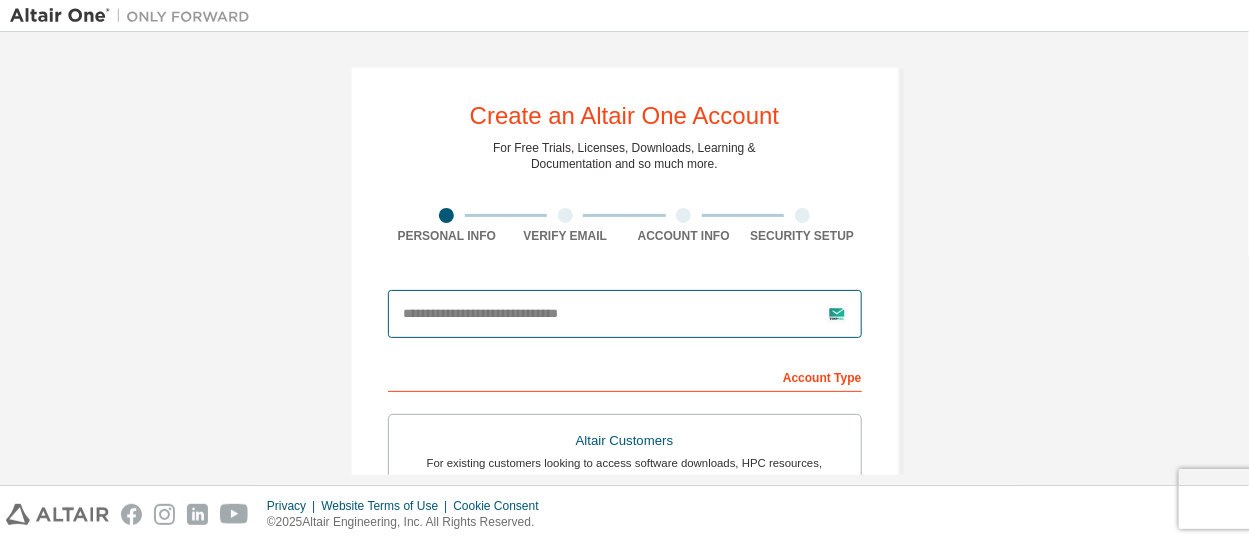 click at bounding box center (625, 314) 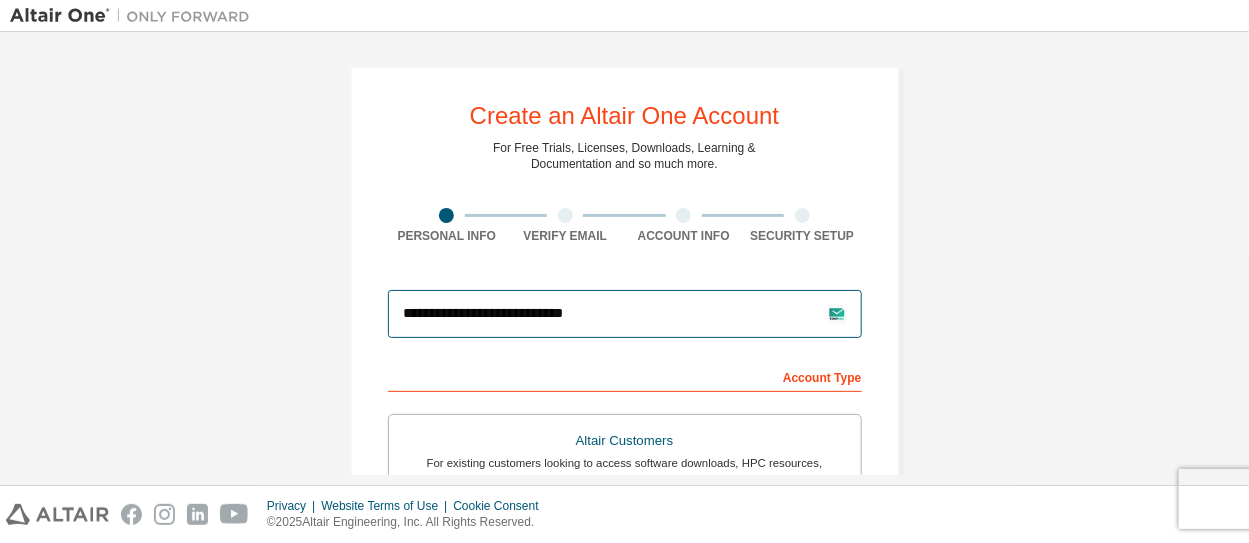 click on "**********" at bounding box center (625, 314) 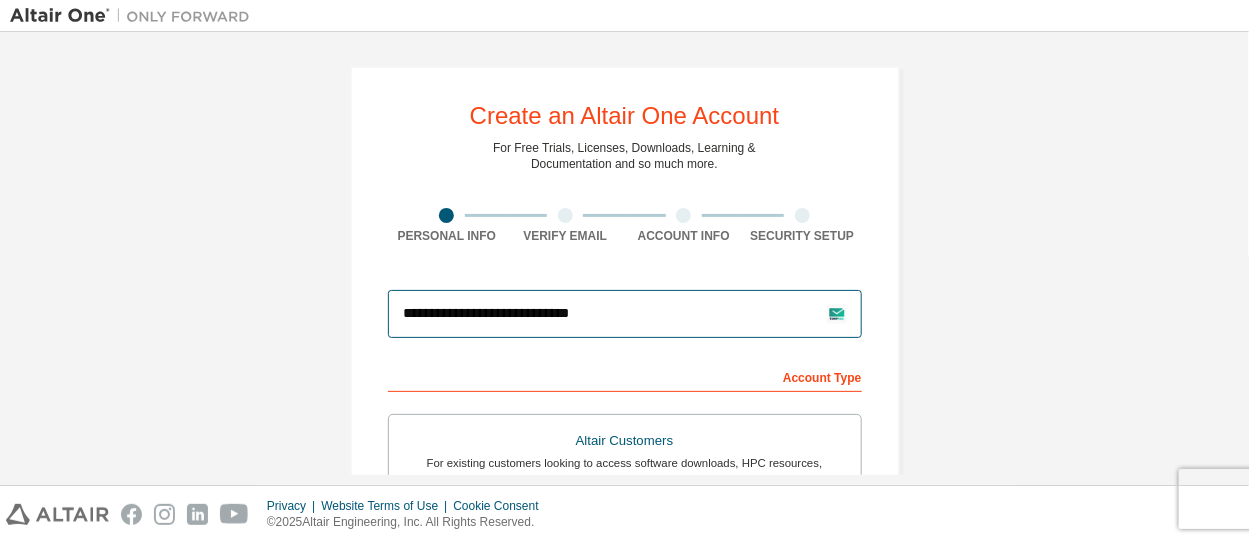 type on "**********" 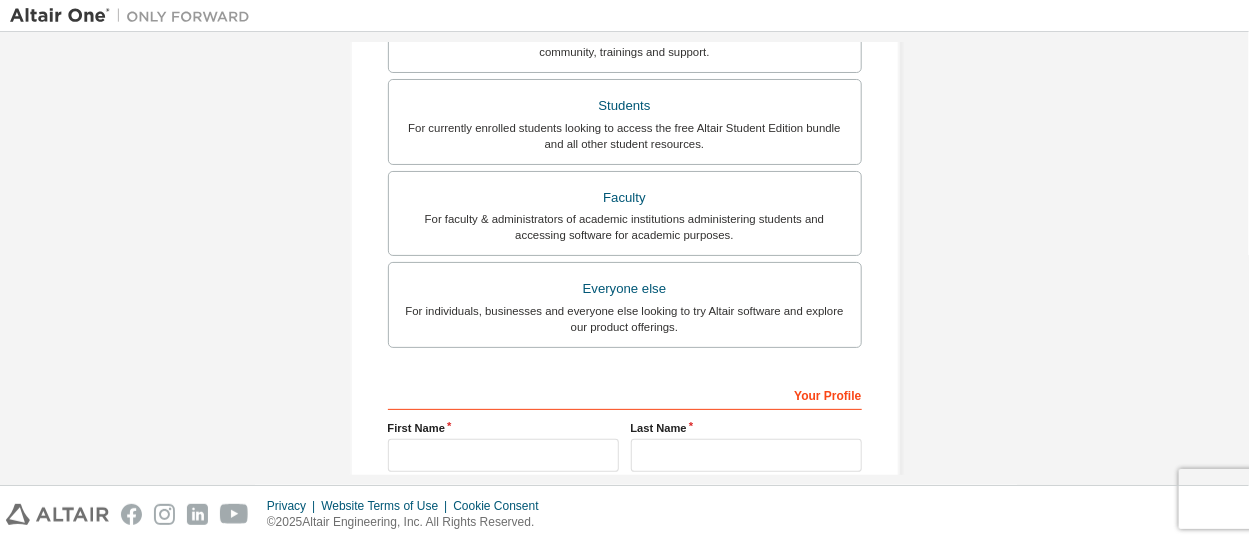 scroll, scrollTop: 442, scrollLeft: 0, axis: vertical 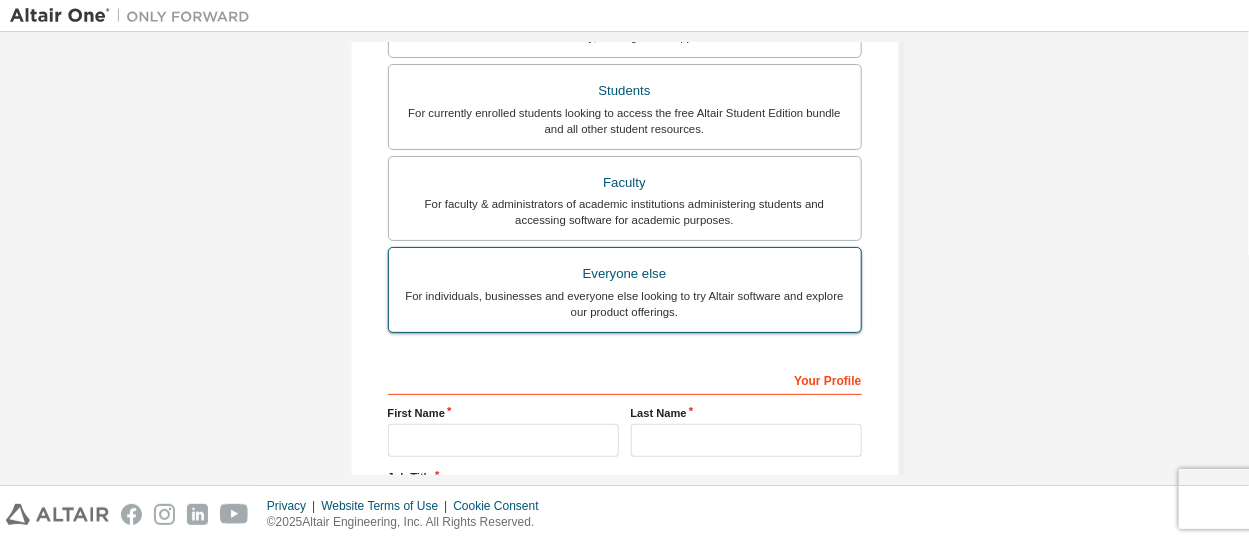 click on "For individuals, businesses and everyone else looking to try Altair software and explore our product offerings." at bounding box center [625, 304] 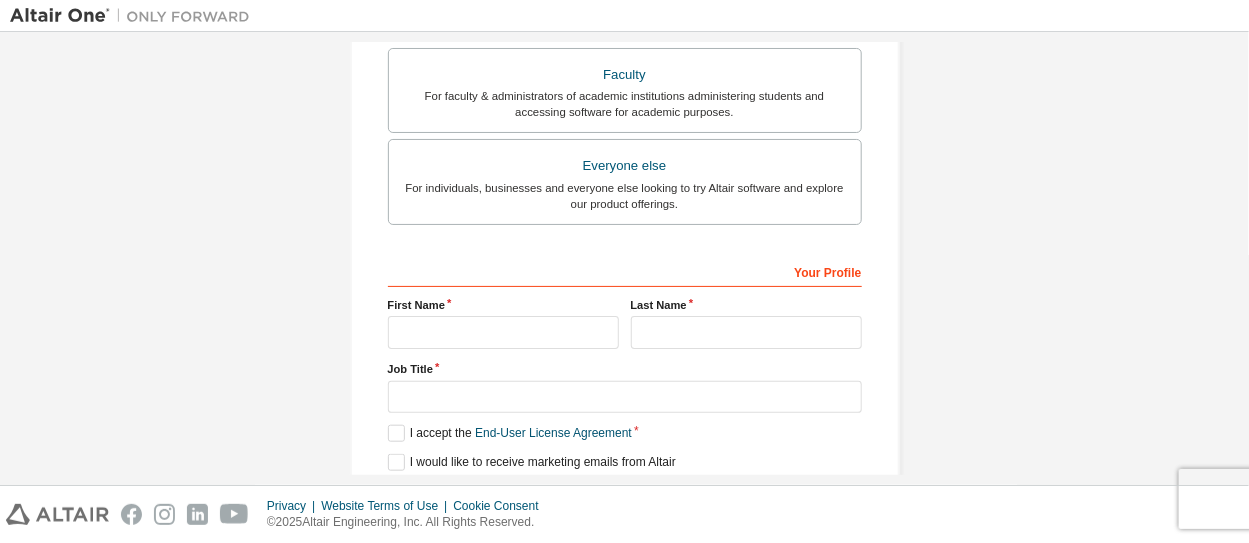 scroll, scrollTop: 552, scrollLeft: 0, axis: vertical 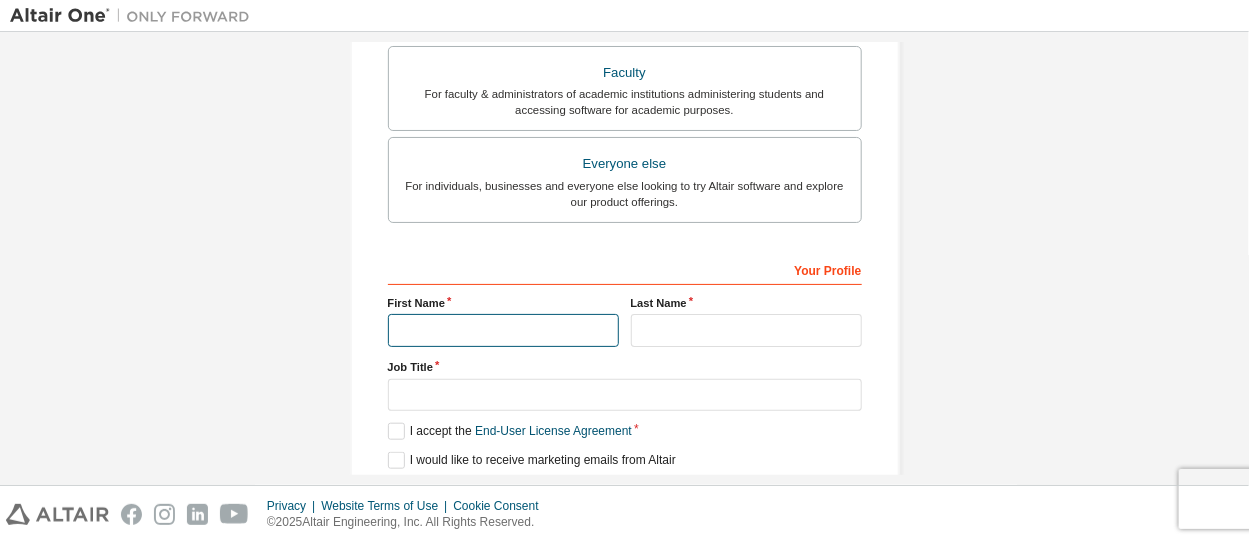 click at bounding box center [503, 330] 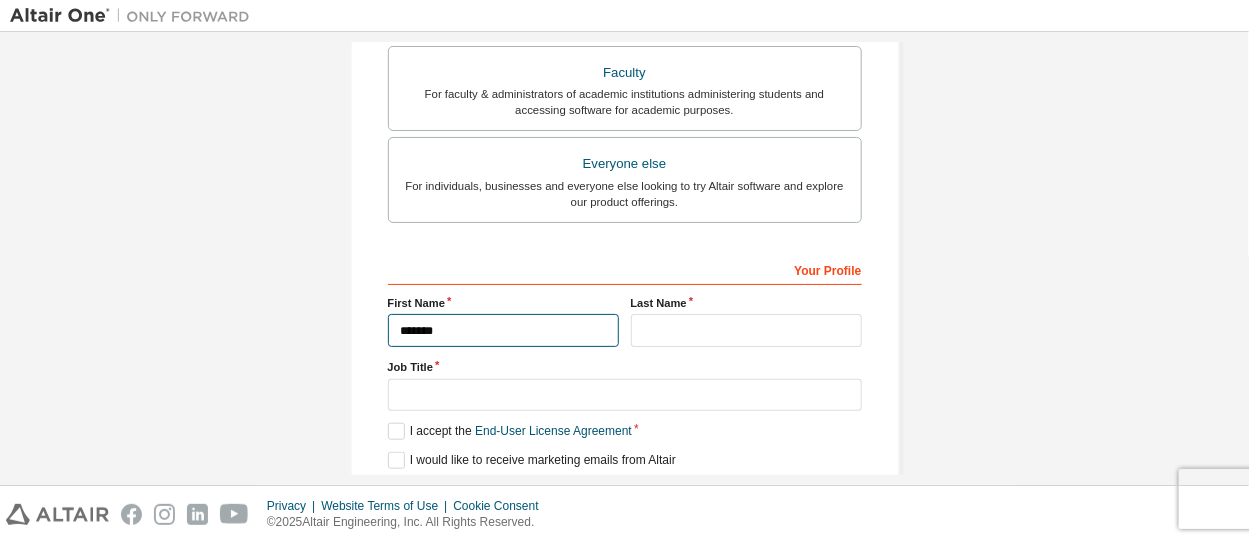 type on "******" 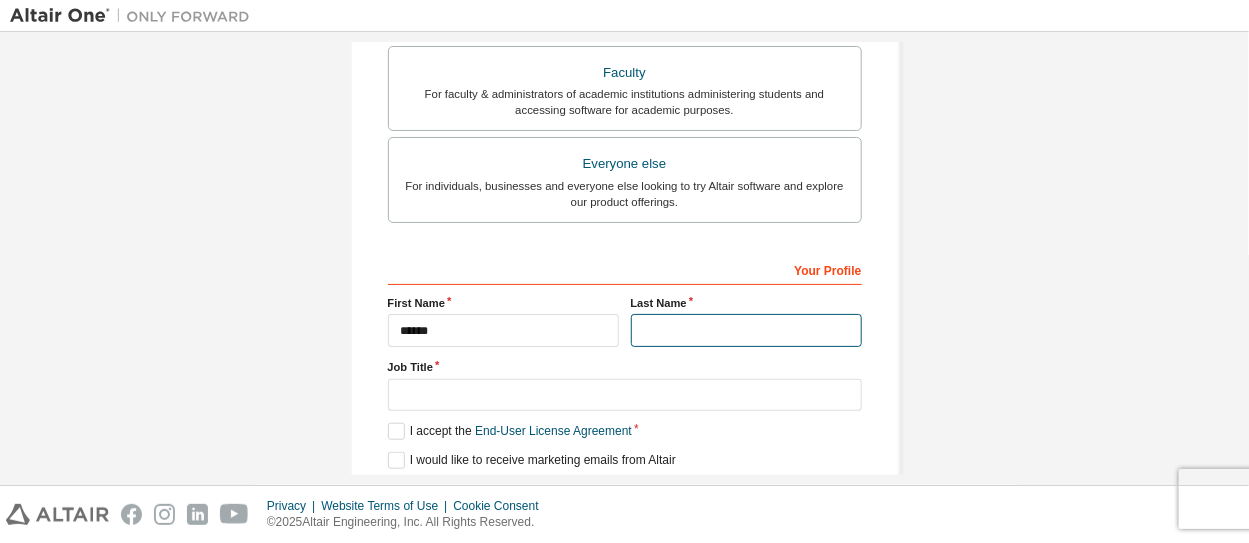 click at bounding box center [746, 330] 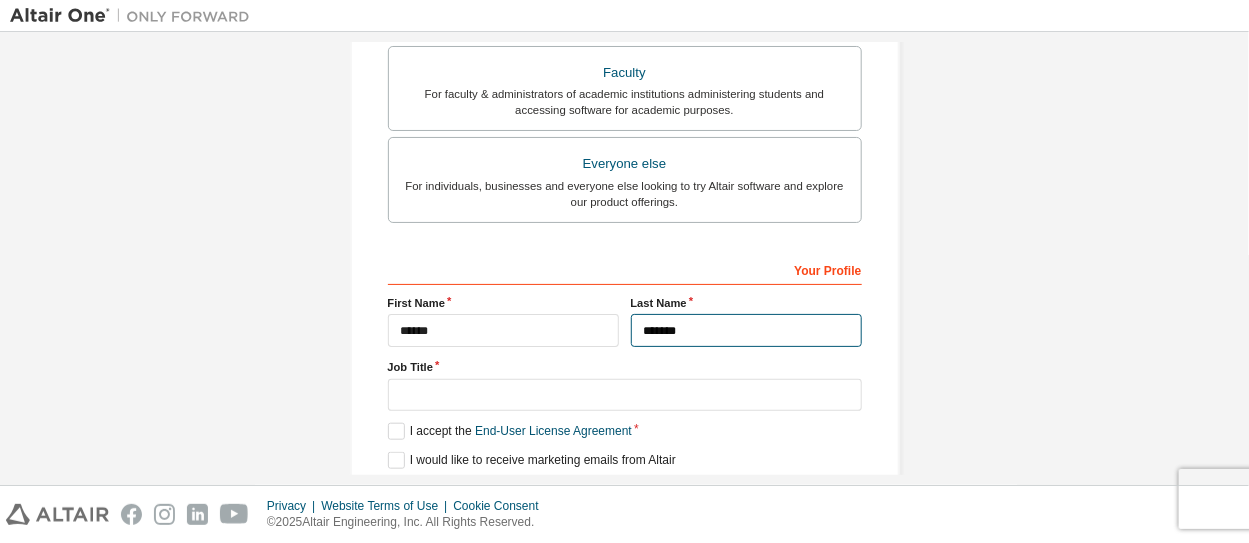 type on "******" 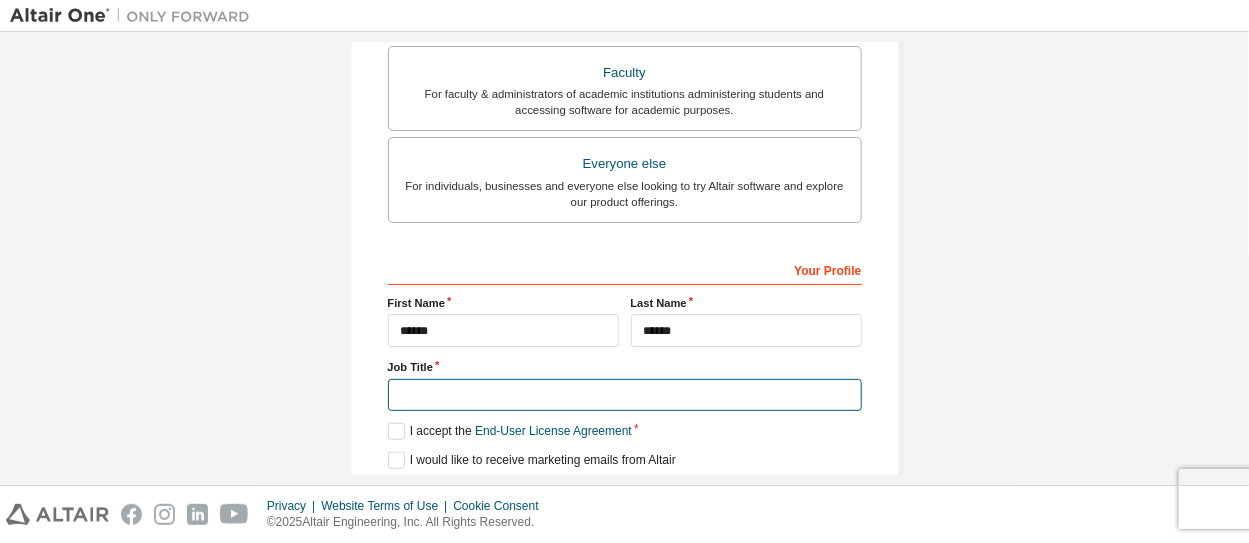 click at bounding box center (625, 395) 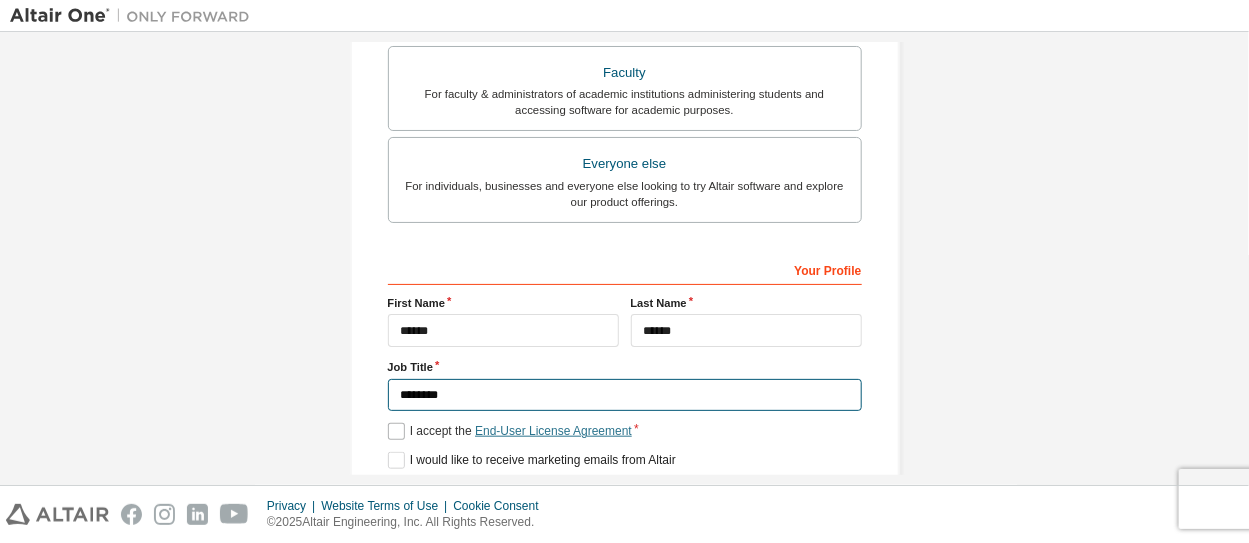 type on "*******" 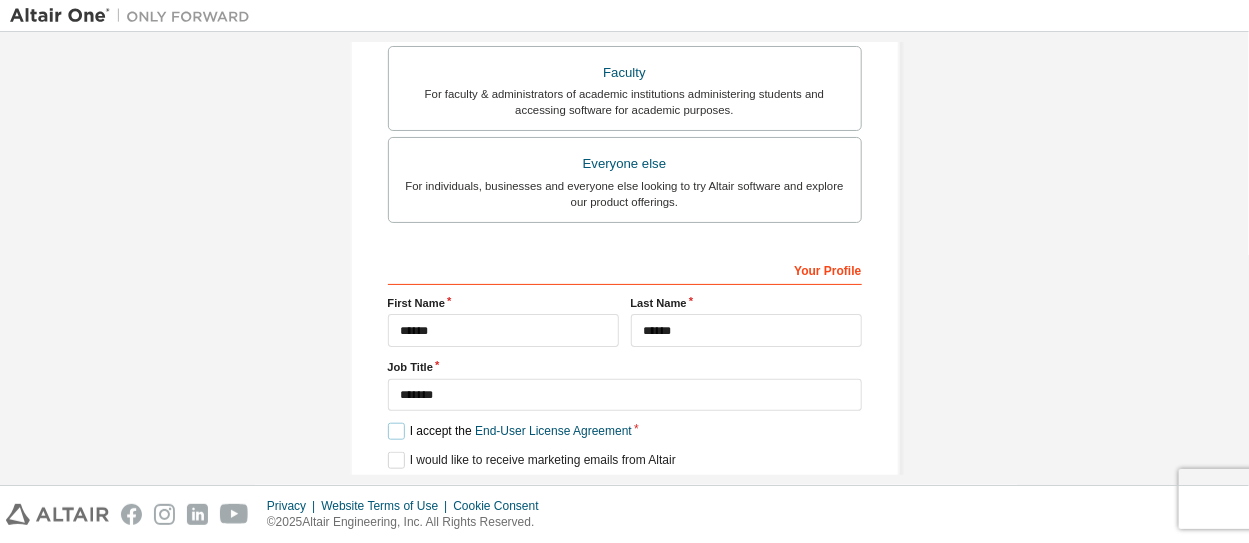 click on "I accept the    End-User License Agreement" at bounding box center (510, 431) 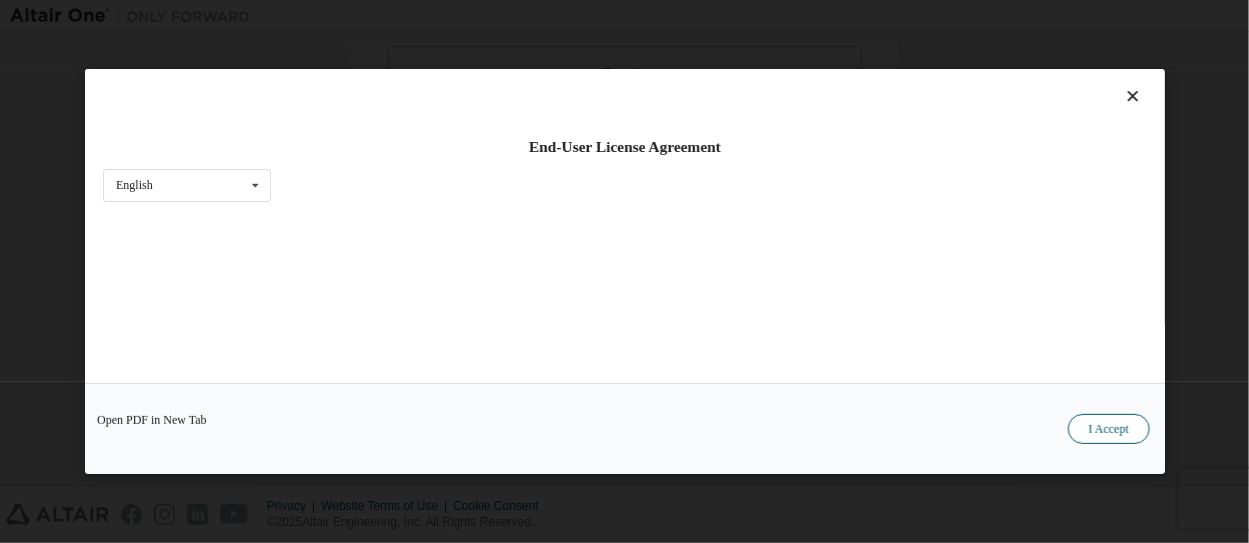 click on "I Accept" at bounding box center (1108, 429) 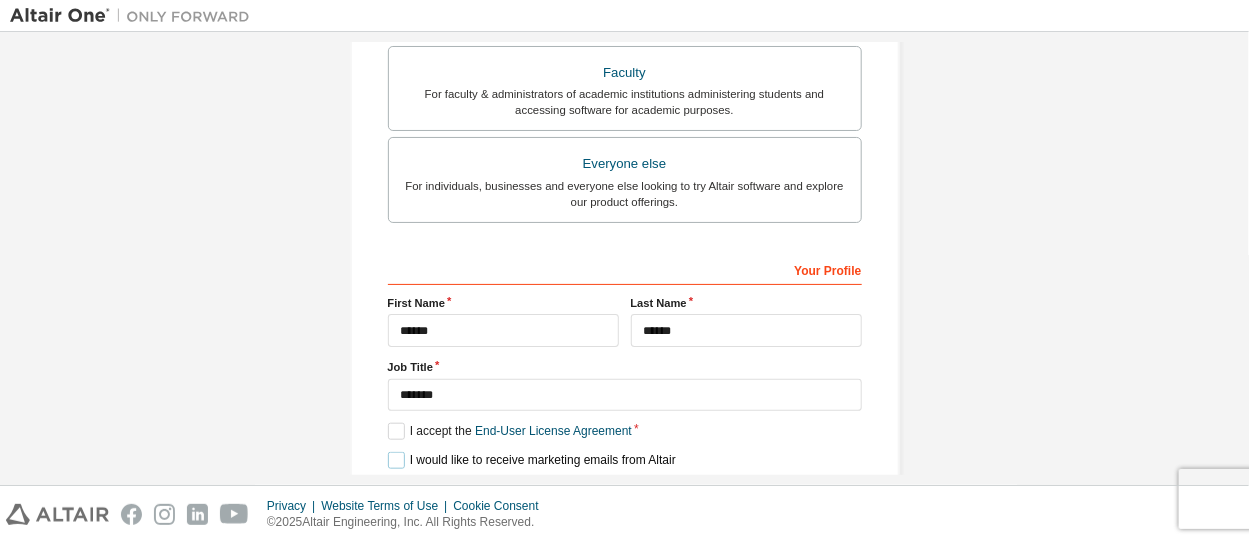 click on "I would like to receive marketing emails from Altair" at bounding box center (532, 460) 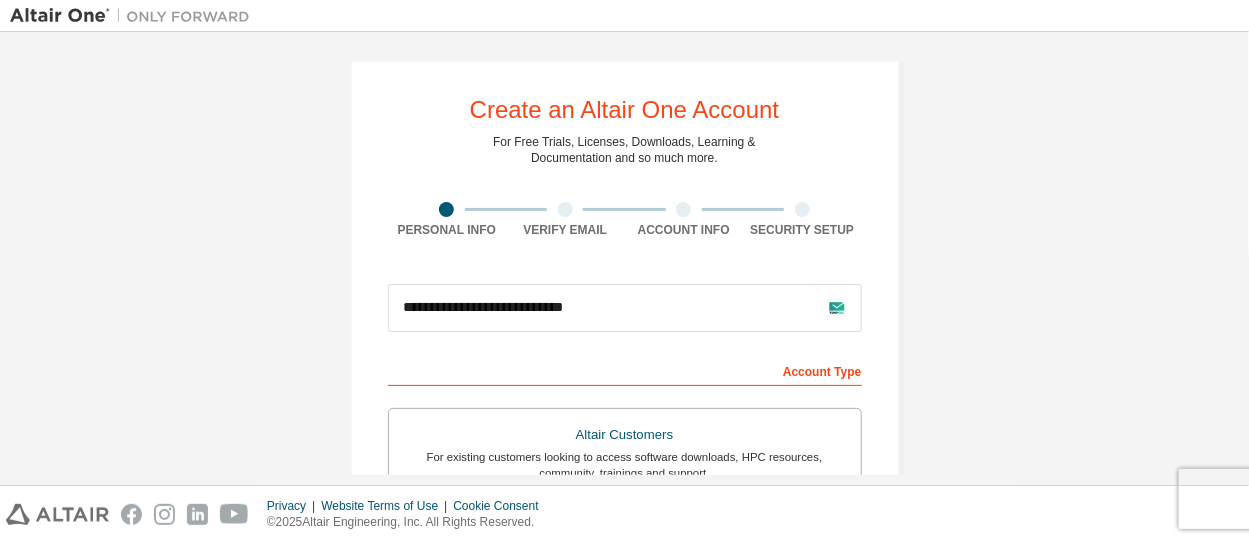 scroll, scrollTop: 0, scrollLeft: 0, axis: both 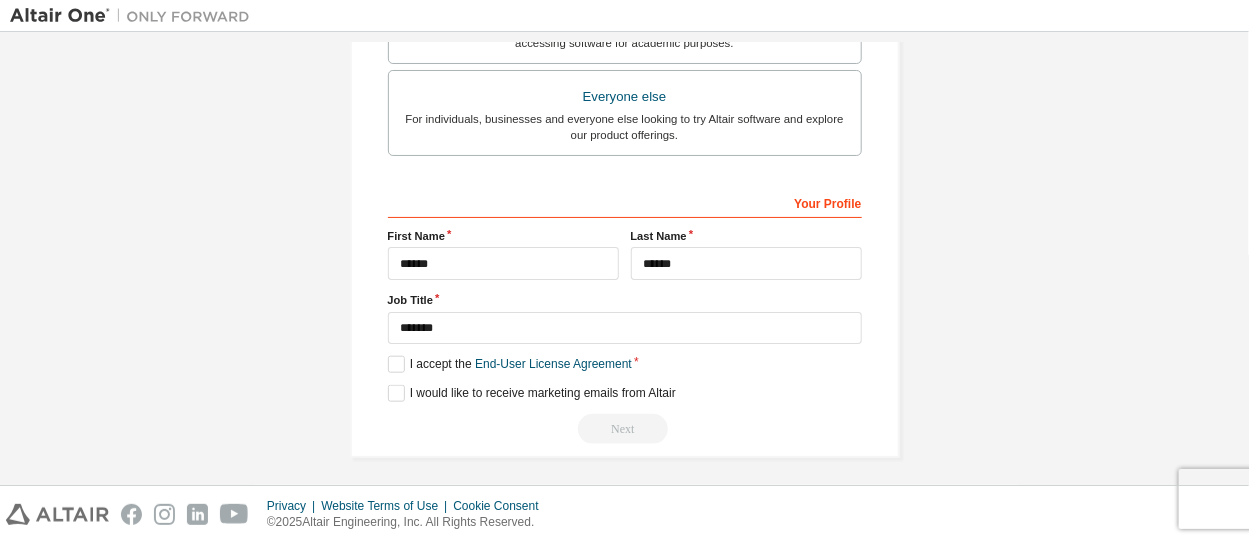 click on "**********" at bounding box center (625, 315) 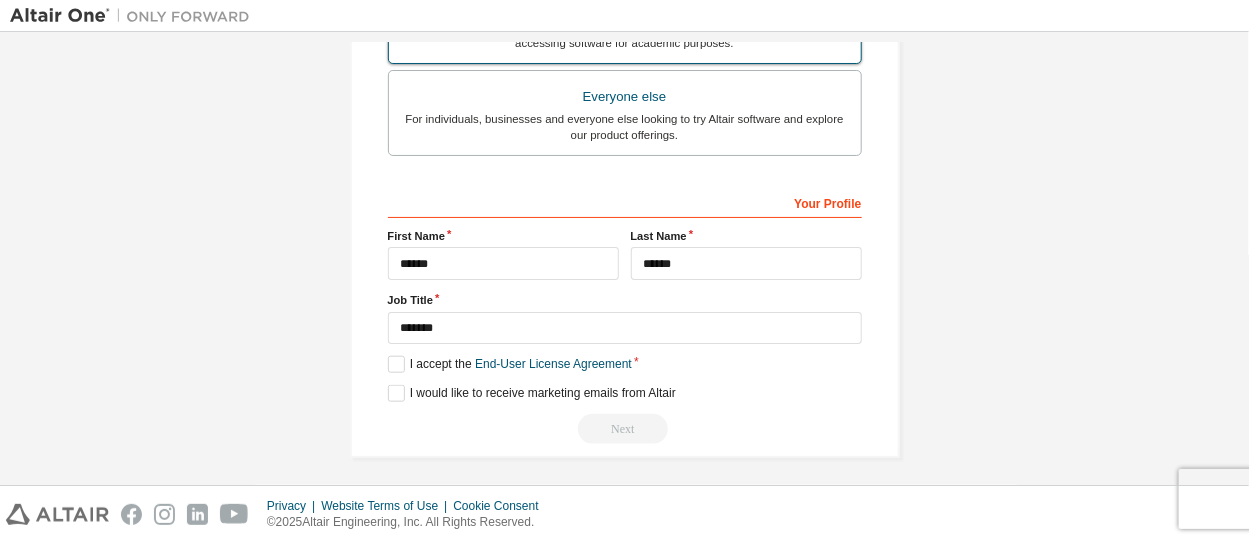click on "Faculty For faculty & administrators of academic institutions administering students and accessing software for academic purposes." at bounding box center (625, 22) 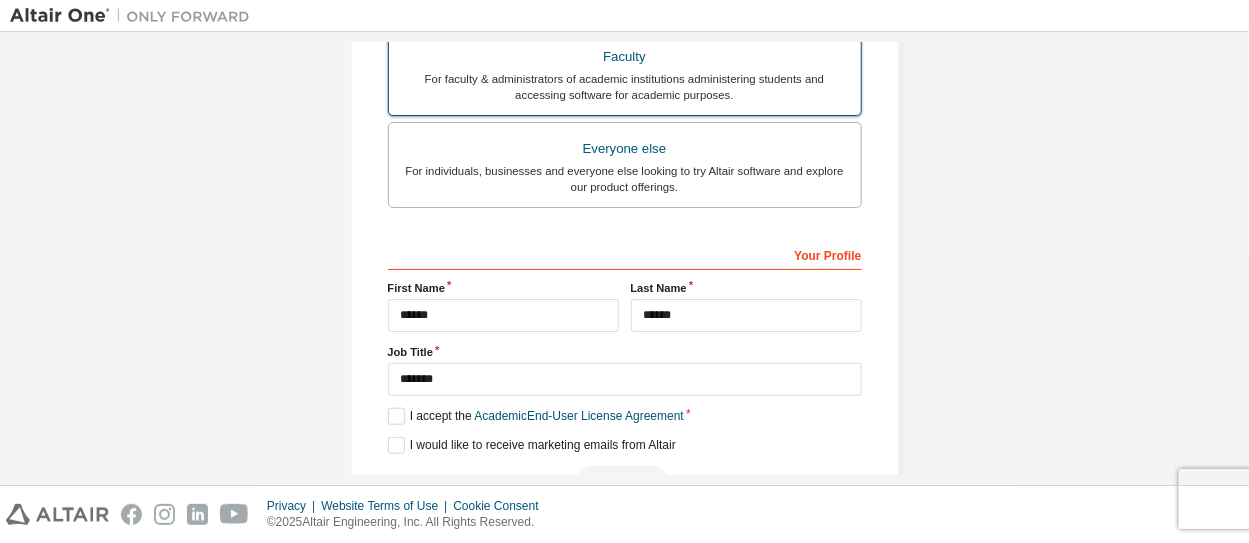 scroll, scrollTop: 671, scrollLeft: 0, axis: vertical 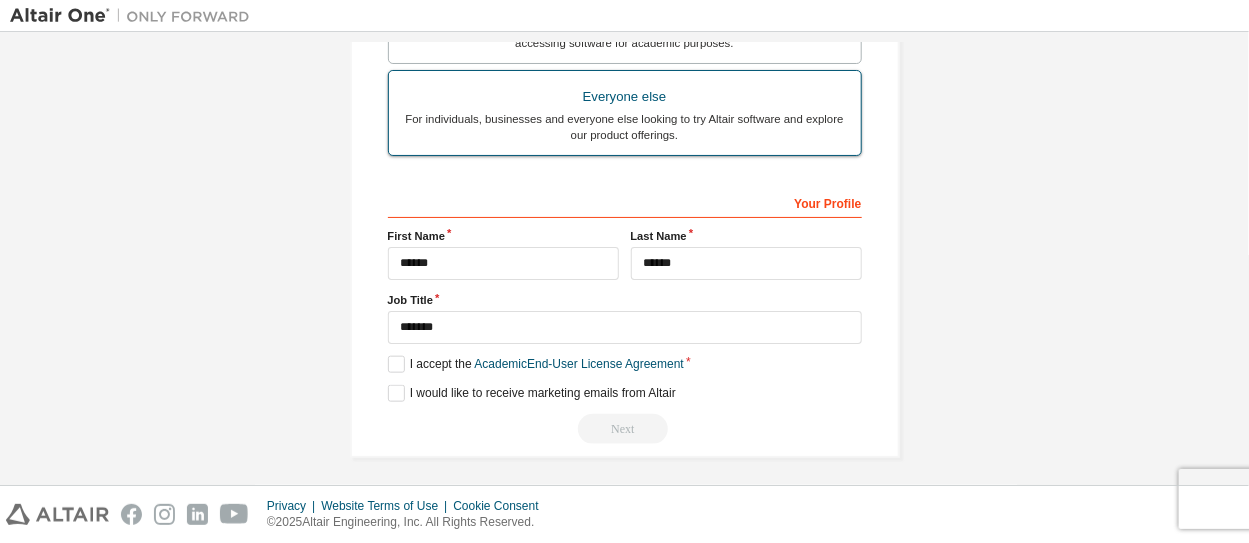 click on "For individuals, businesses and everyone else looking to try Altair software and explore our product offerings." at bounding box center (625, 127) 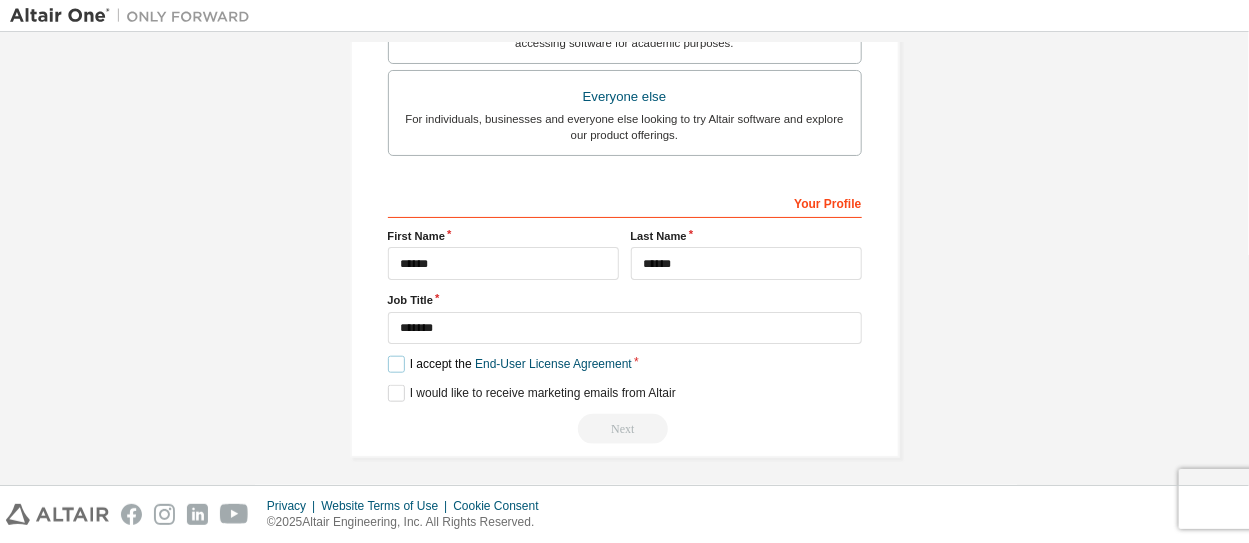 click on "I accept the    End-User License Agreement" at bounding box center [510, 364] 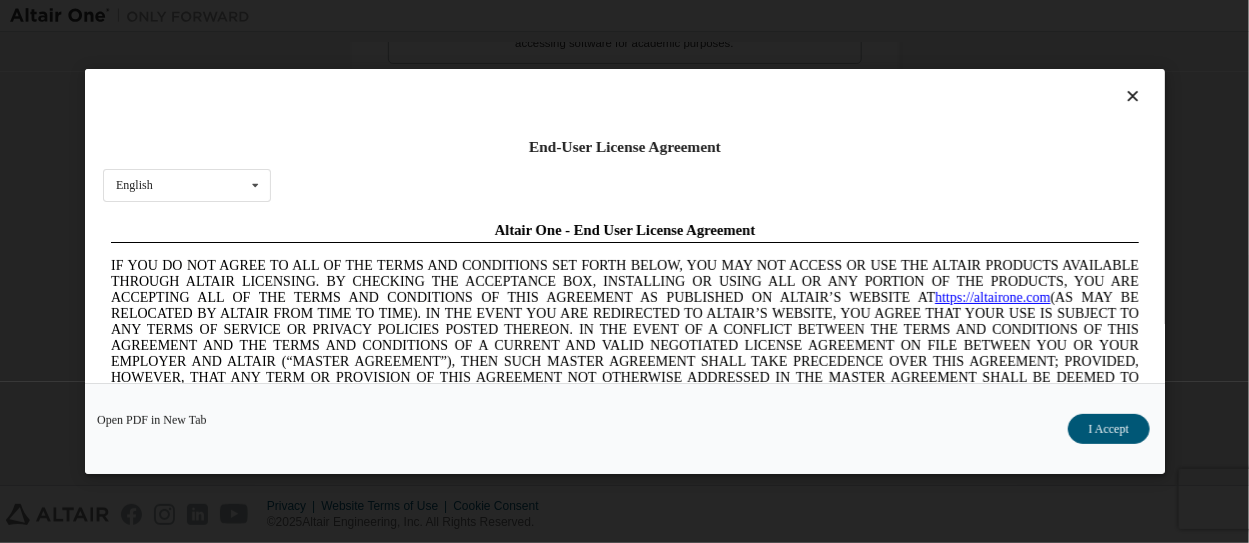 scroll, scrollTop: 0, scrollLeft: 0, axis: both 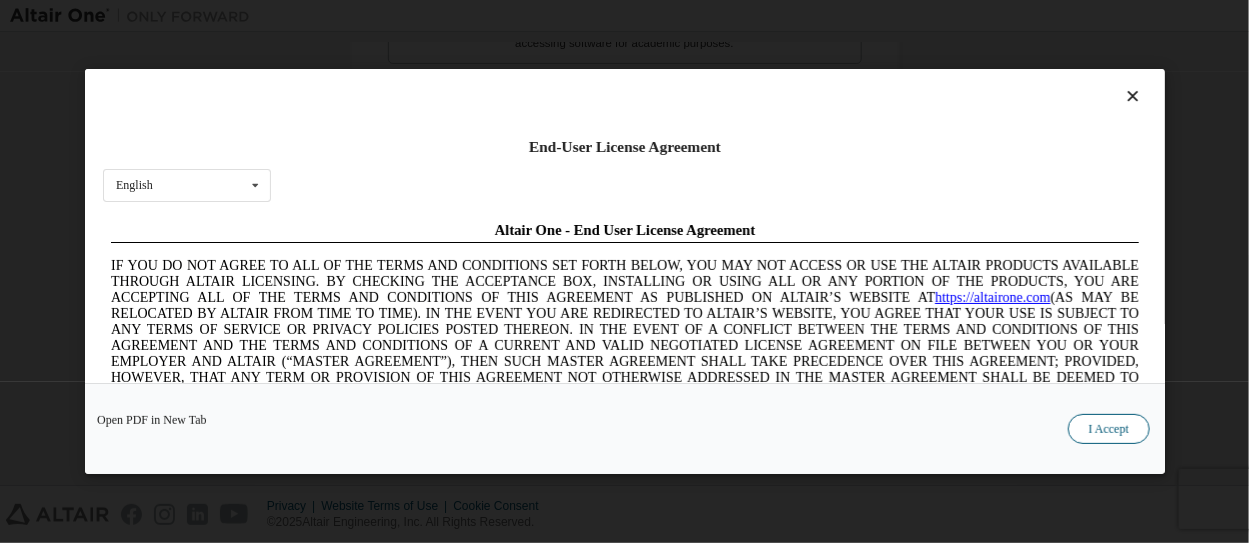 click on "I Accept" at bounding box center (1108, 429) 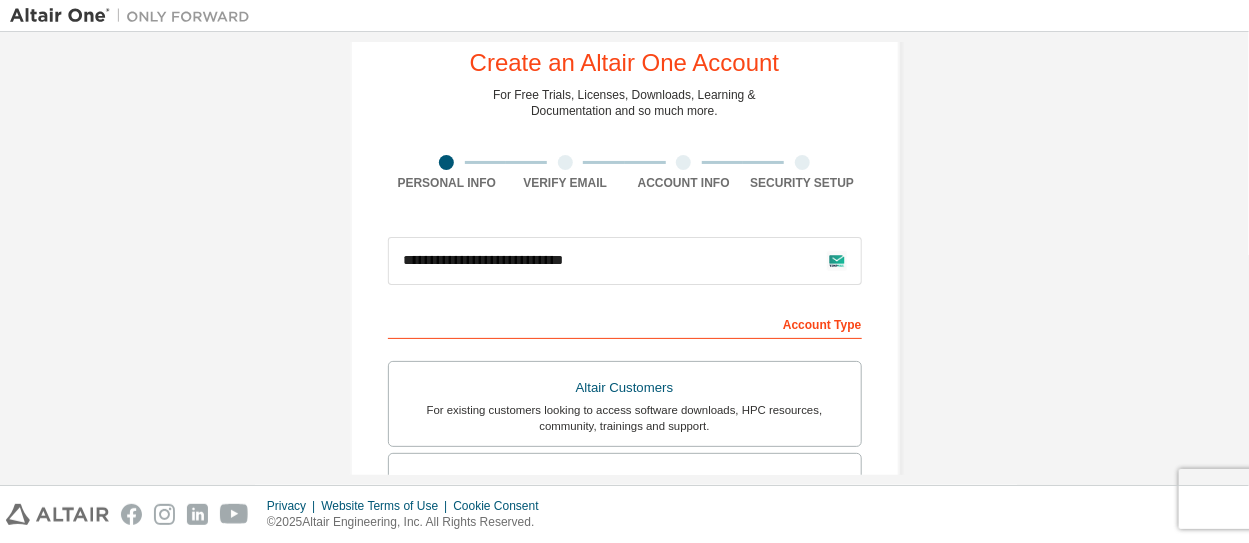 scroll, scrollTop: 0, scrollLeft: 0, axis: both 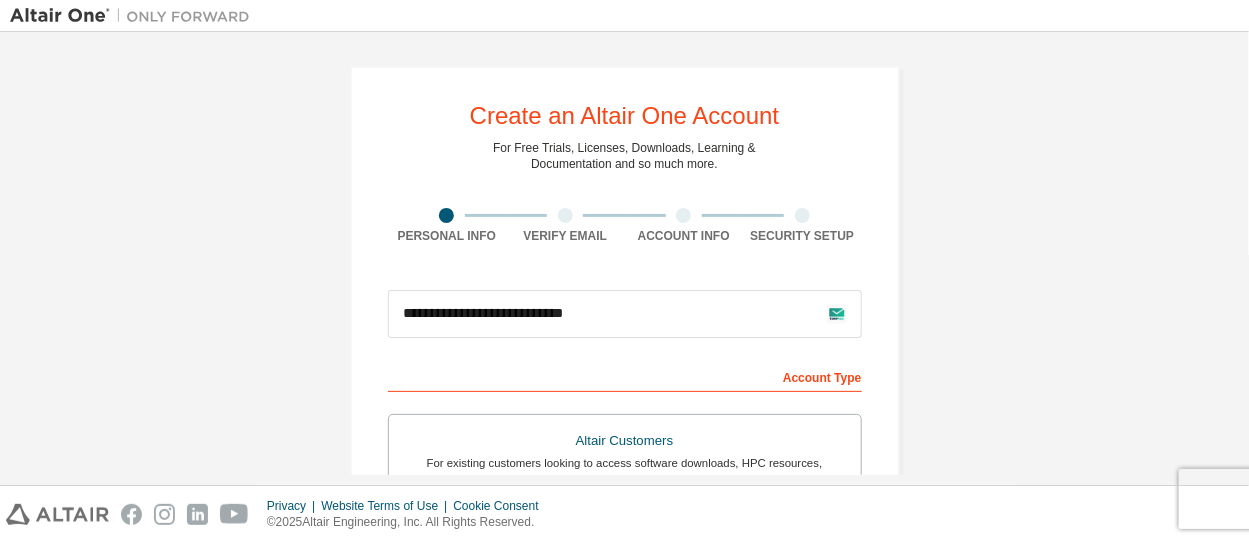 click on "Security Setup" at bounding box center (802, 226) 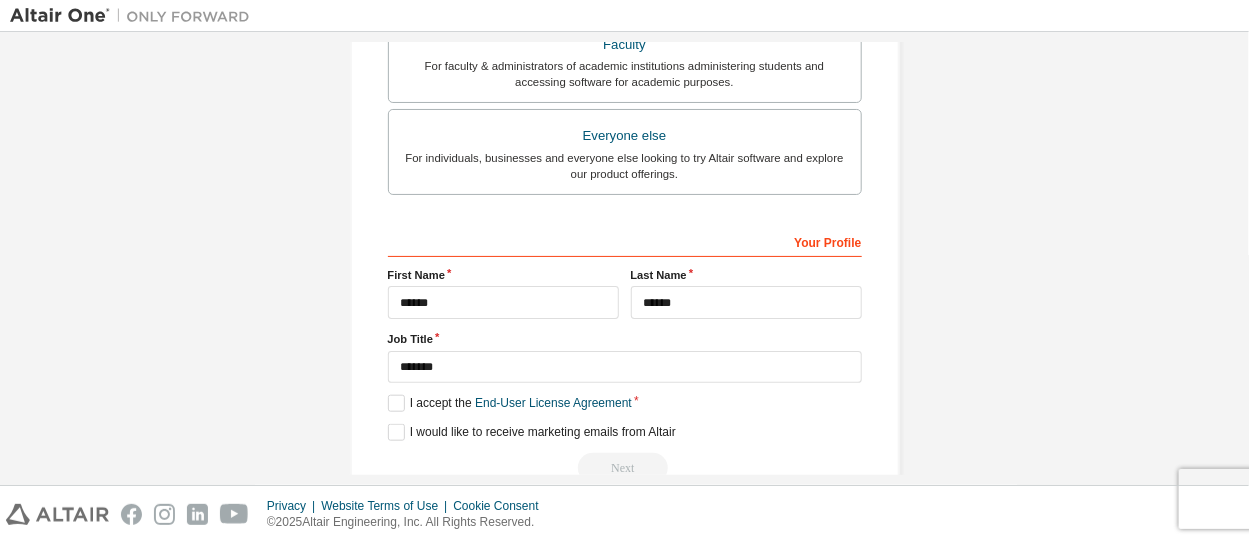 scroll, scrollTop: 619, scrollLeft: 0, axis: vertical 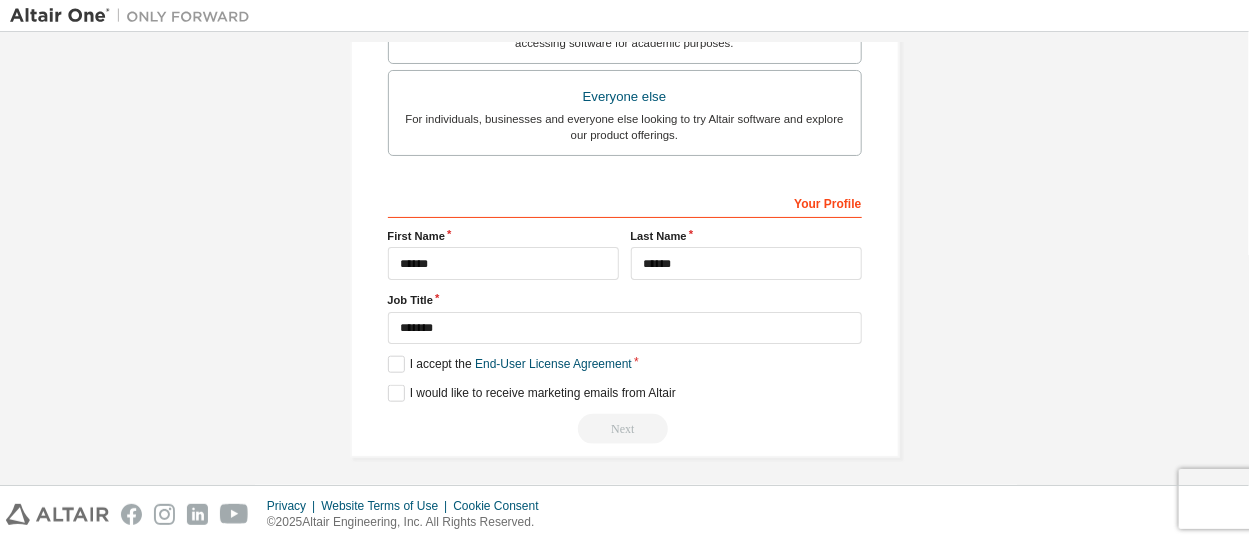 drag, startPoint x: 824, startPoint y: 442, endPoint x: 782, endPoint y: 433, distance: 42.953465 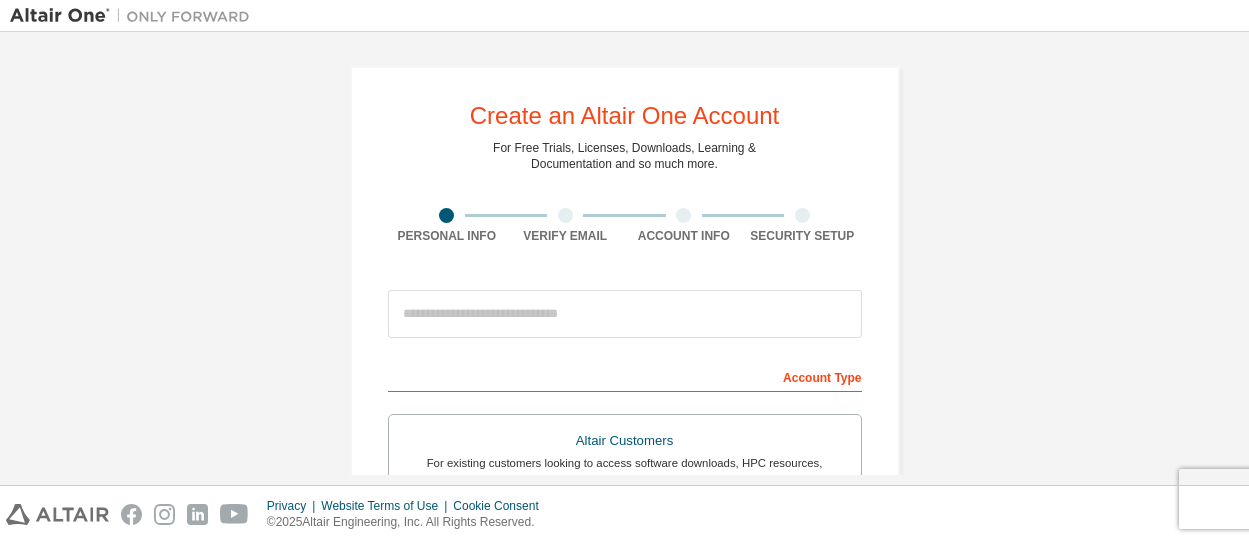 scroll, scrollTop: 0, scrollLeft: 0, axis: both 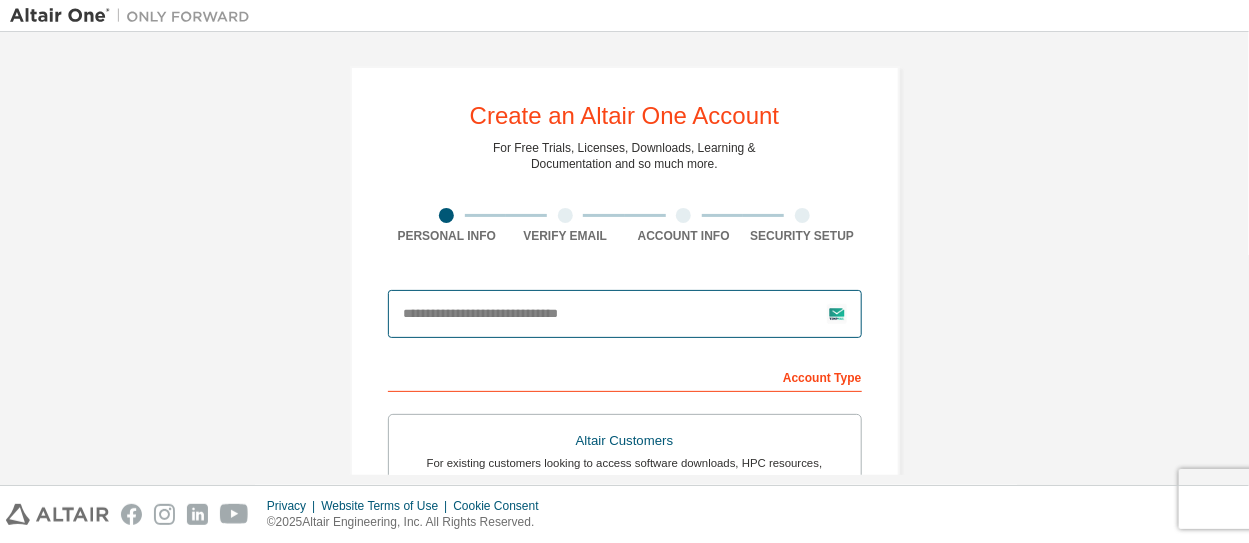 click at bounding box center (625, 314) 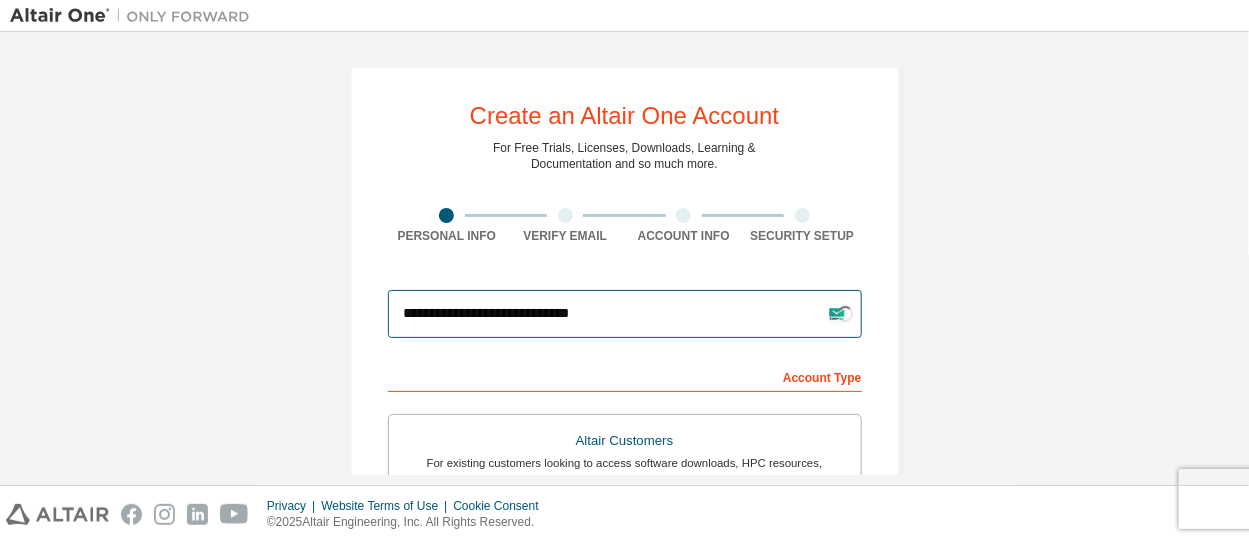 type on "**********" 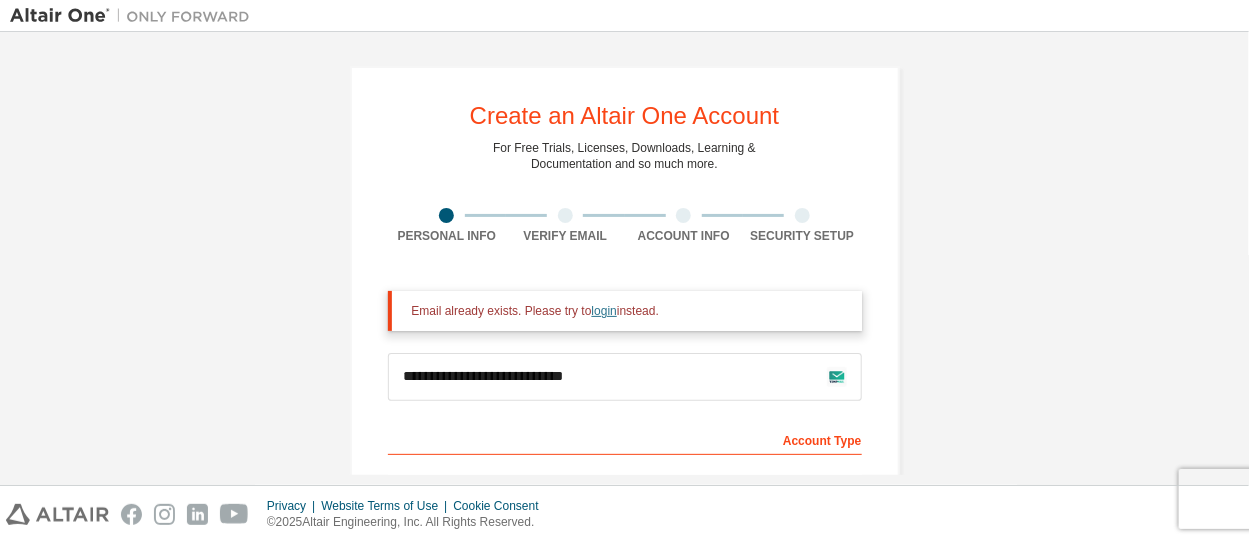 click on "login" at bounding box center [604, 311] 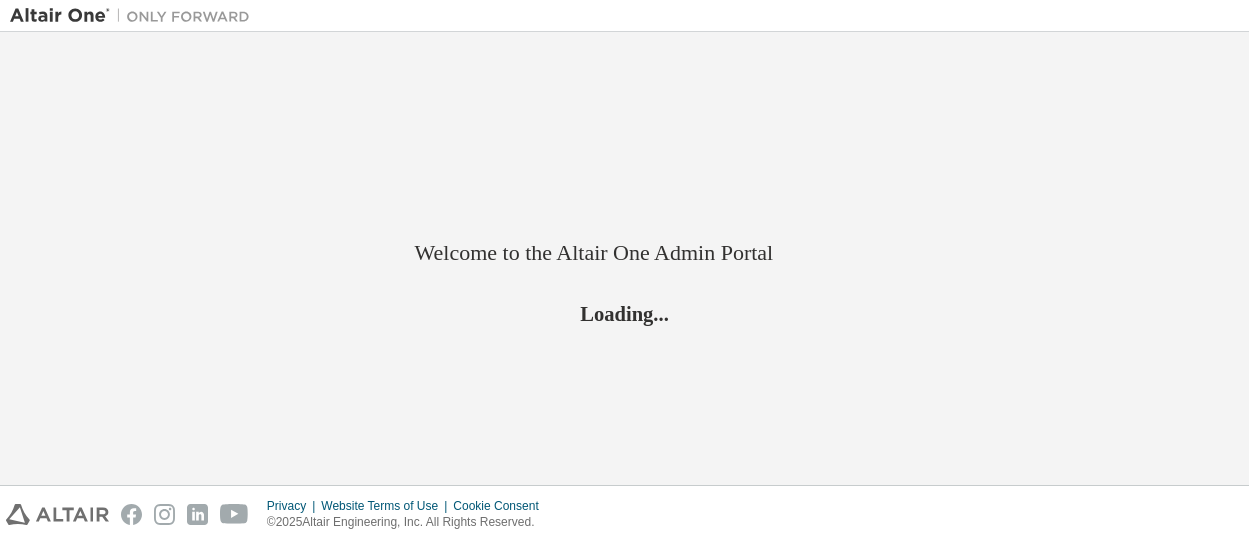 scroll, scrollTop: 0, scrollLeft: 0, axis: both 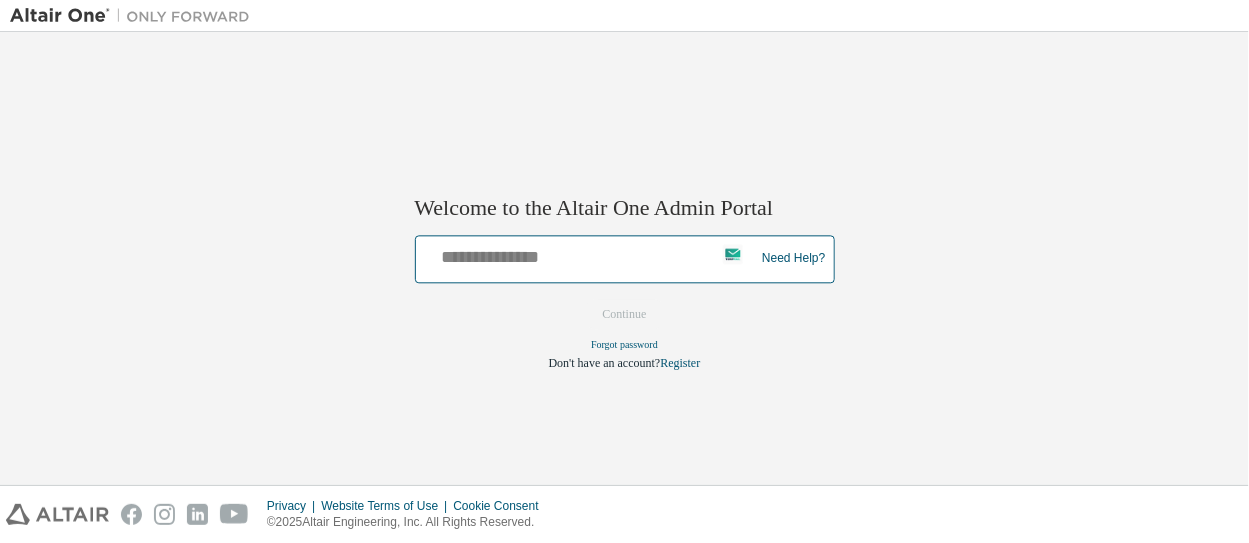 click at bounding box center (588, 254) 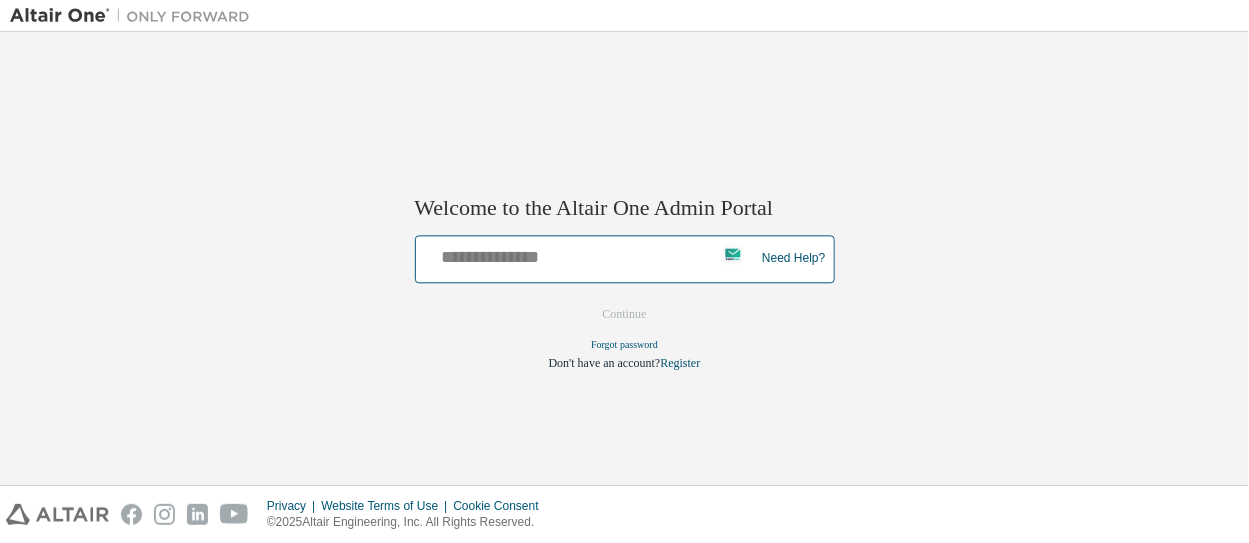 type on "**********" 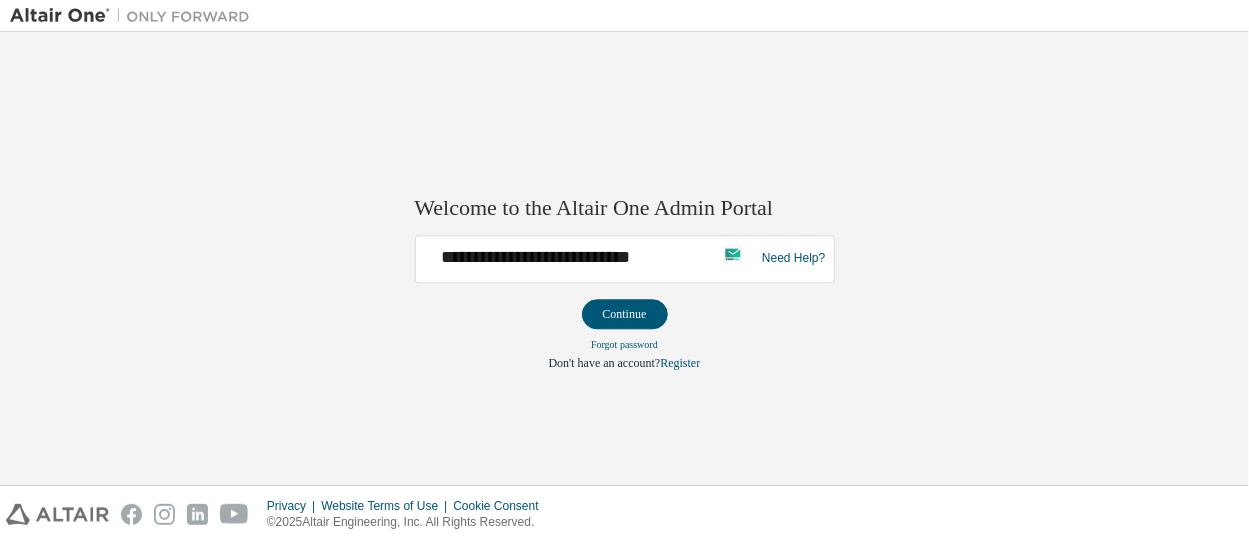 click on "**********" at bounding box center [588, 259] 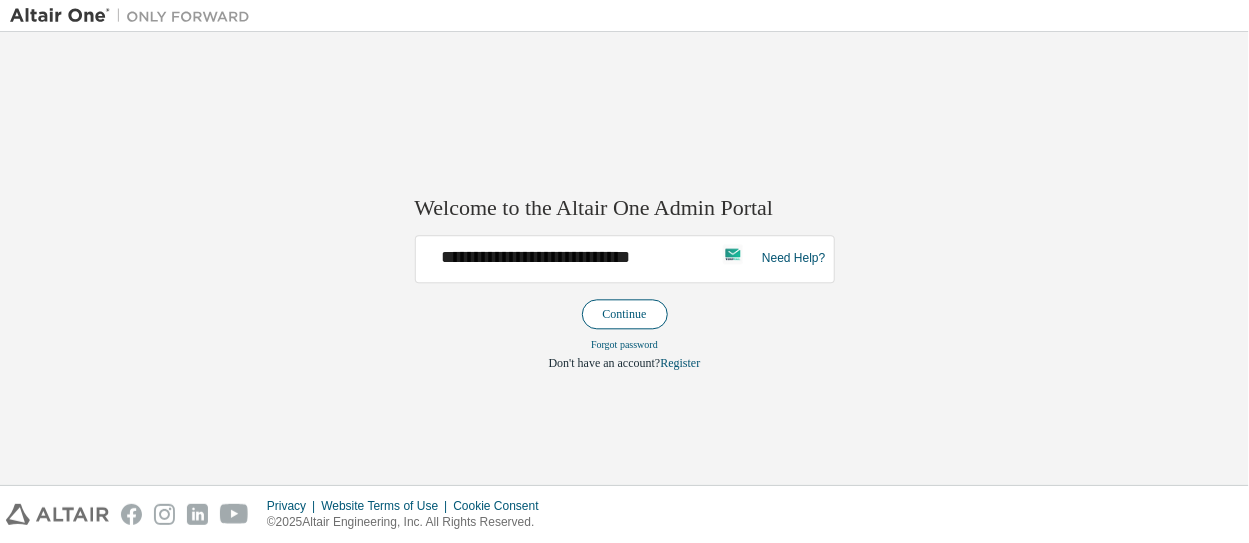 click on "Continue" at bounding box center (625, 314) 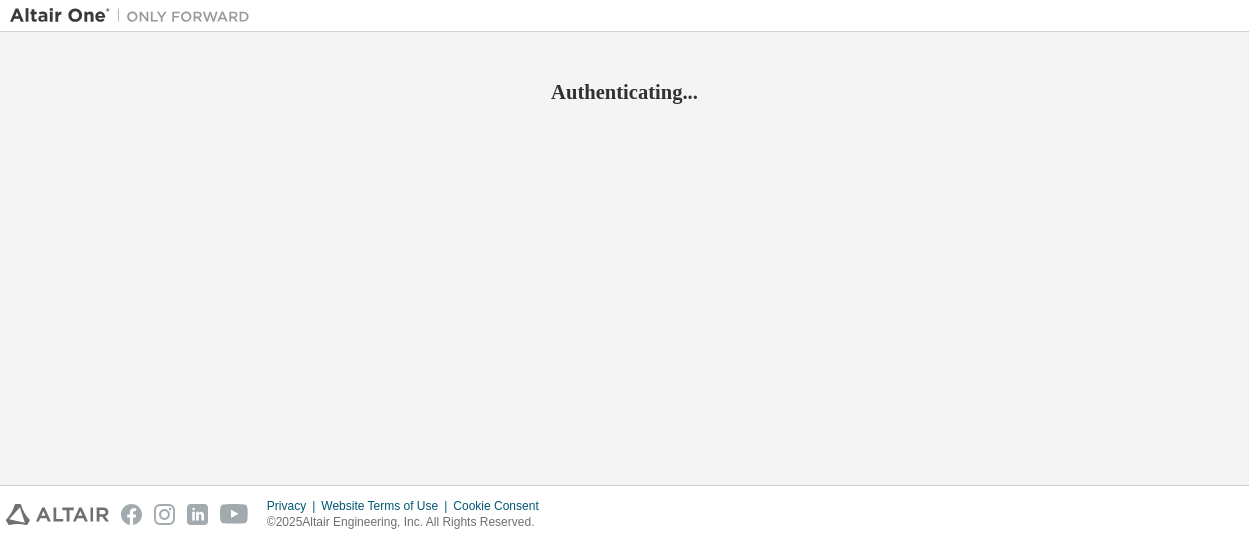scroll, scrollTop: 0, scrollLeft: 0, axis: both 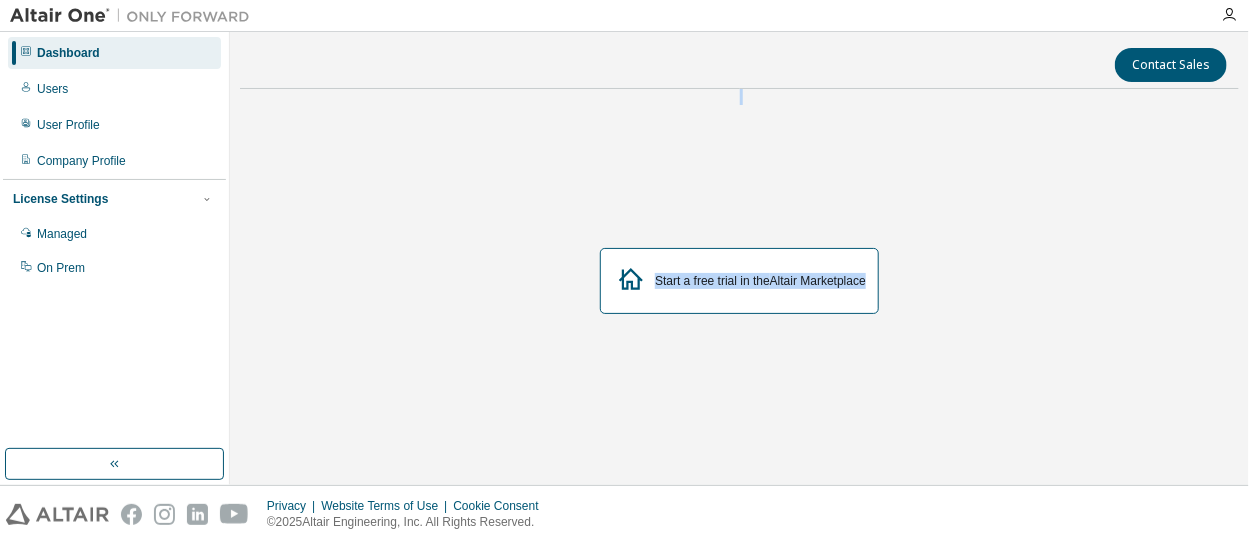drag, startPoint x: 1246, startPoint y: 83, endPoint x: 1122, endPoint y: 264, distance: 219.40146 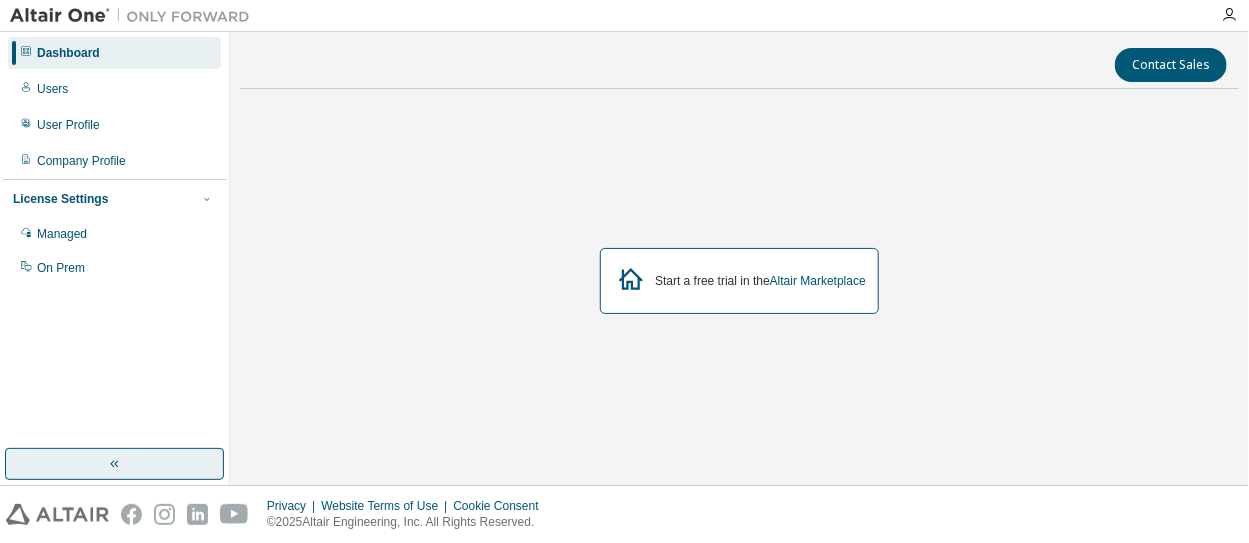 click at bounding box center [114, 464] 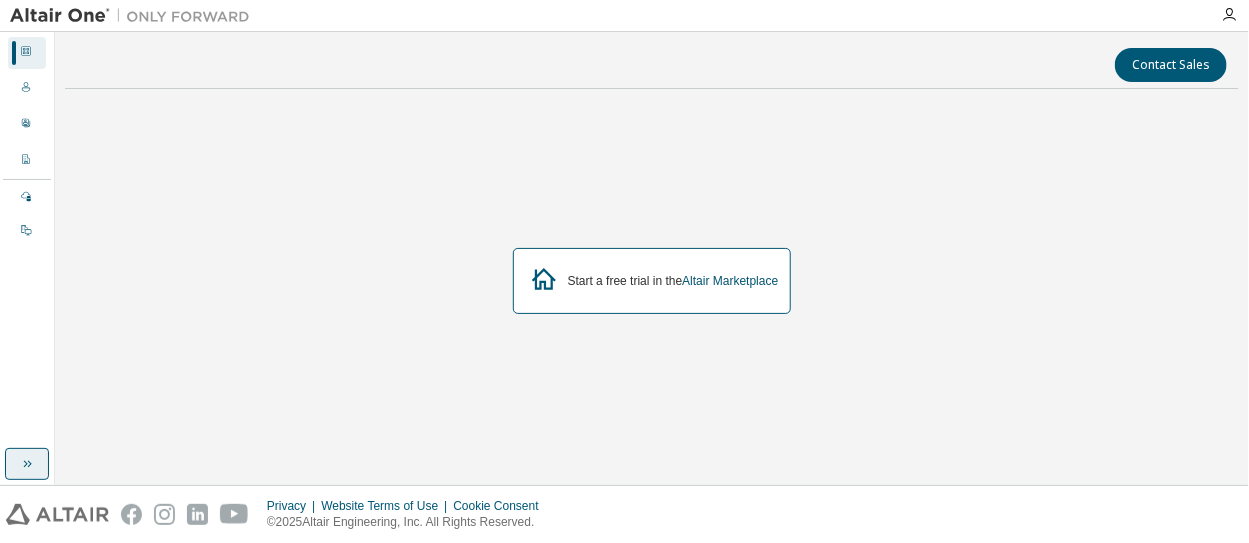 click at bounding box center (27, 464) 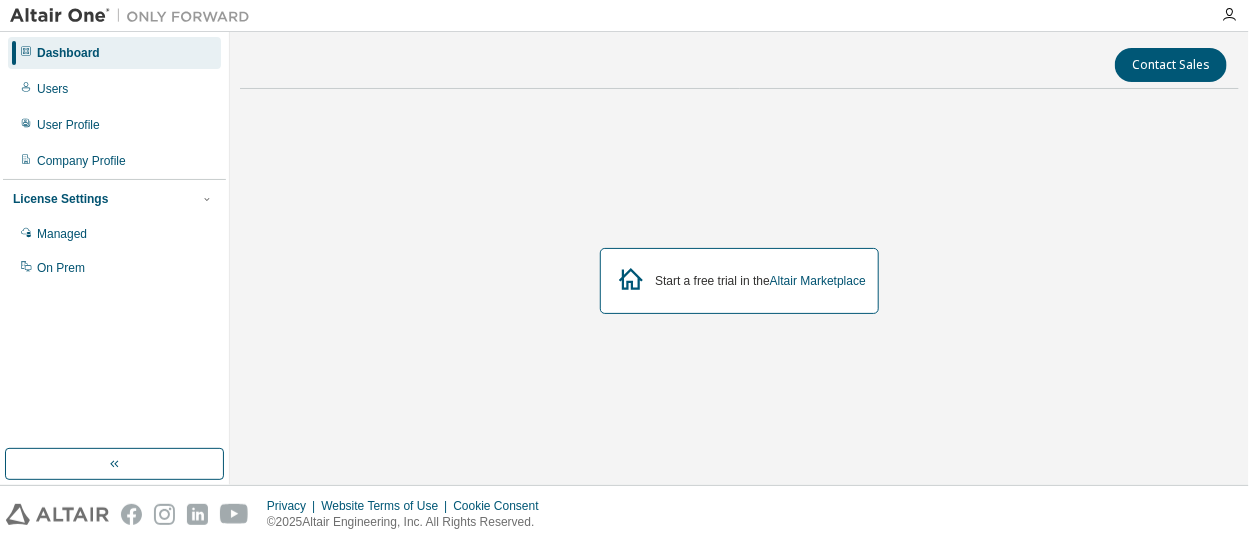 click on "Dashboard" at bounding box center [68, 53] 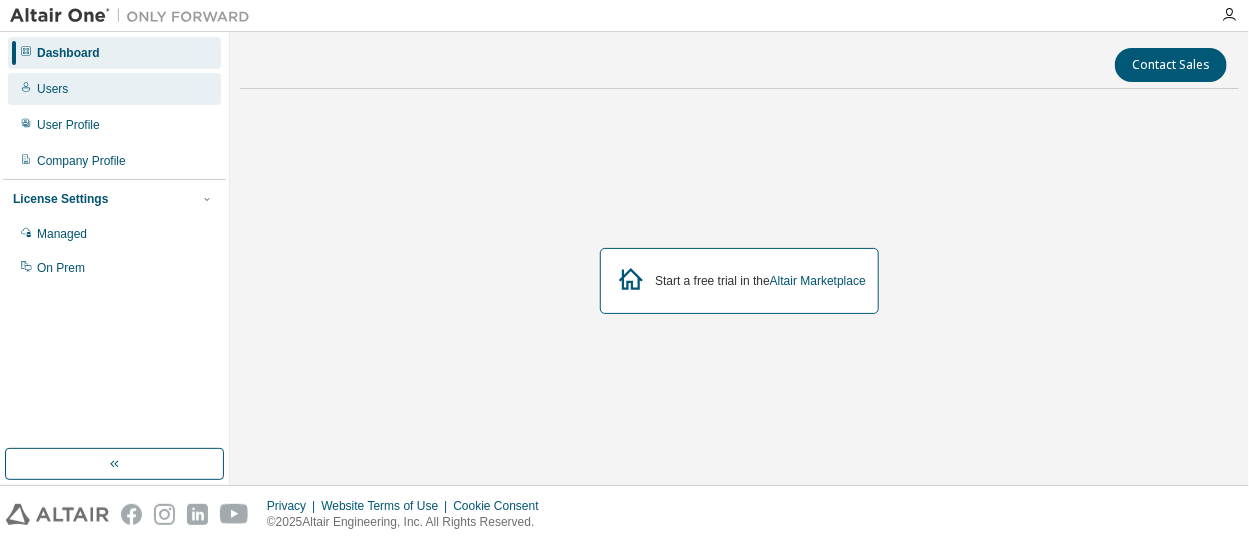 click on "Users" at bounding box center (114, 89) 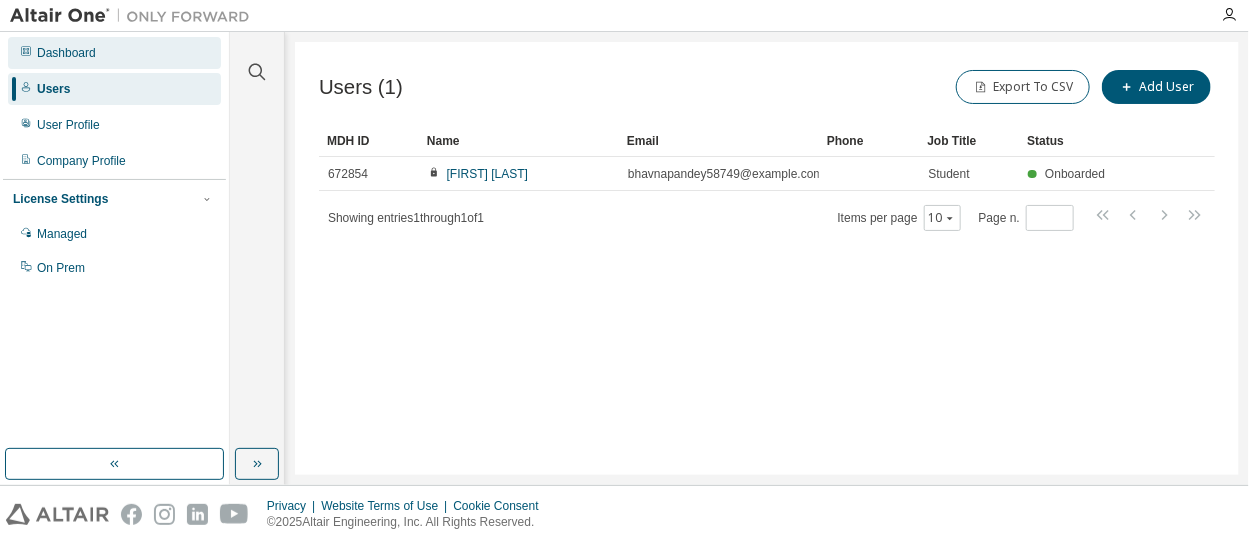 click on "Dashboard" at bounding box center [114, 53] 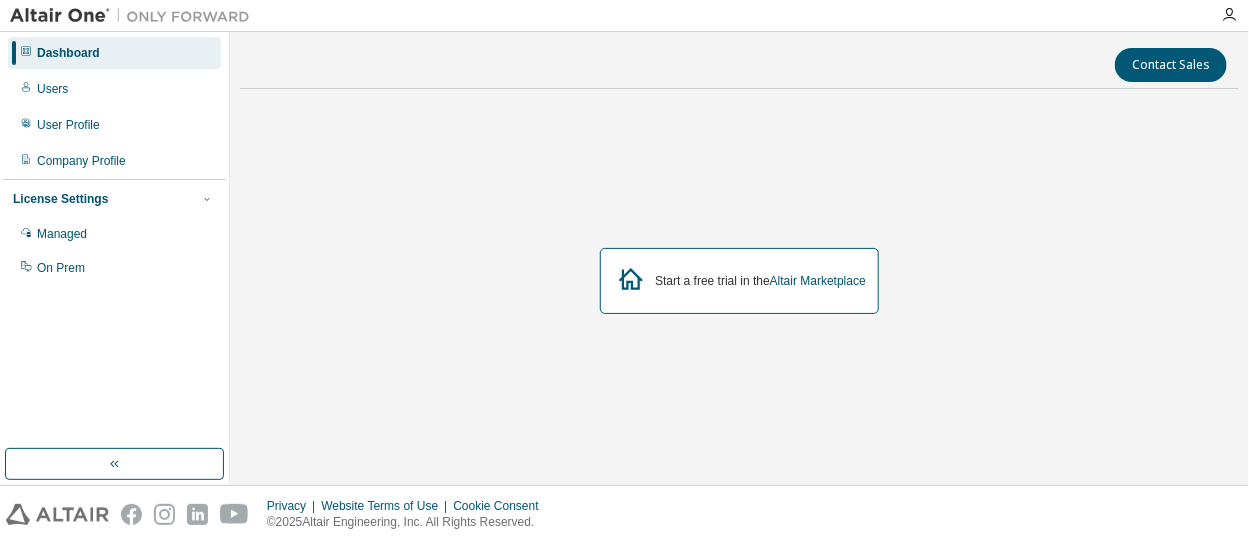 click on "Start a free trial in the  Altair Marketplace" at bounding box center [739, 281] 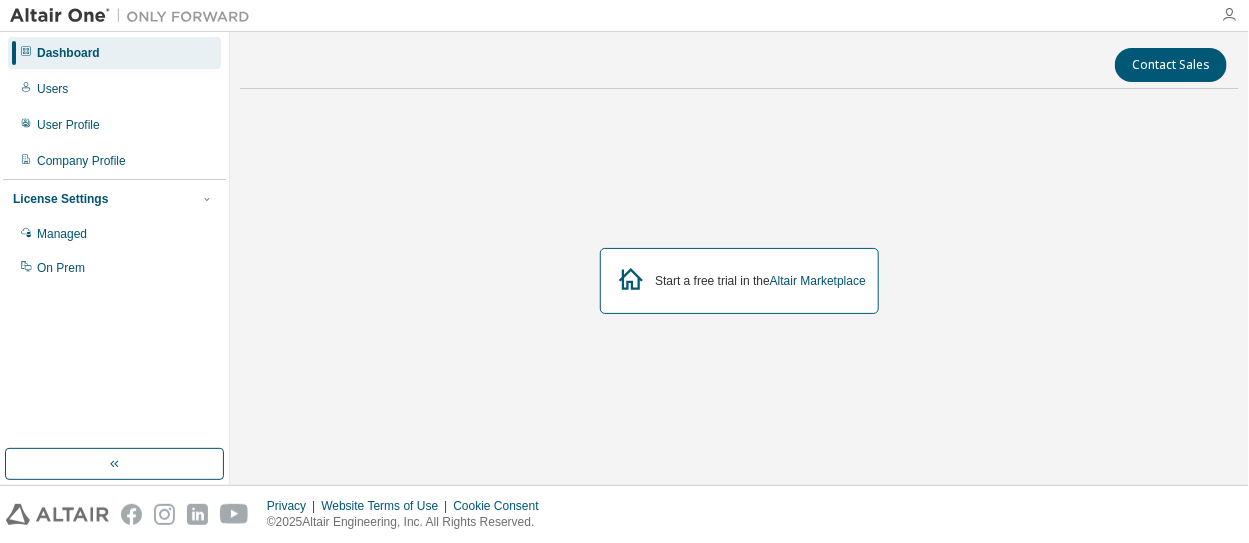 click at bounding box center [1229, 15] 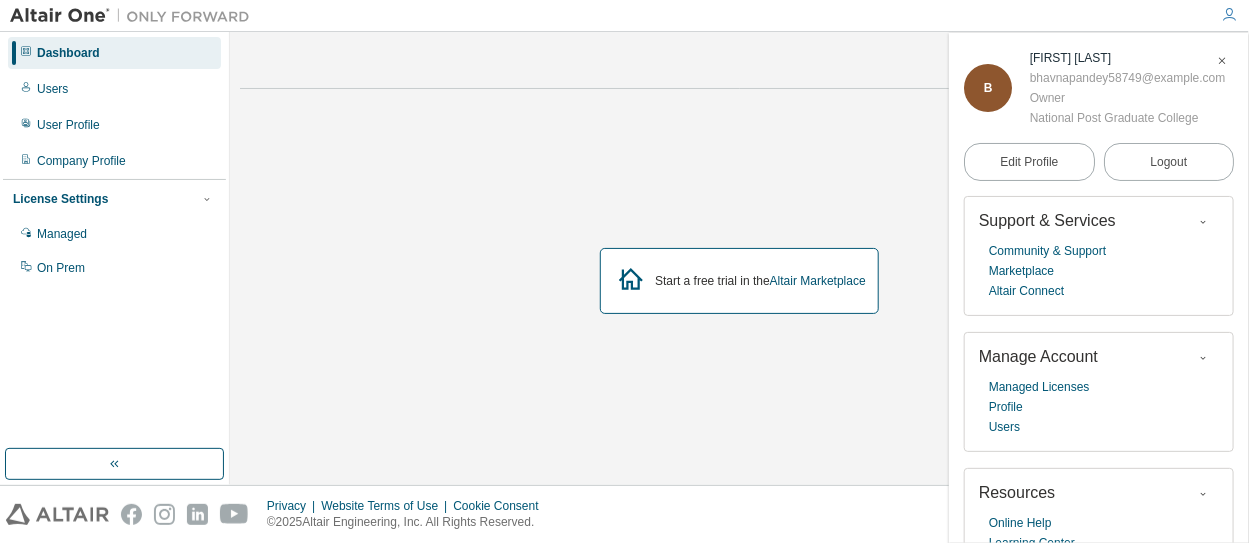 click at bounding box center [1222, 61] 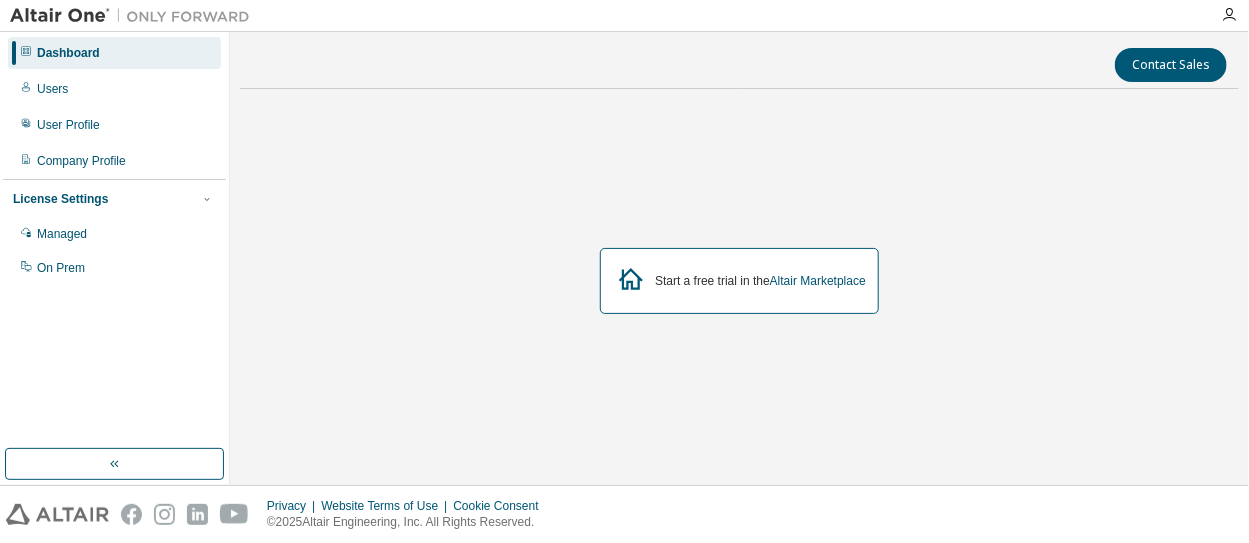 click on "Start a free trial in the  Altair Marketplace" at bounding box center (739, 281) 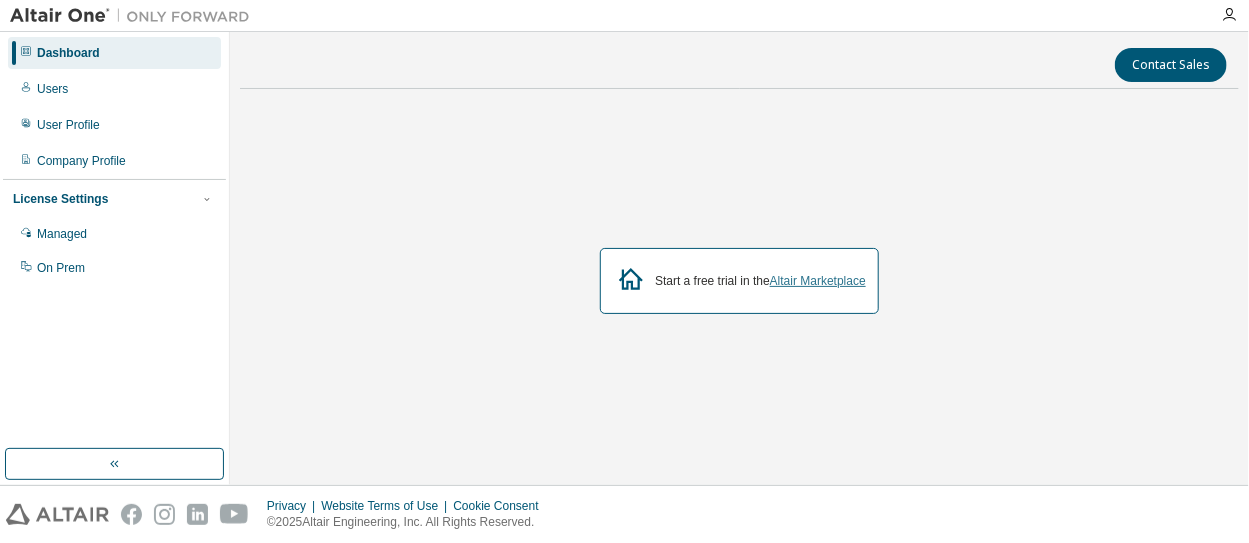 click on "Altair Marketplace" at bounding box center [818, 281] 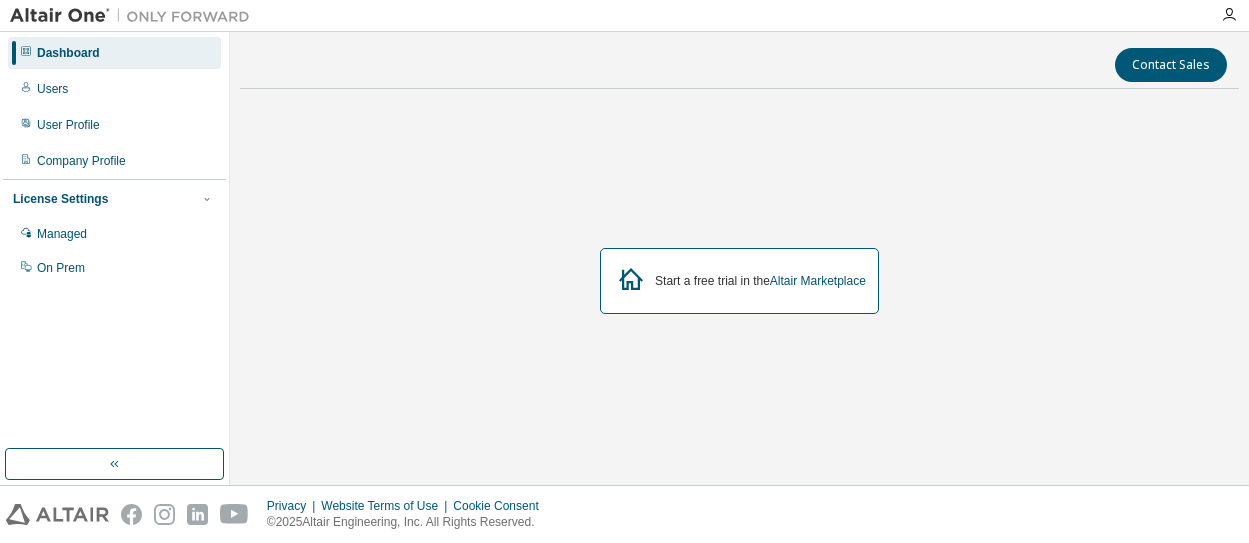 scroll, scrollTop: 0, scrollLeft: 0, axis: both 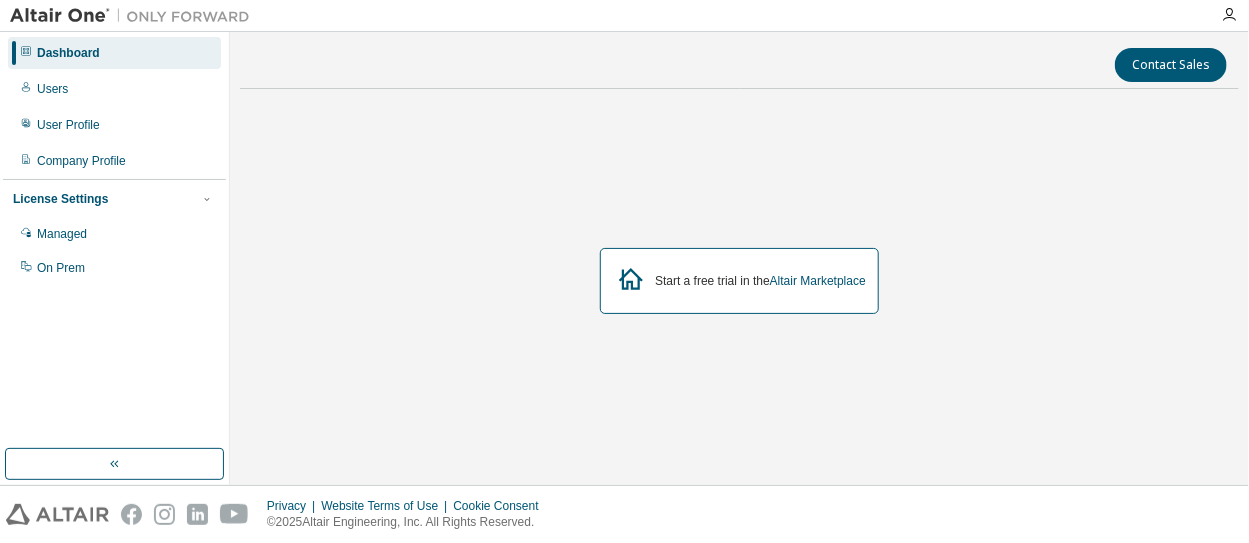 click on "Dashboard" at bounding box center (114, 53) 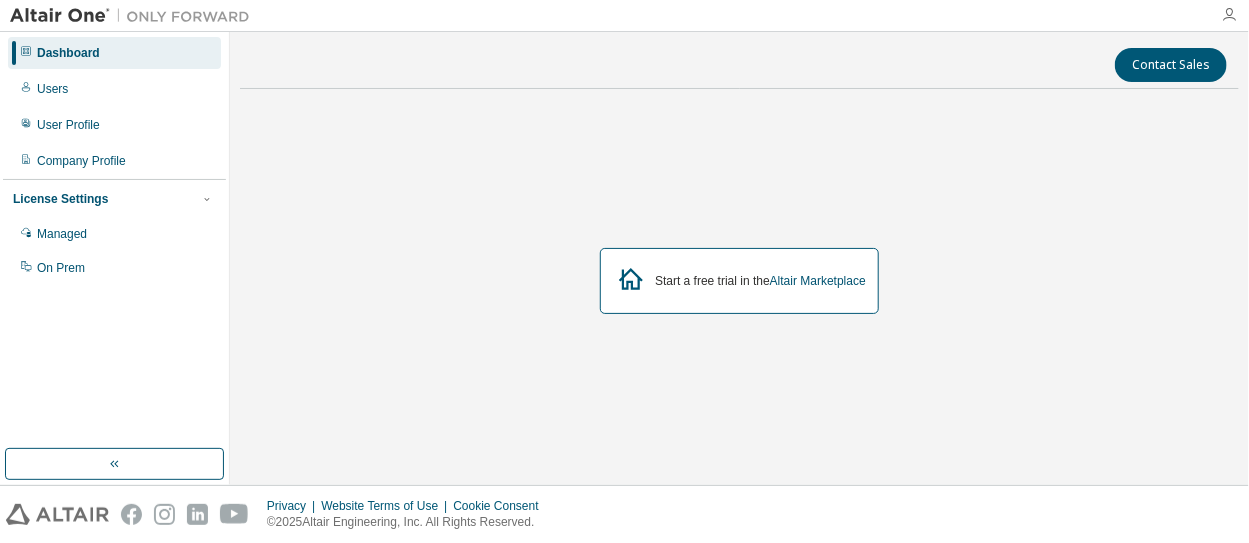 click at bounding box center (1229, 15) 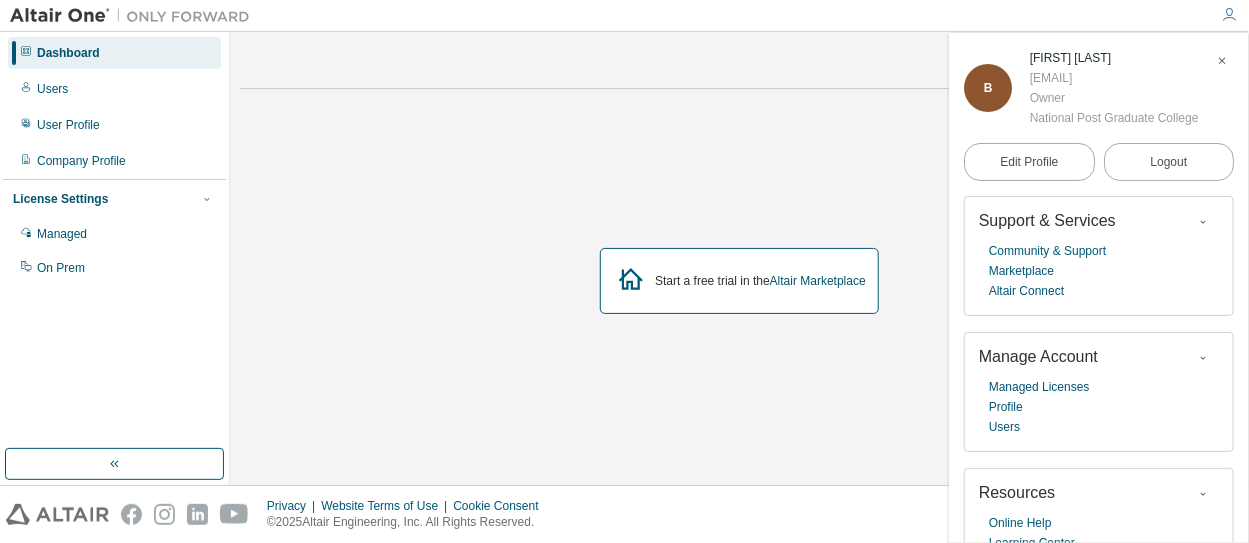 scroll, scrollTop: 85, scrollLeft: 0, axis: vertical 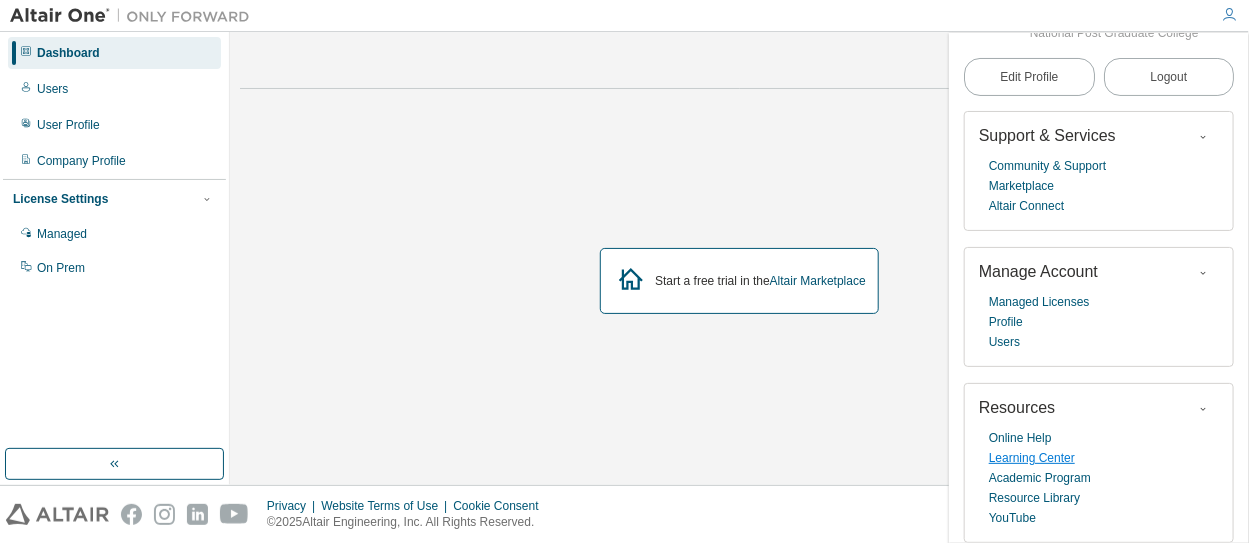 click on "Learning Center" at bounding box center (1032, 458) 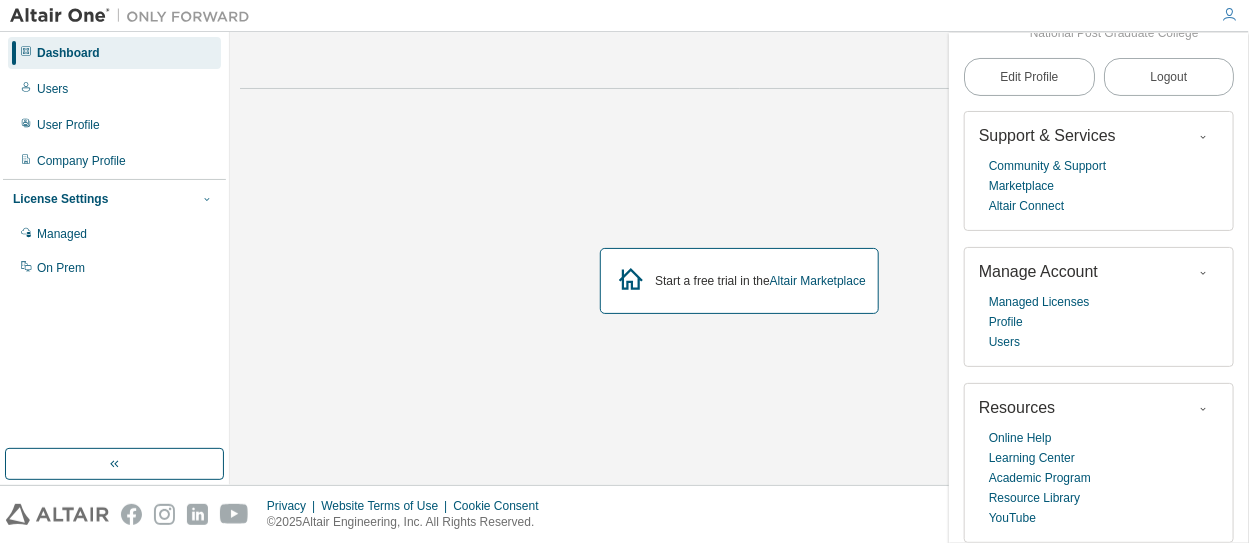 click 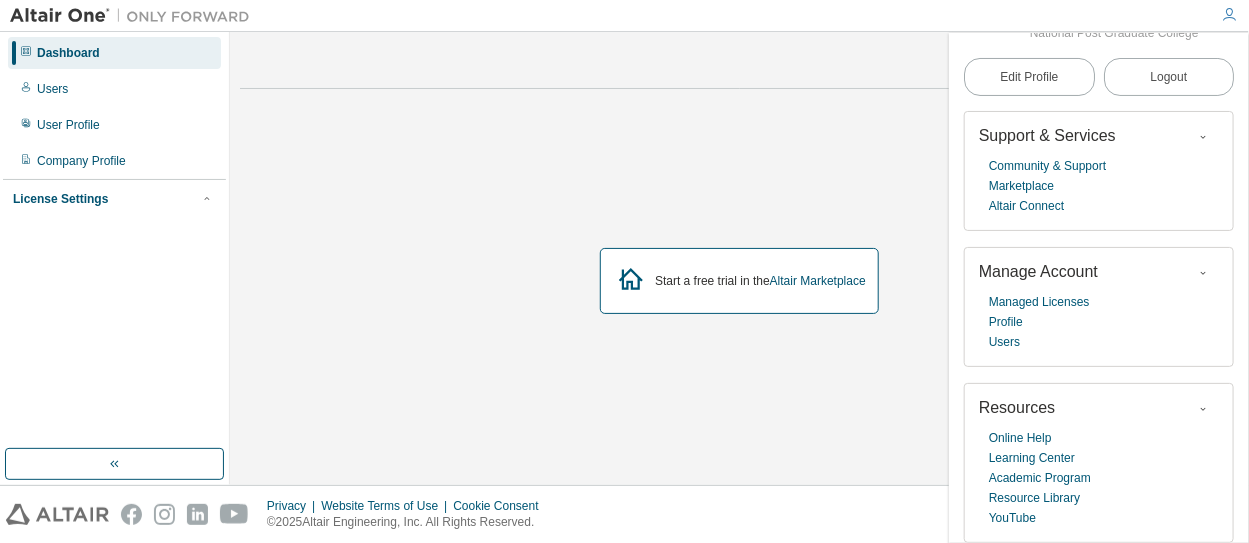 scroll, scrollTop: 0, scrollLeft: 0, axis: both 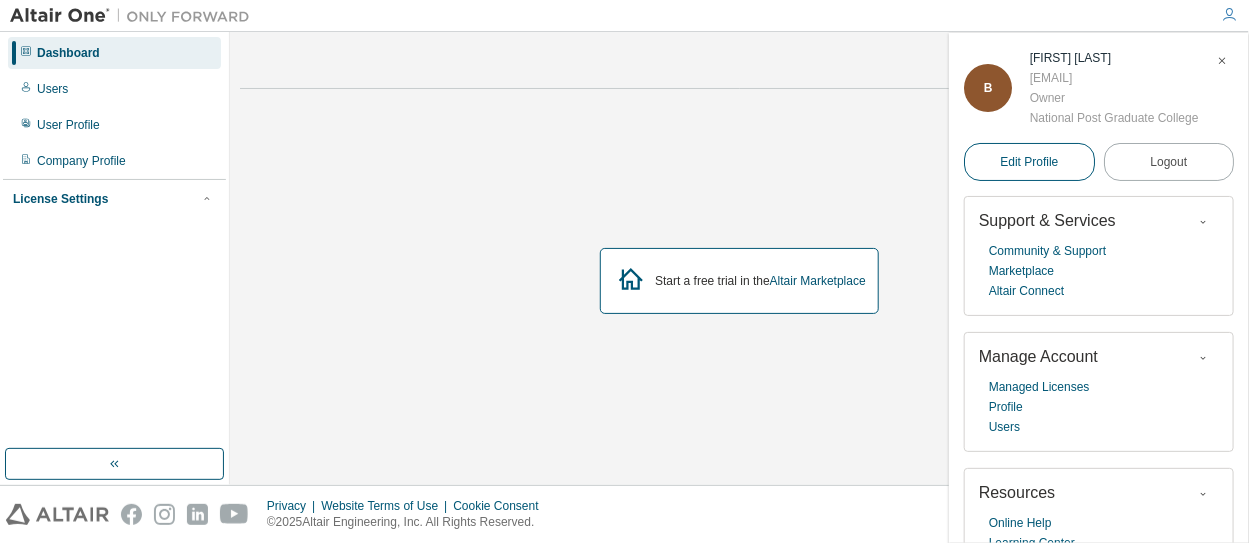 click on "Edit Profile" at bounding box center [1029, 162] 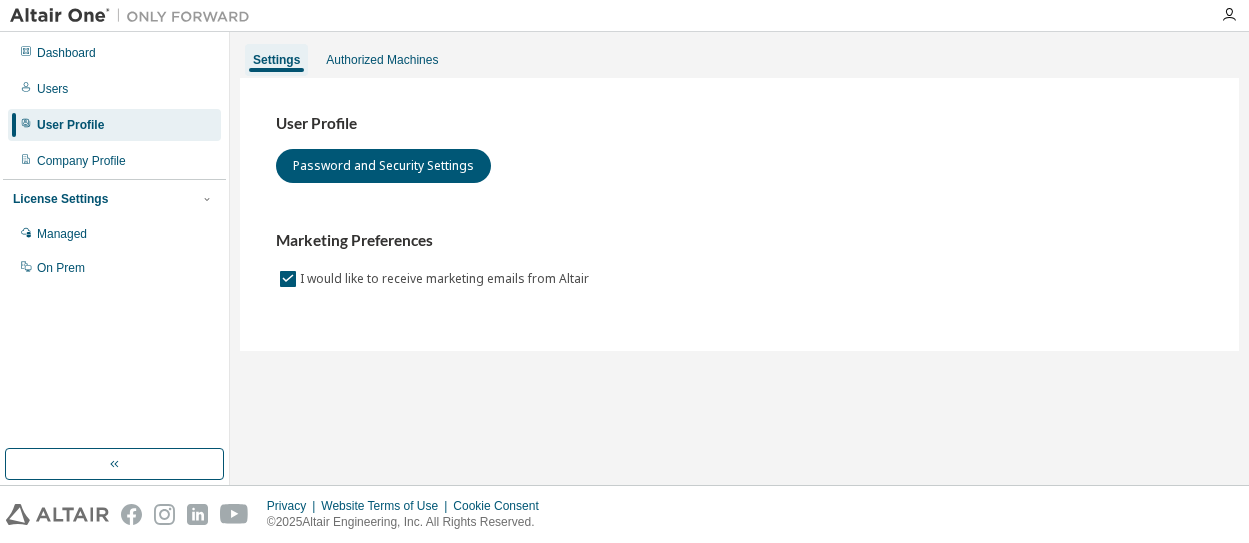 scroll, scrollTop: 0, scrollLeft: 0, axis: both 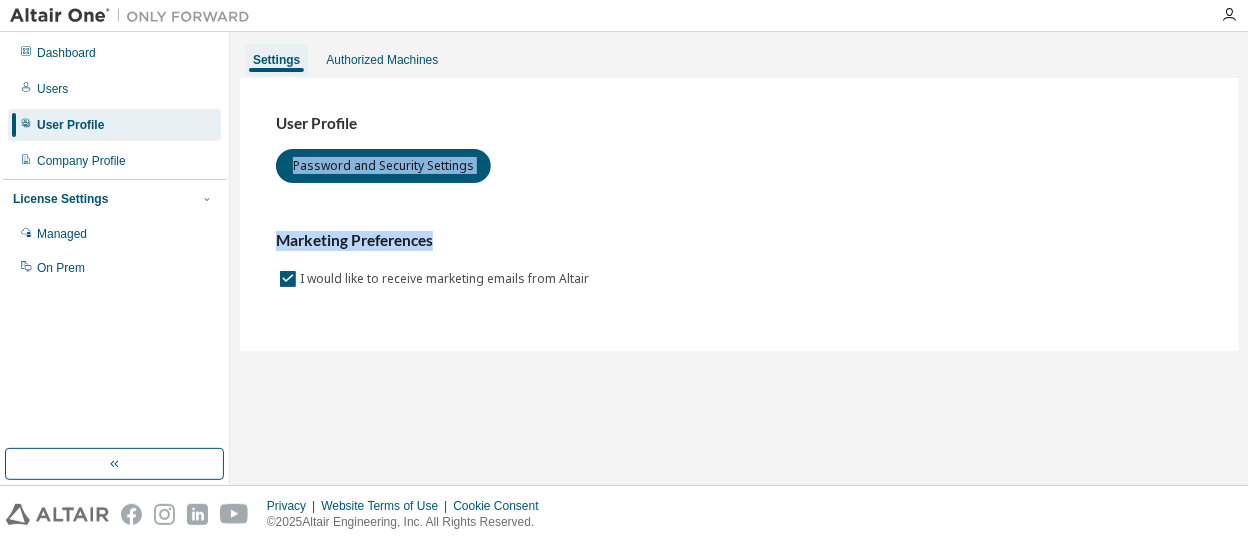 drag, startPoint x: 1248, startPoint y: 116, endPoint x: 1248, endPoint y: 183, distance: 67 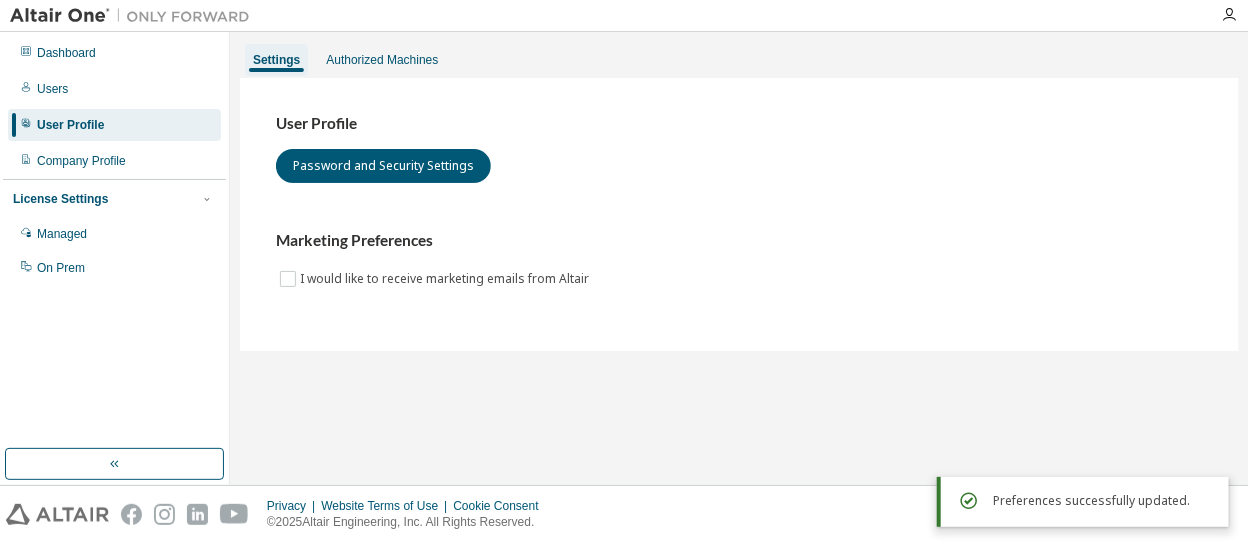 click on "Settings Authorized Machines User Profile Password and Security Settings Marketing Preferences I would like to receive marketing emails from Altair" at bounding box center (739, 258) 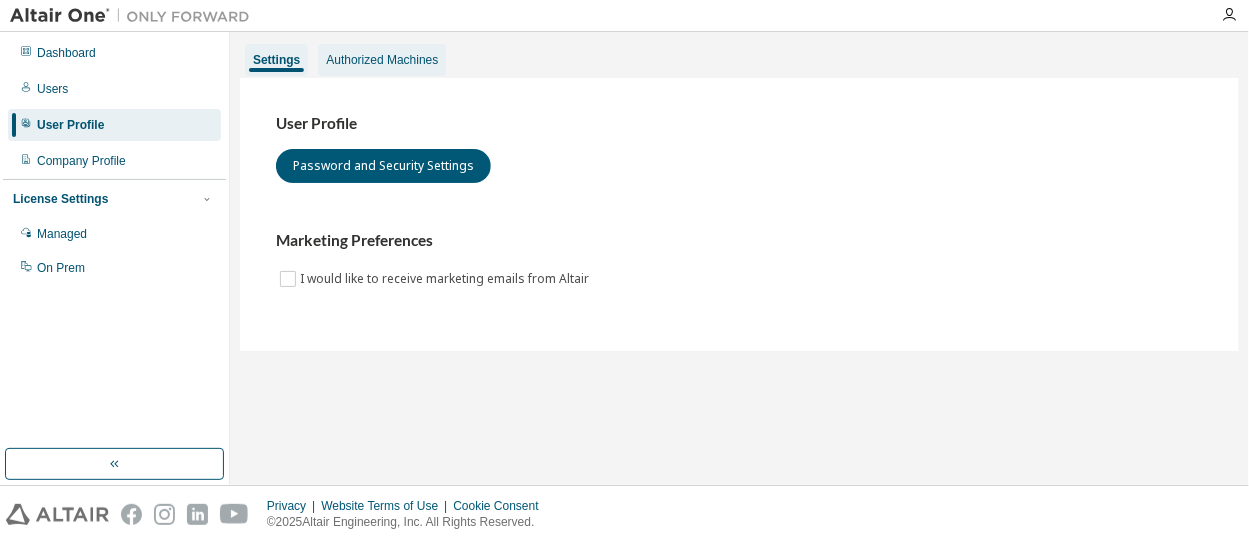 click on "Authorized Machines" at bounding box center (382, 60) 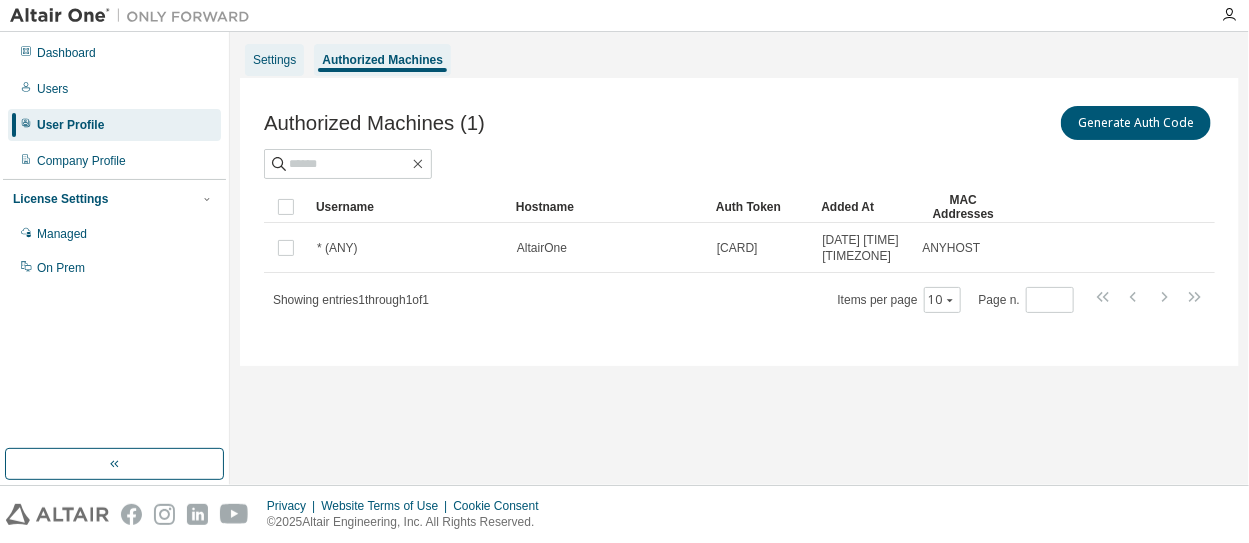 click on "Settings" at bounding box center (274, 60) 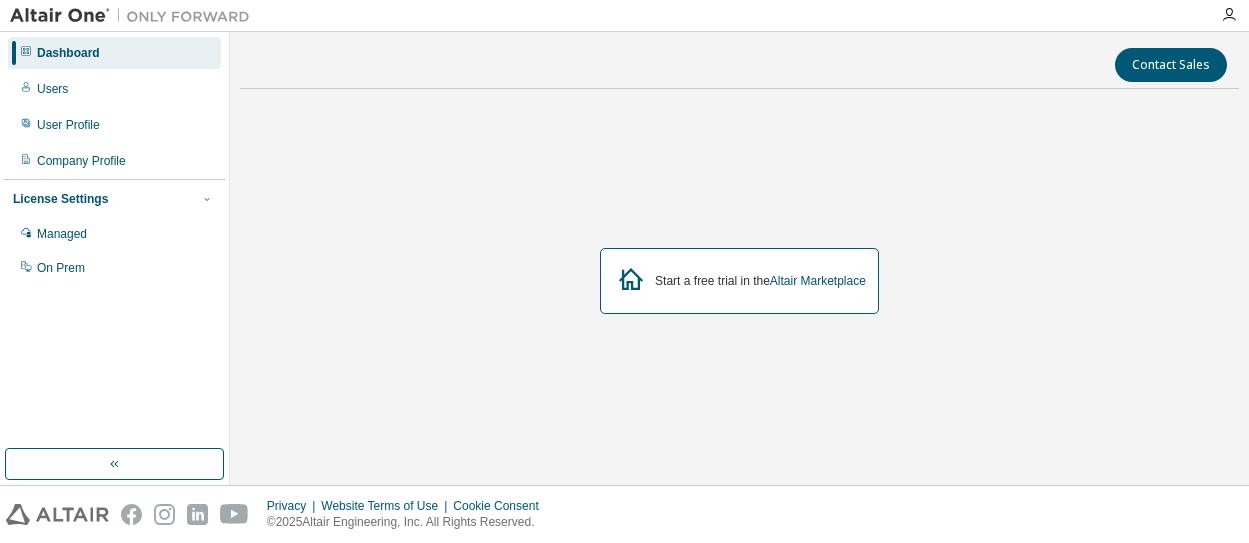 scroll, scrollTop: 0, scrollLeft: 0, axis: both 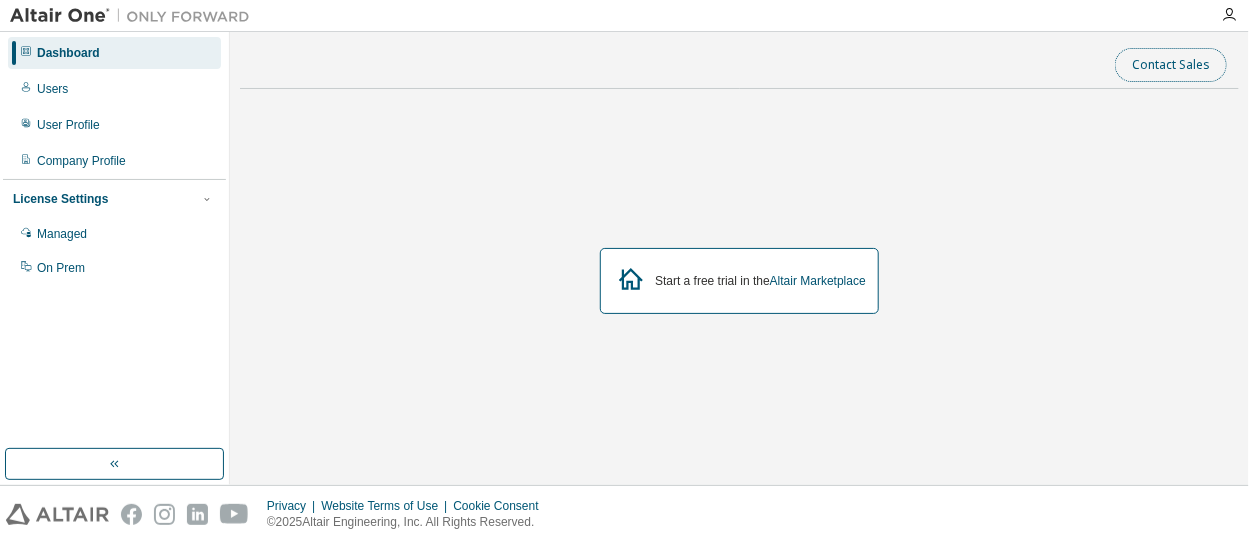 click on "Contact Sales" at bounding box center (1171, 65) 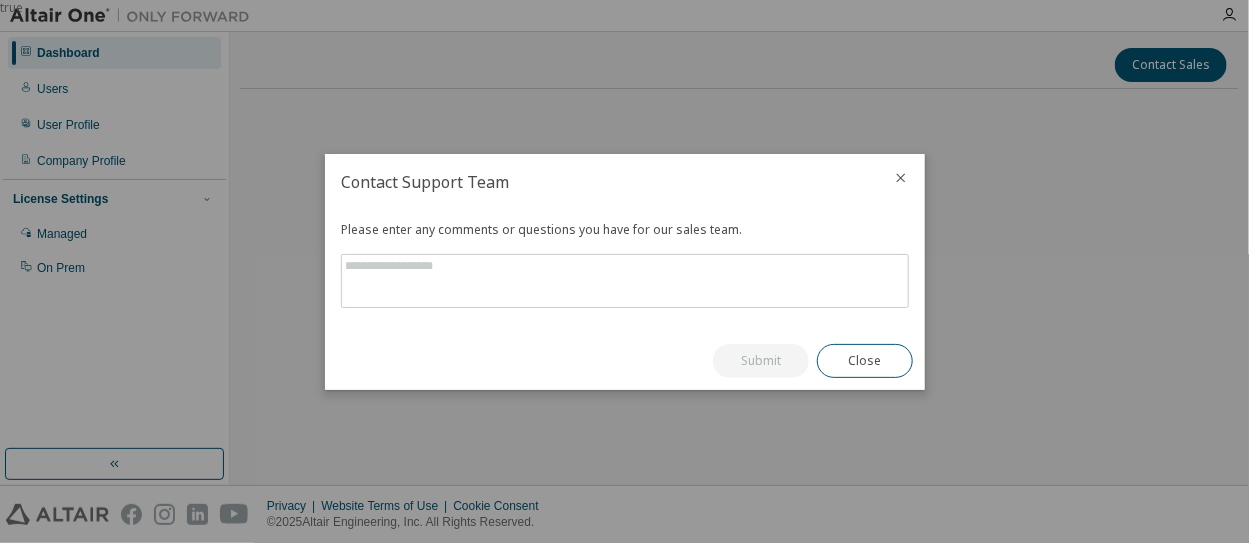 click at bounding box center [901, 180] 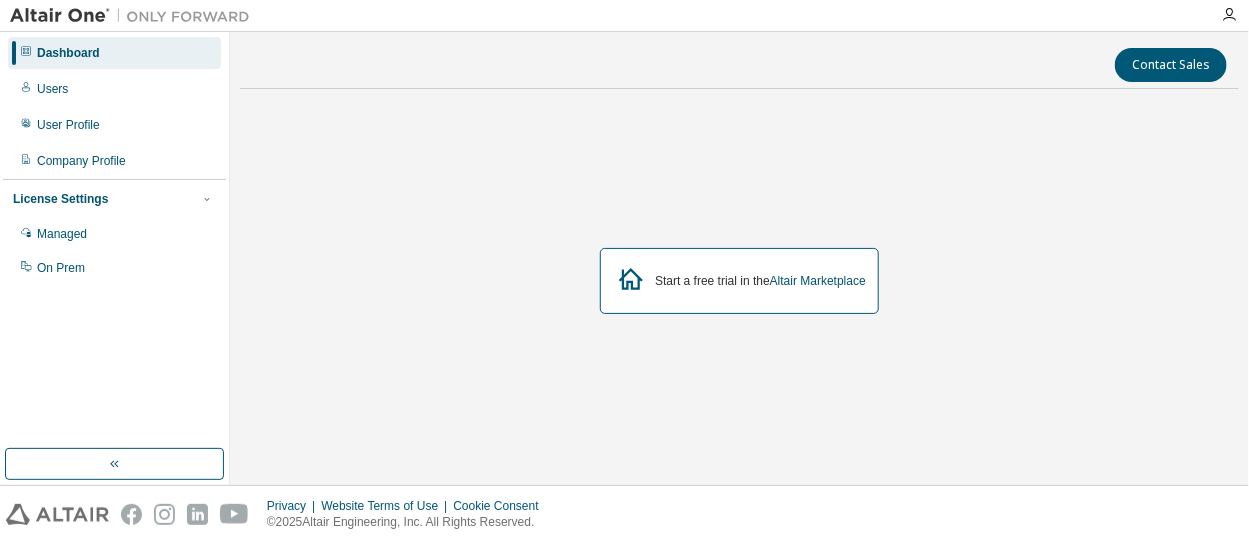 click on "Start a free trial in the  Altair Marketplace" at bounding box center [739, 281] 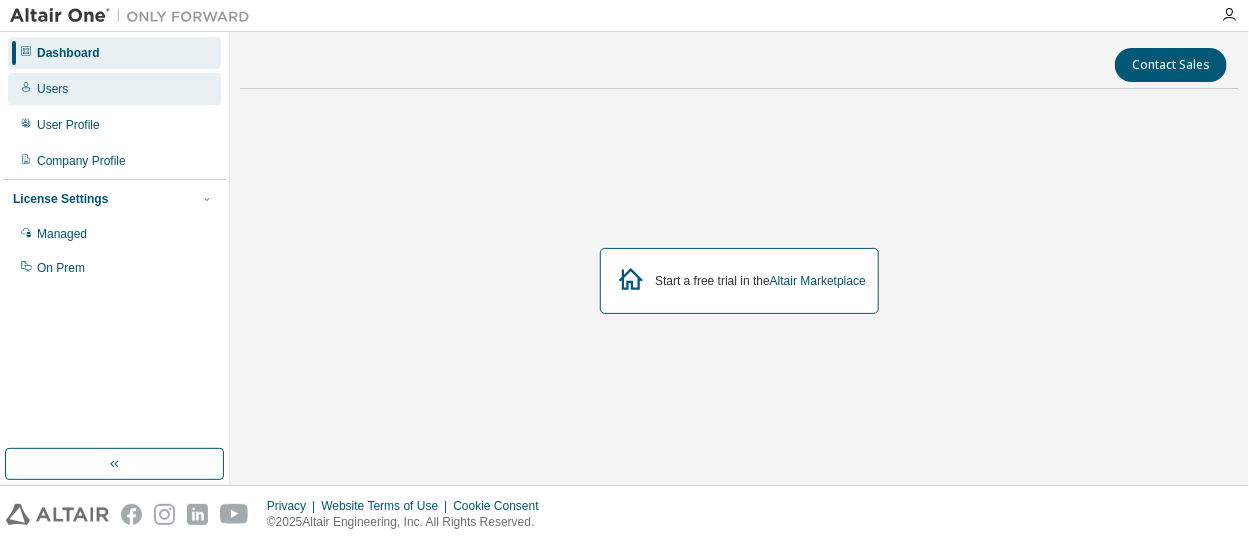 click on "Users" at bounding box center (52, 89) 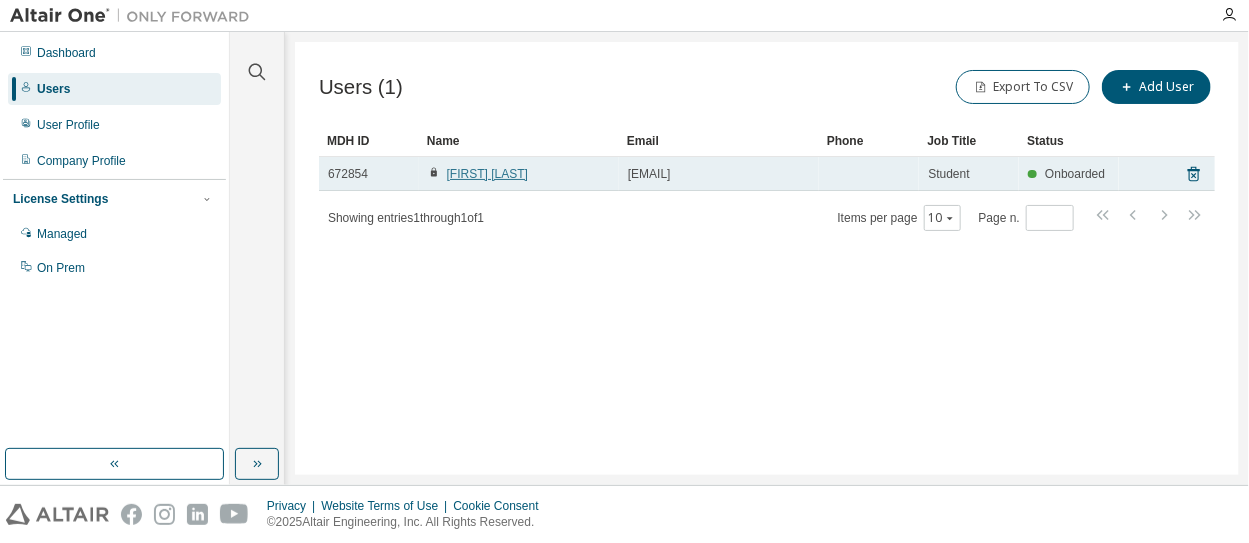click on "[FIRST] [LAST]" at bounding box center [487, 174] 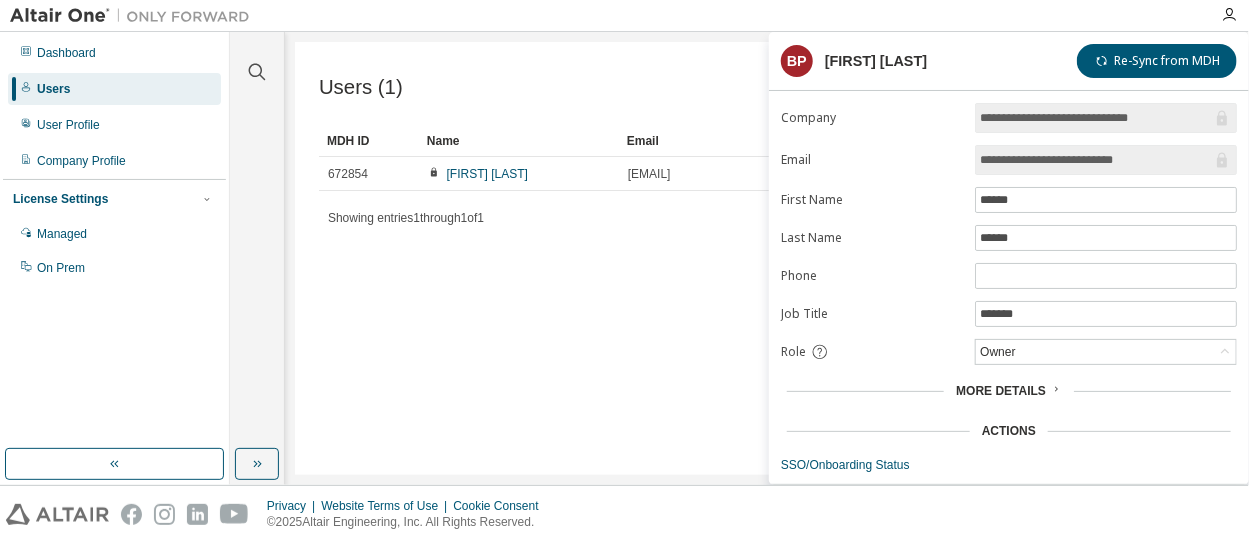 click on "Users (1) Export To CSV Add User Clear Load Save Save As Field Operator Value Select filter Select operand Add criteria Search MDH ID Name Email Phone Job Title Status 672854    [FIRST] [LAST] [EMAIL] Student Onboarded Showing entries  1  through  1  of  1 Items per page 10 Page n. *" at bounding box center [767, 258] 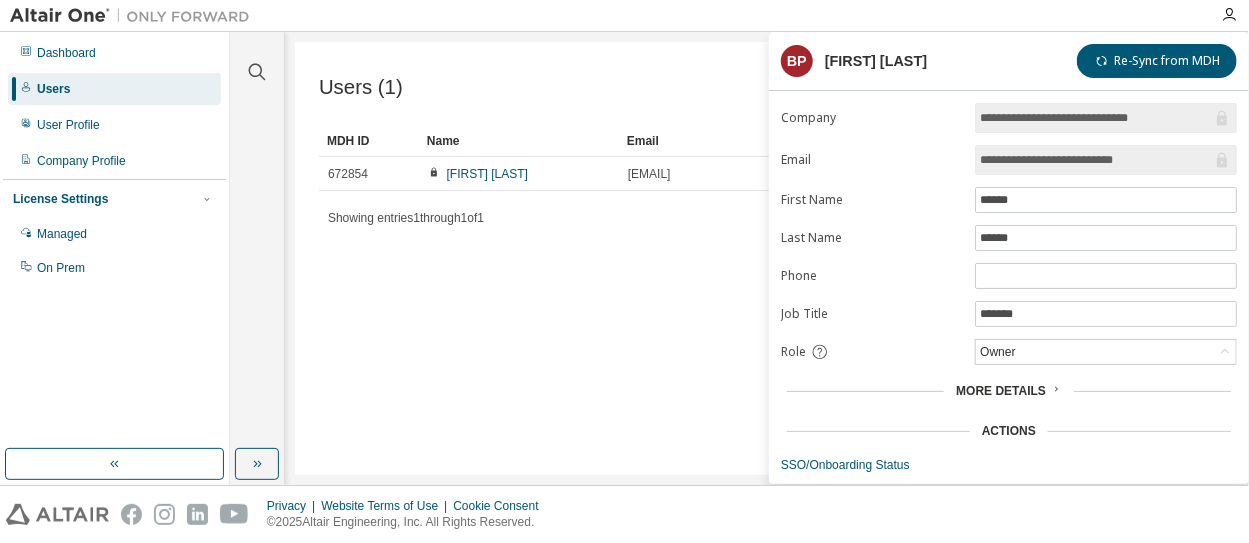 click on "Users (1) Export To CSV Add User Clear Load Save Save As Field Operator Value Select filter Select operand Add criteria Search MDH ID Name Email Phone Job Title Status 672854    [FIRST] [LAST] [EMAIL] Student Onboarded Showing entries  1  through  1  of  1 Items per page 10 Page n. *" at bounding box center (767, 258) 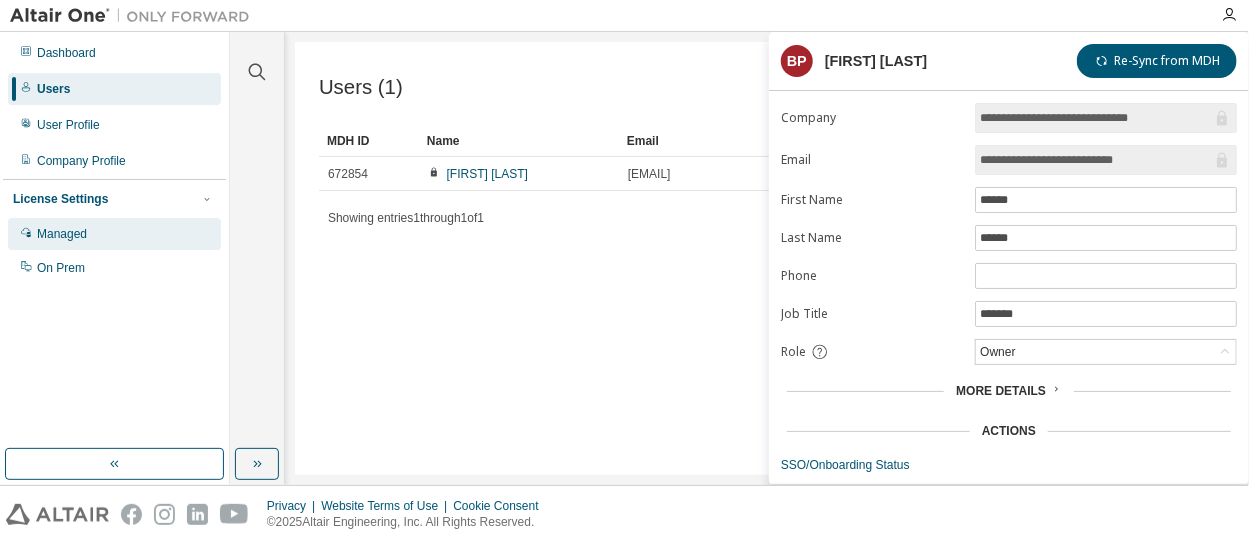 click on "Managed" at bounding box center (62, 234) 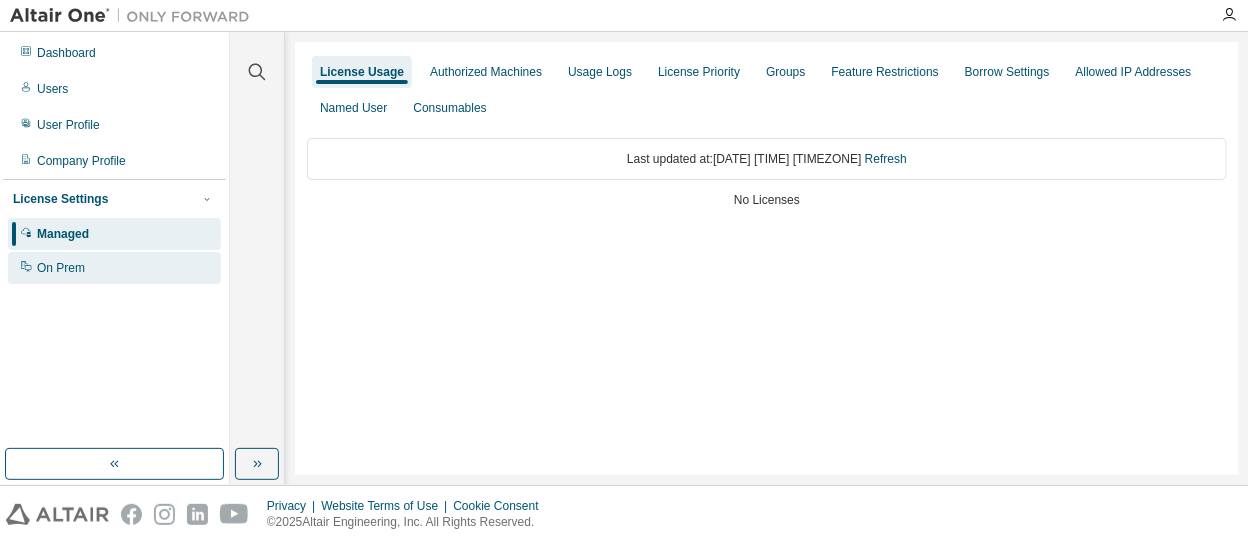 click on "On Prem" at bounding box center (61, 268) 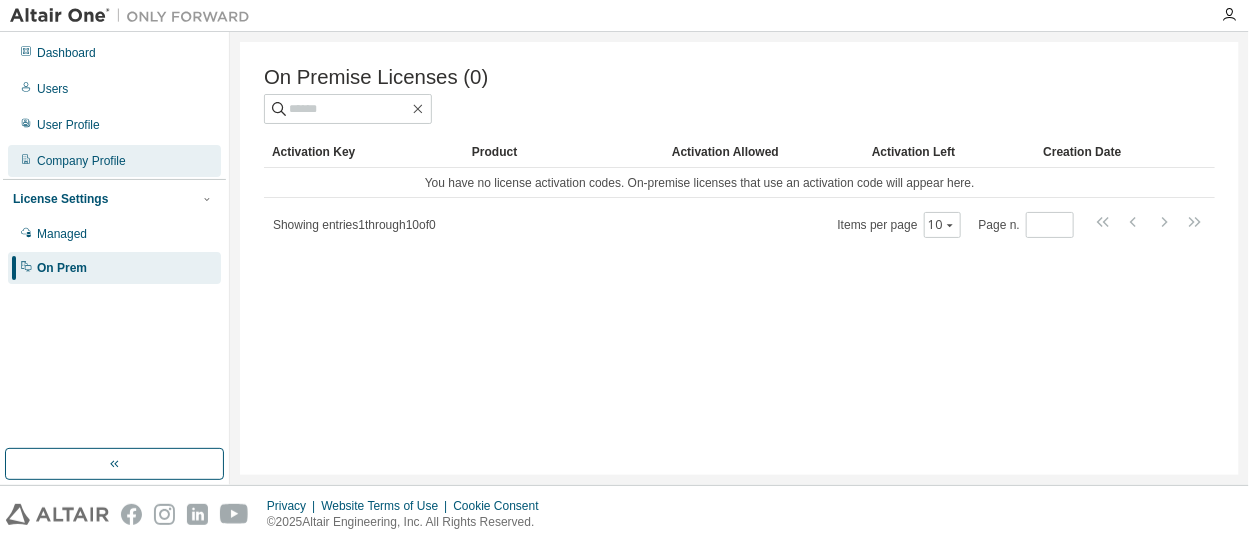 click on "Company Profile" at bounding box center (81, 161) 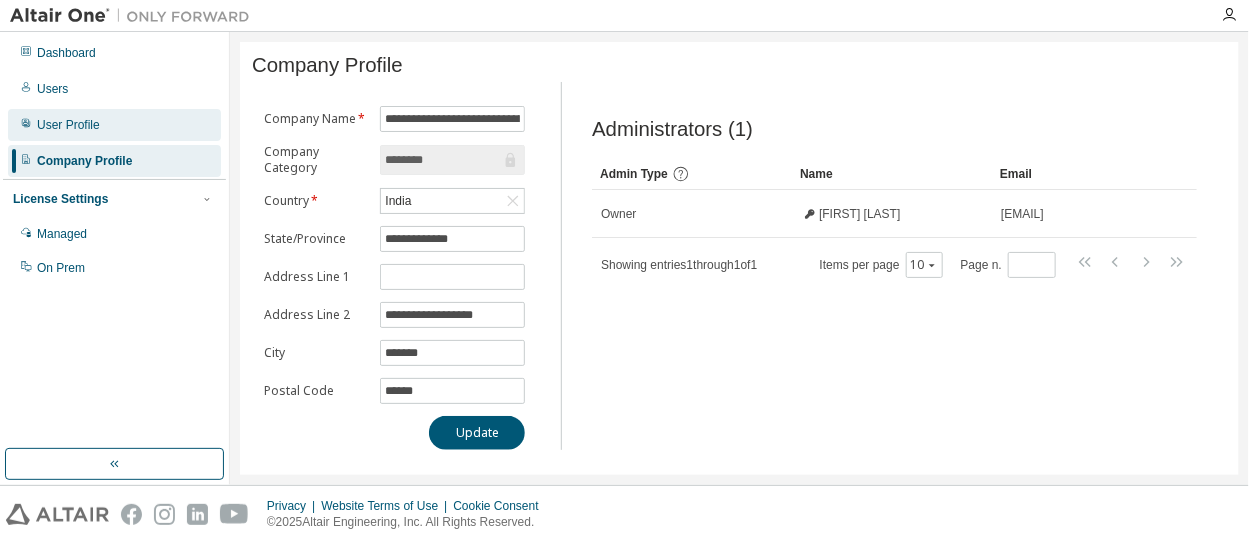 click on "User Profile" at bounding box center [68, 125] 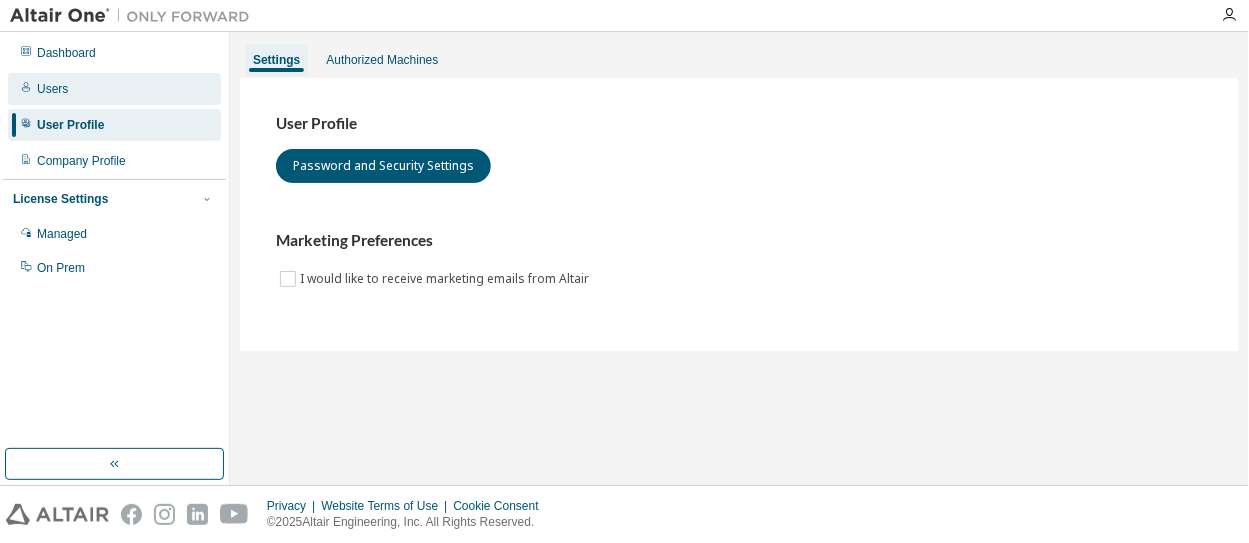click on "Users" at bounding box center (52, 89) 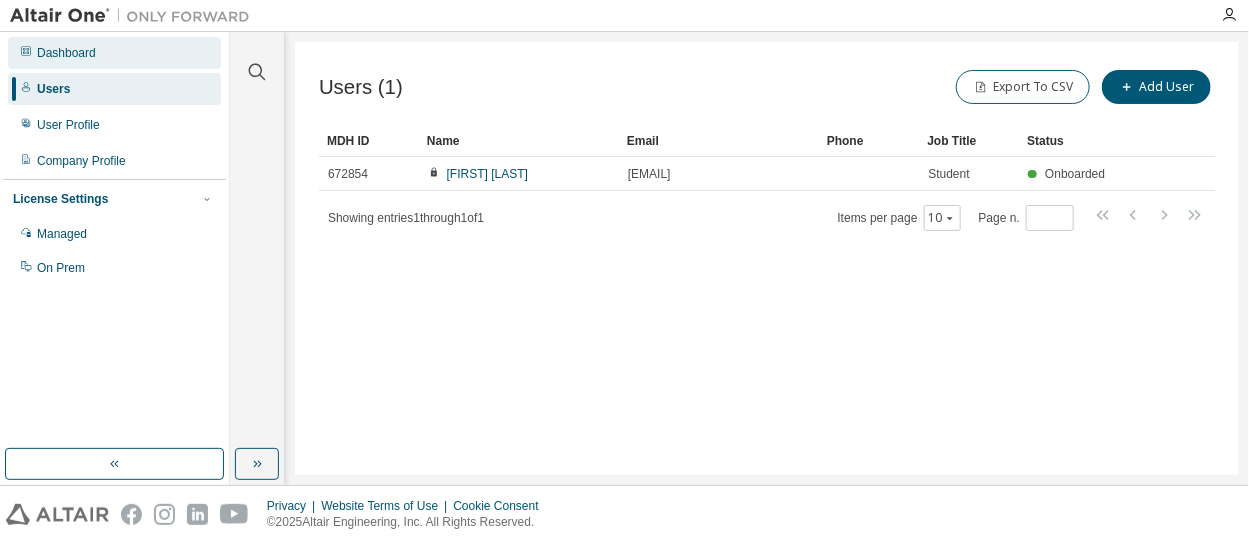 click on "Dashboard" at bounding box center [66, 53] 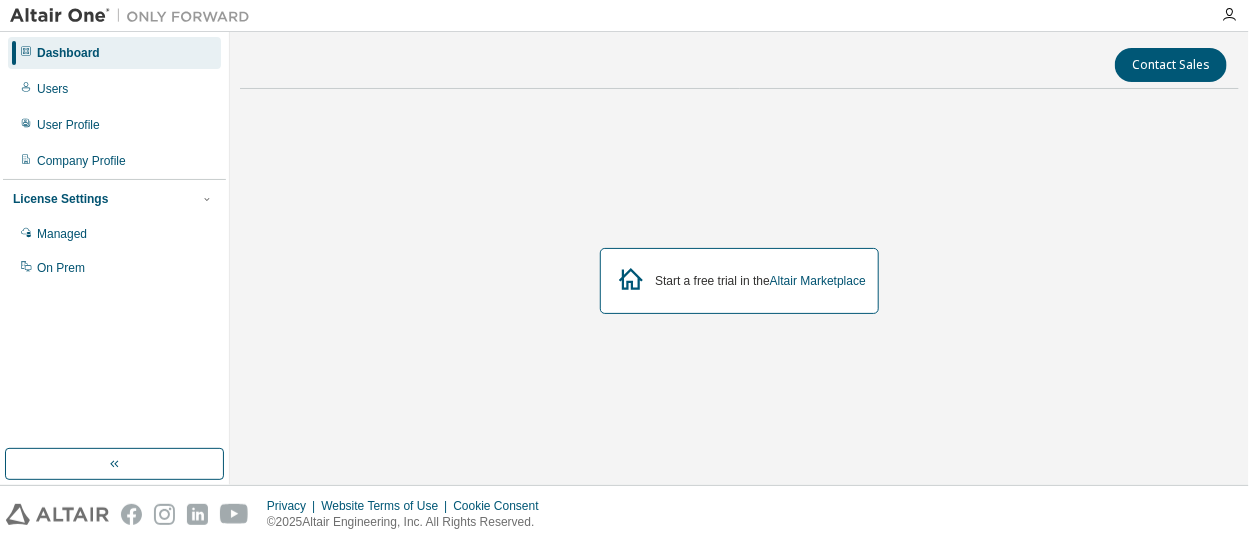 click on "Start a free trial in the  Altair Marketplace" at bounding box center [739, 281] 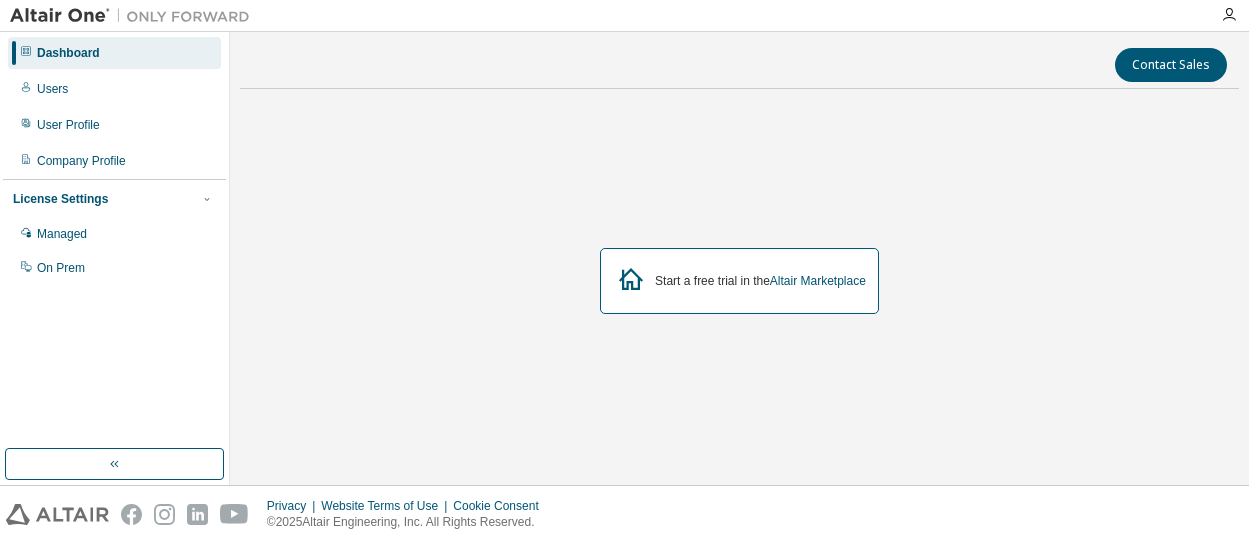 scroll, scrollTop: 0, scrollLeft: 0, axis: both 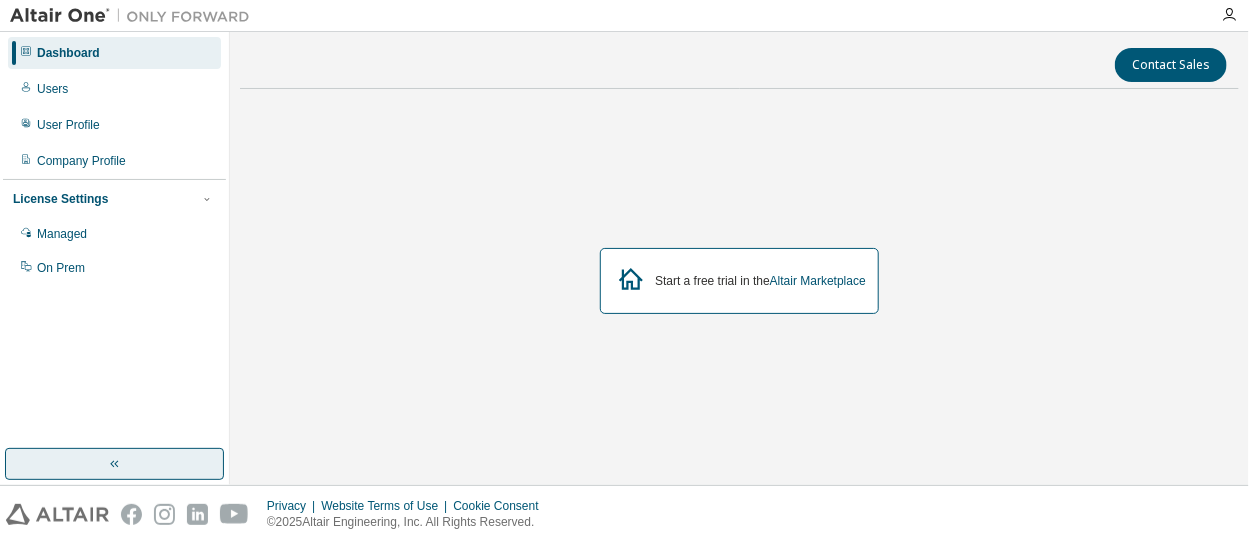 click 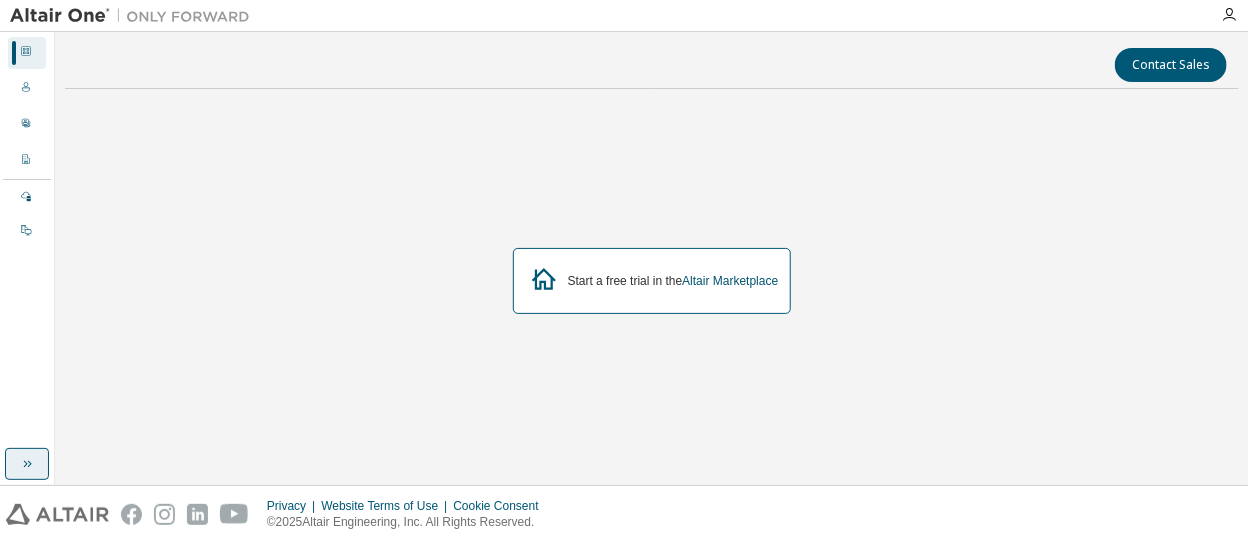 click 